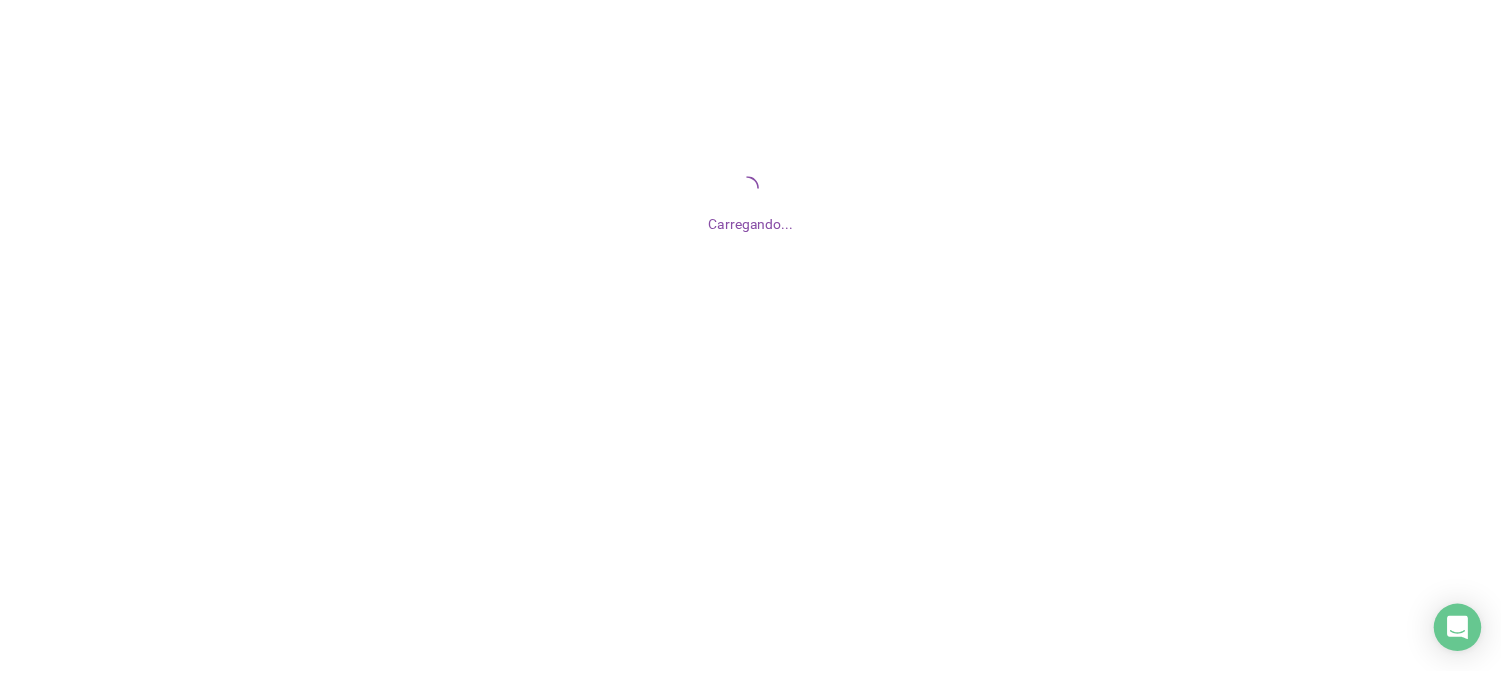 scroll, scrollTop: 0, scrollLeft: 0, axis: both 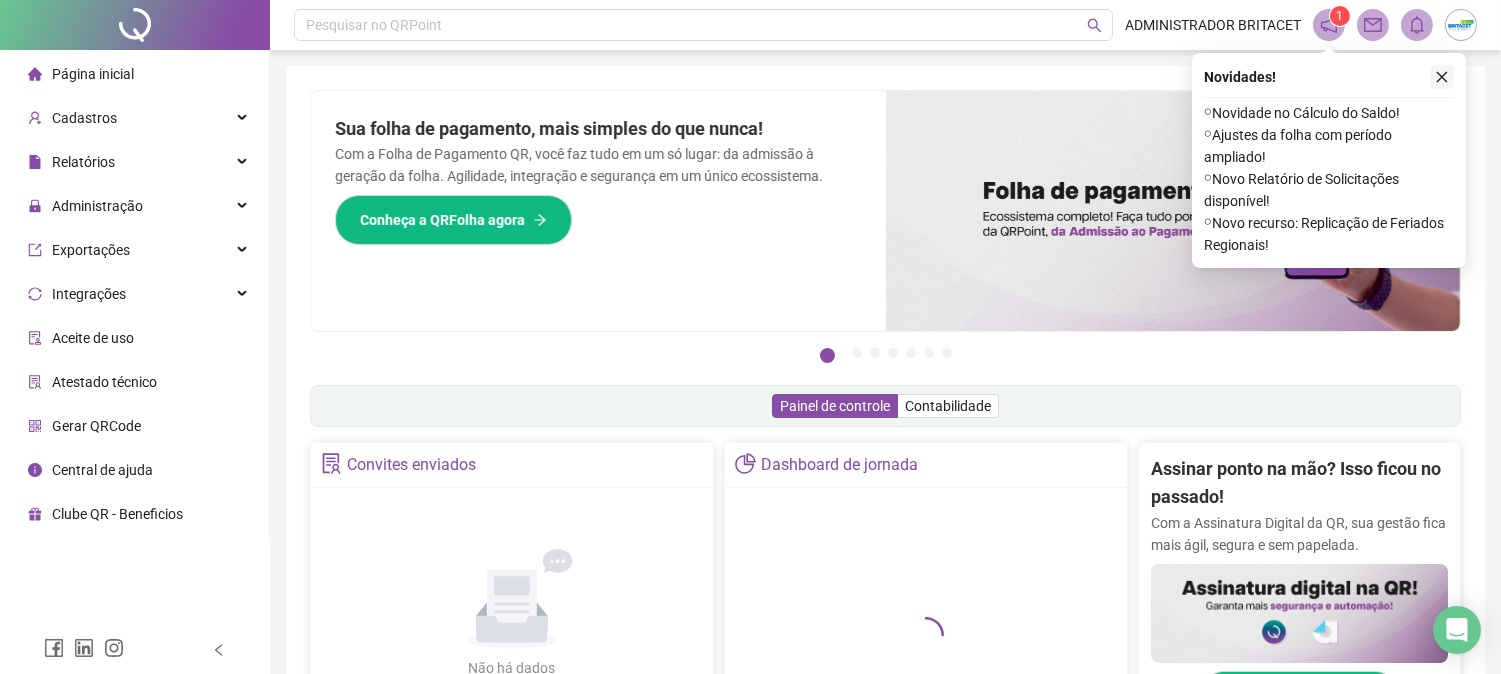 click 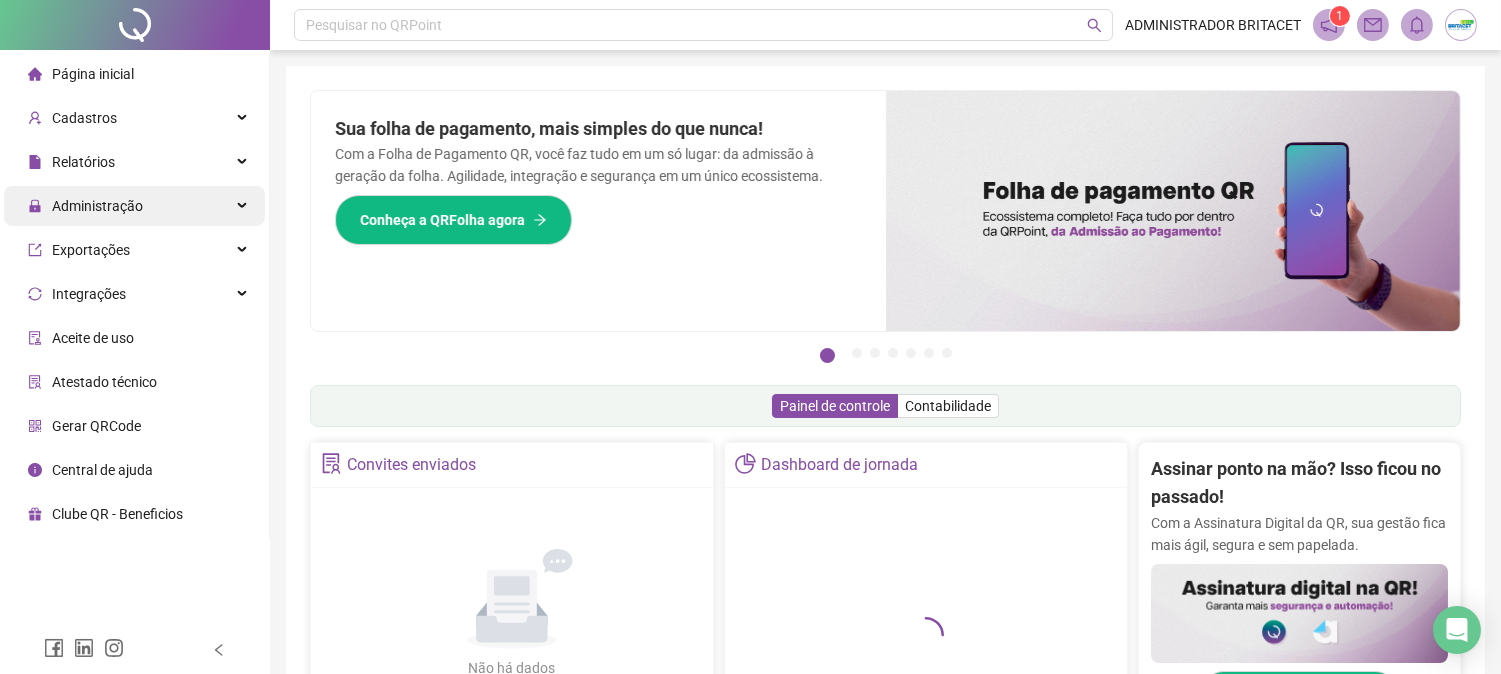 click on "Administração" at bounding box center (97, 206) 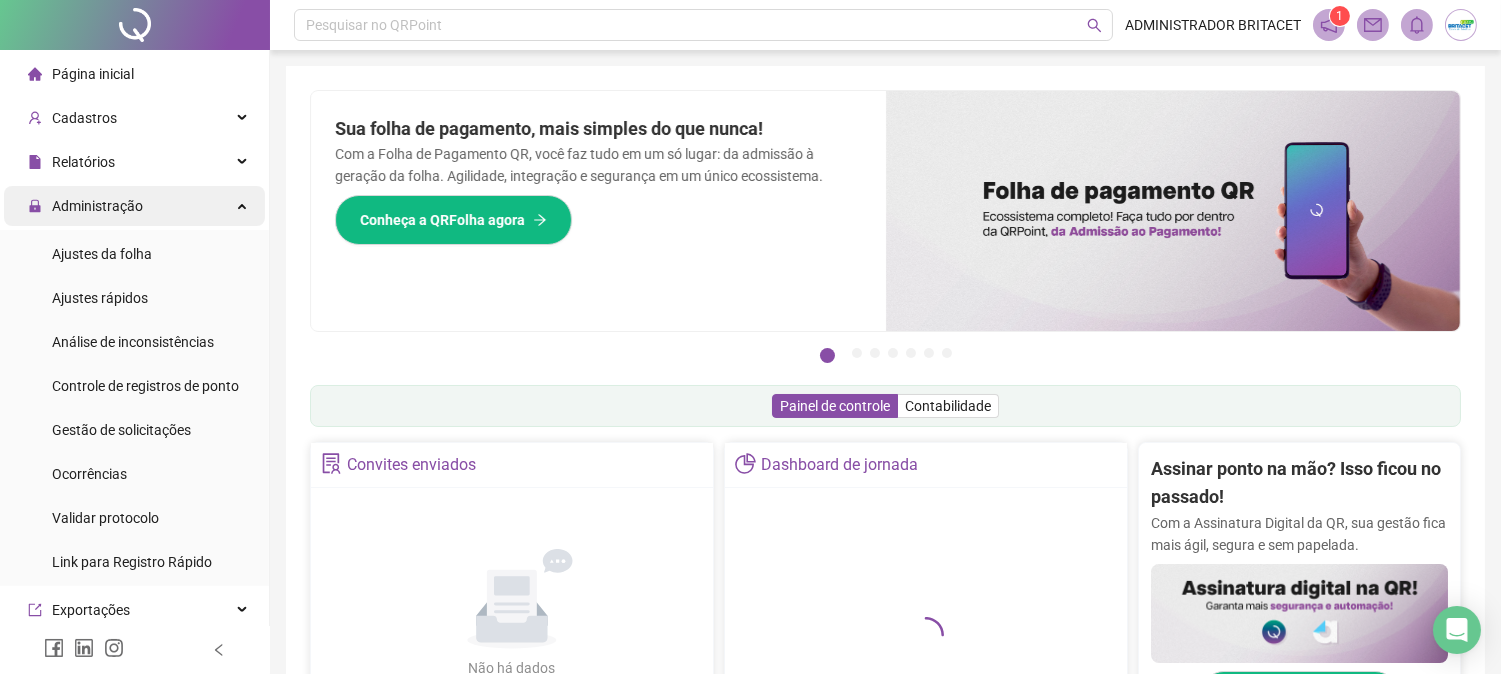 click on "Administração" at bounding box center [97, 206] 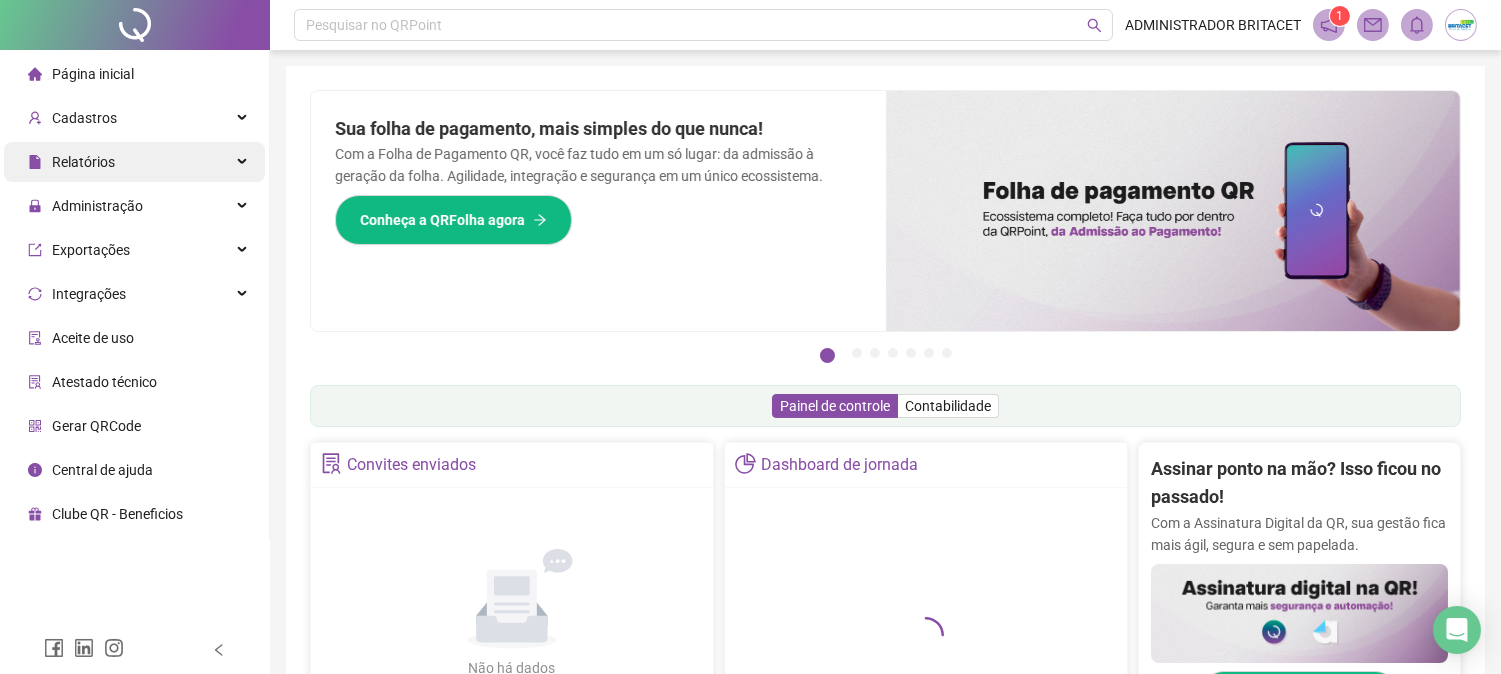 click on "Relatórios" at bounding box center (134, 162) 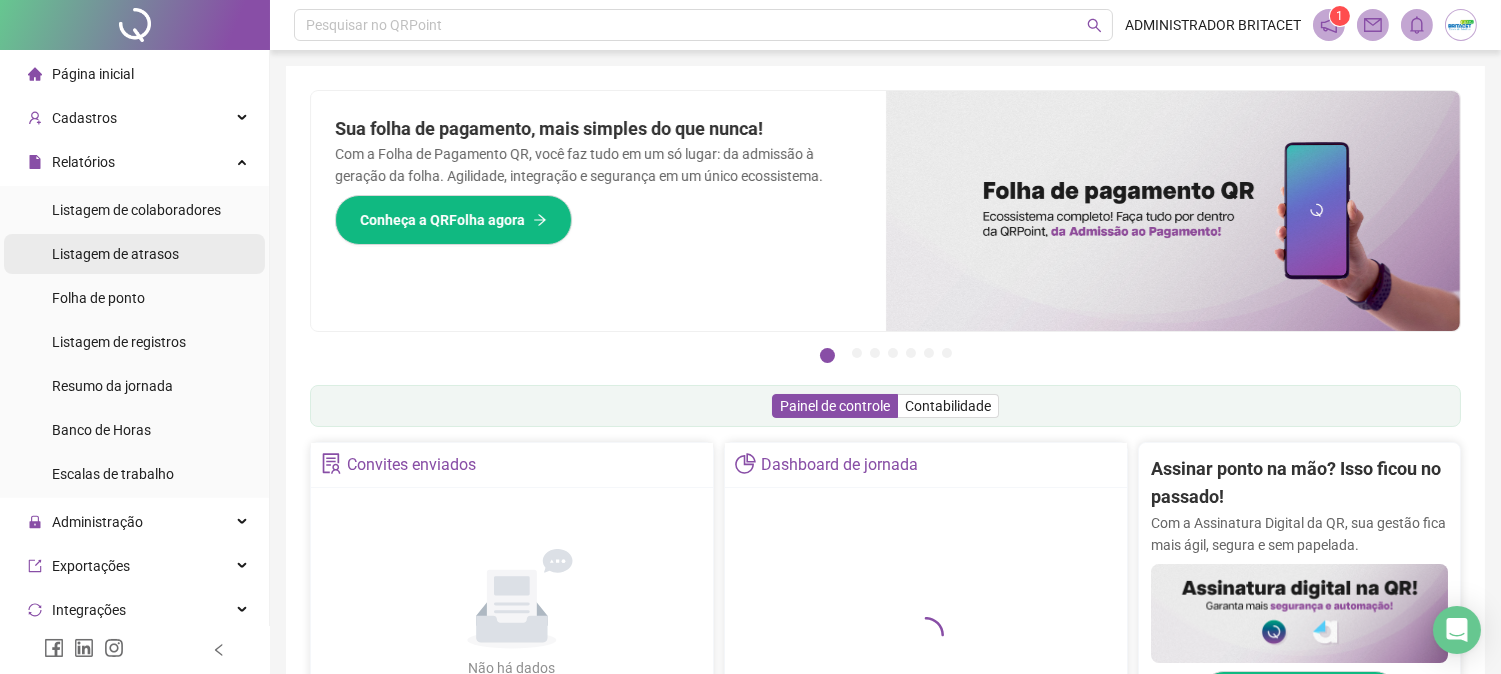 click on "Listagem de atrasos" at bounding box center (115, 254) 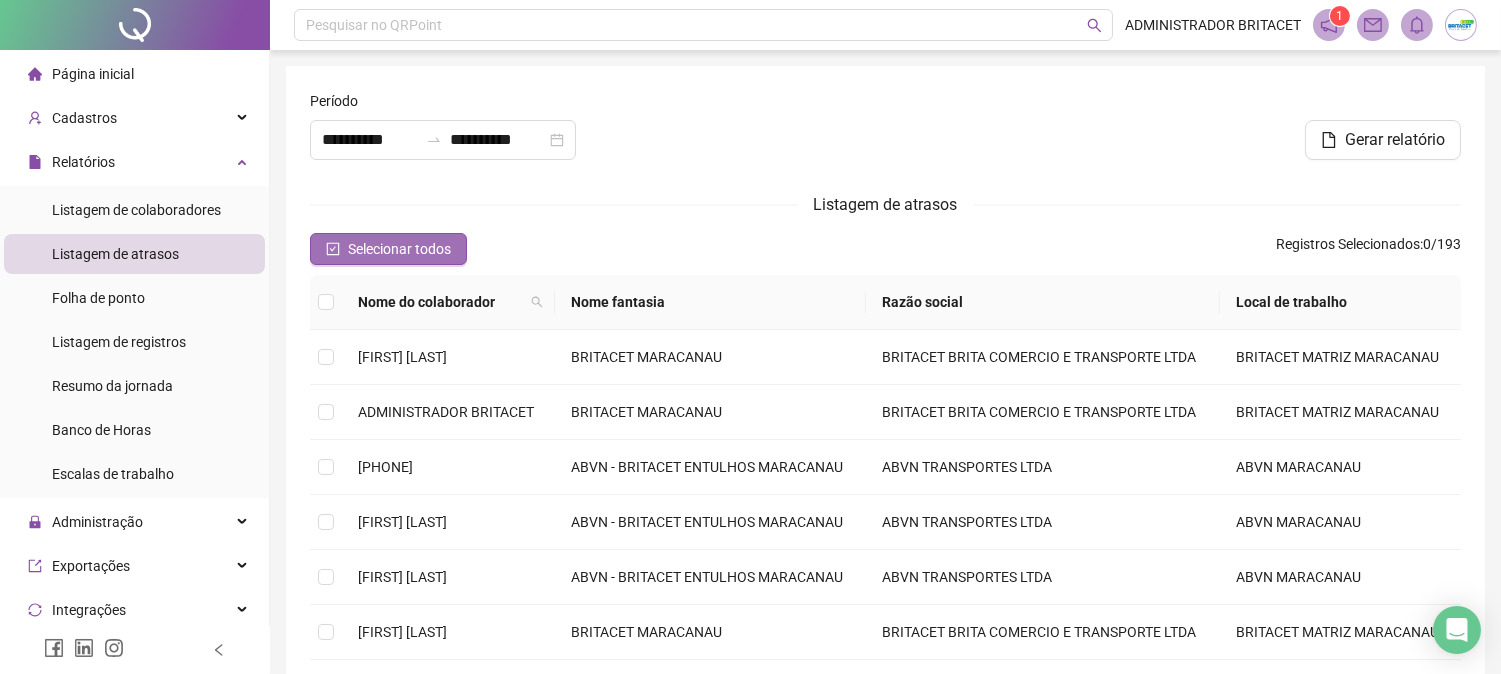 click on "Selecionar todos" at bounding box center [399, 249] 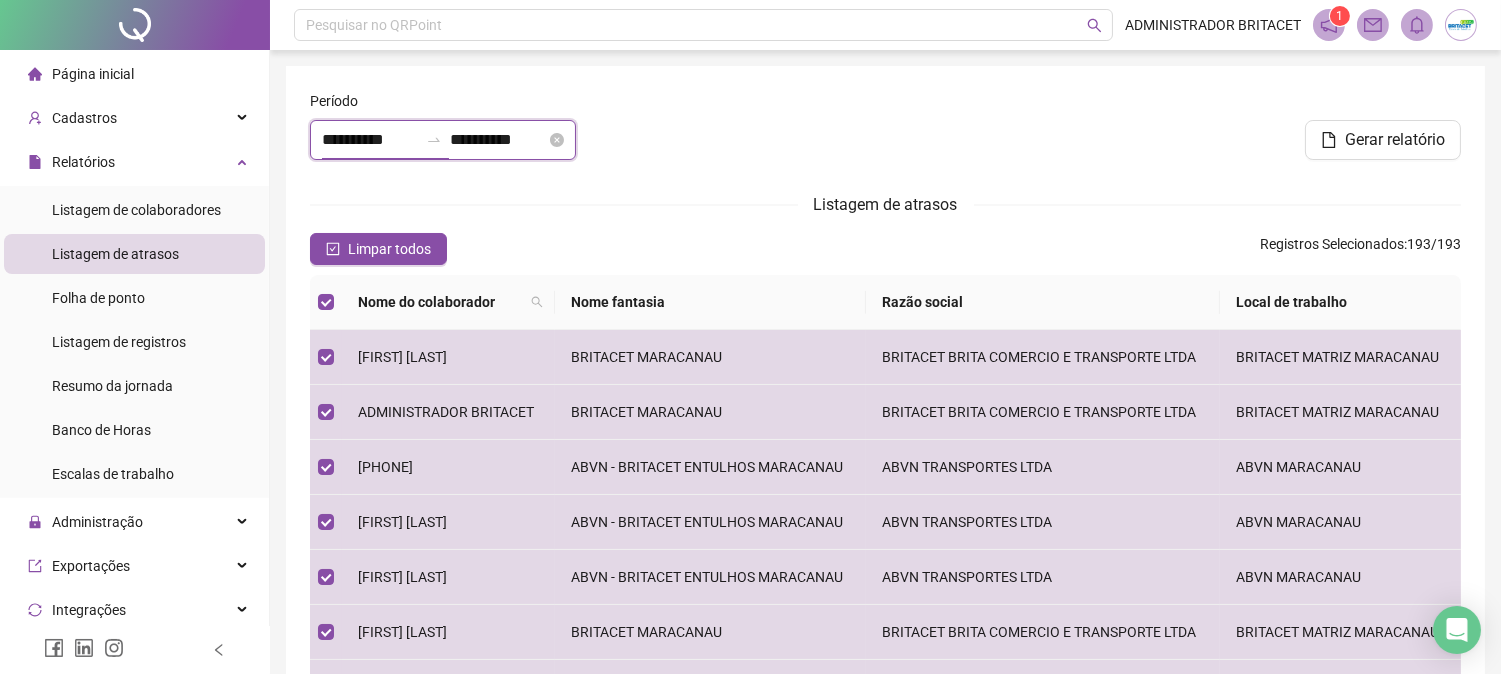 click on "**********" at bounding box center (370, 140) 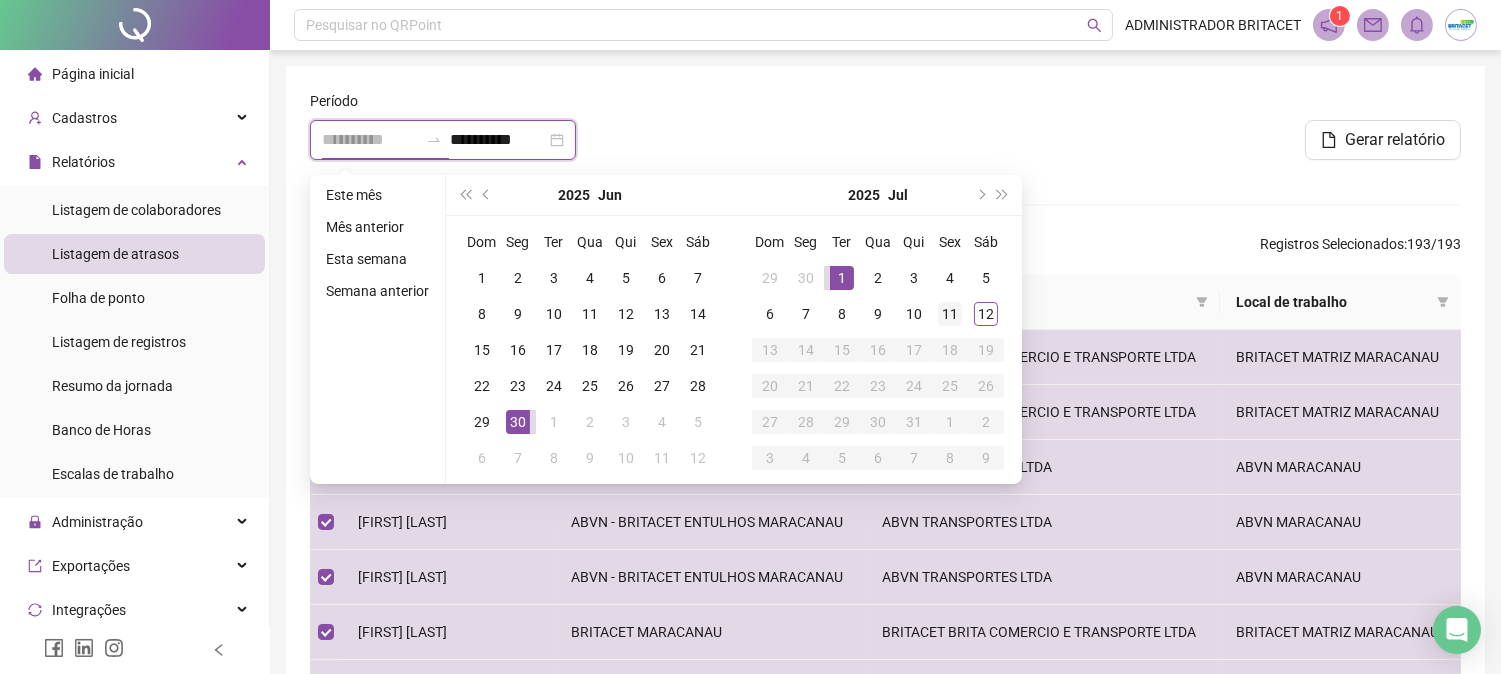 type on "**********" 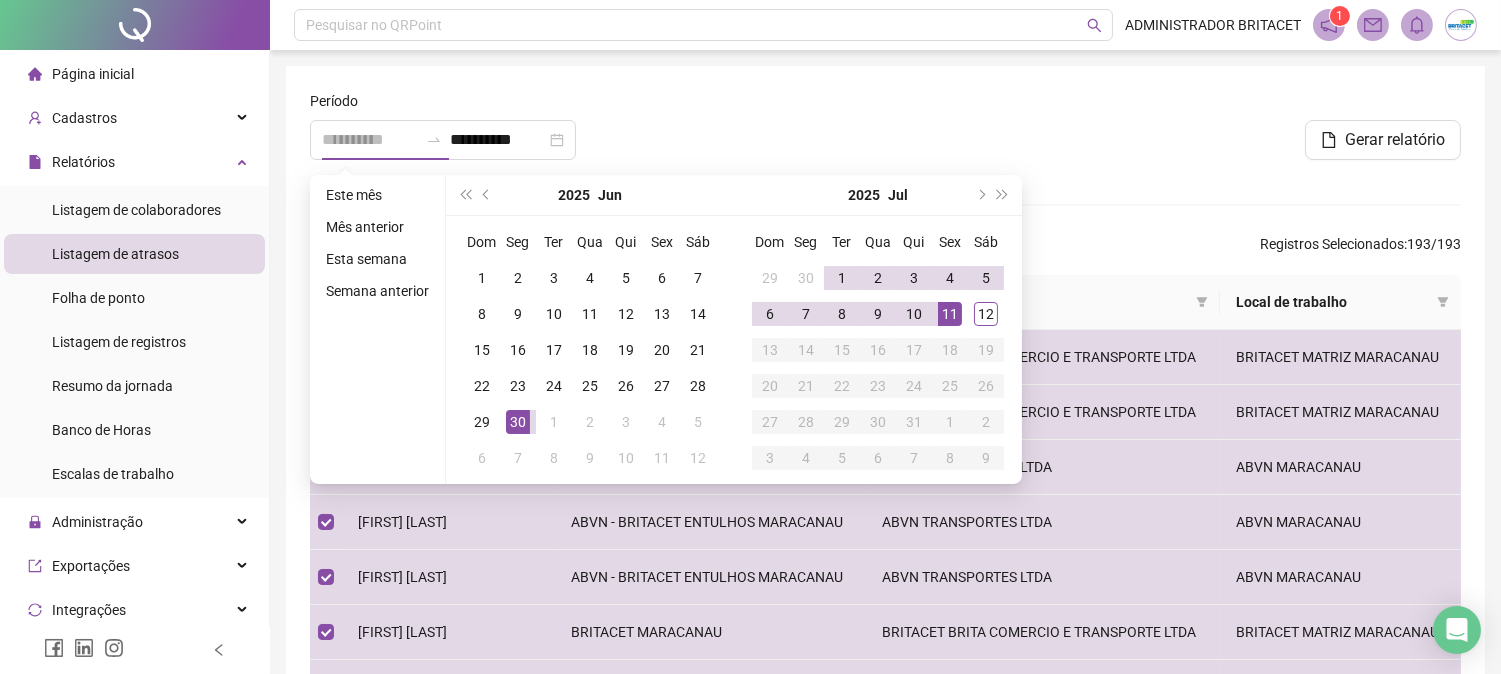 click on "11" at bounding box center [950, 314] 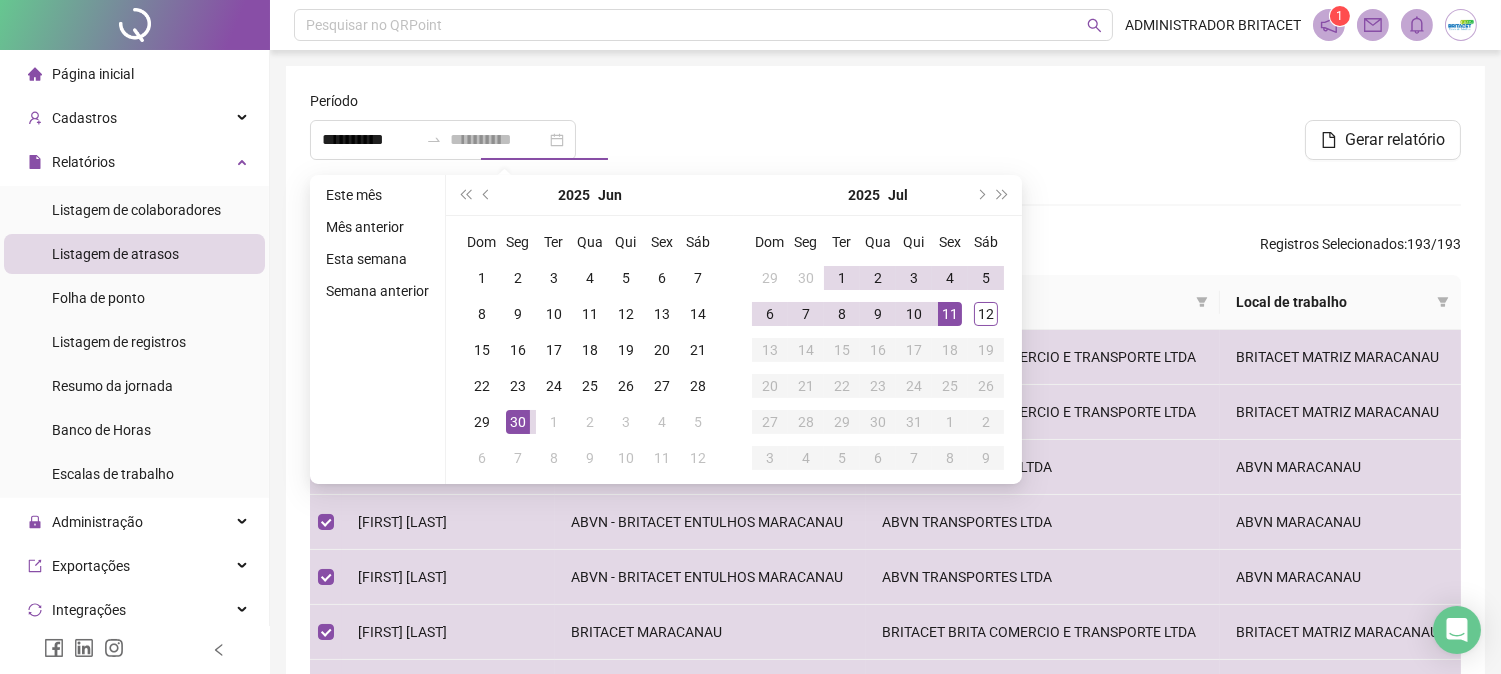 click on "11" at bounding box center [950, 314] 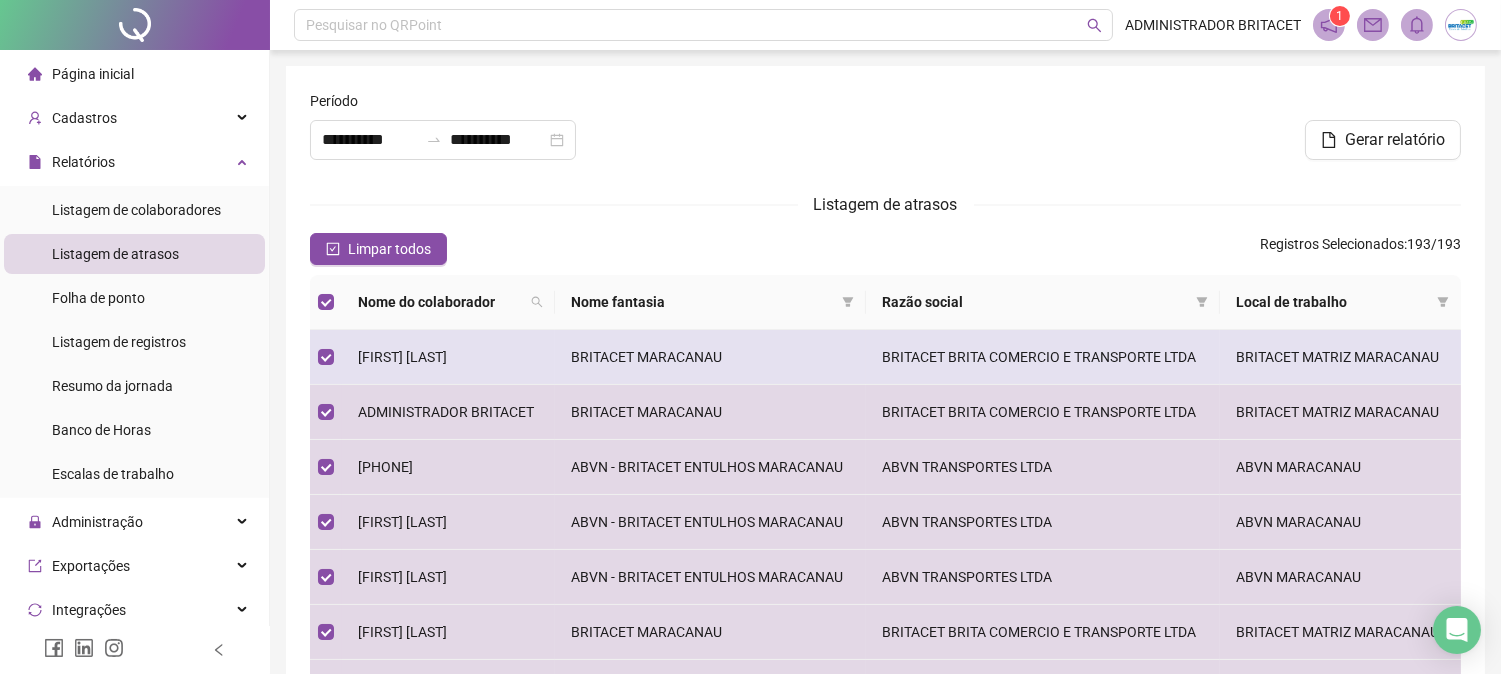 click on "[FIRST] [LAST]" at bounding box center (402, 357) 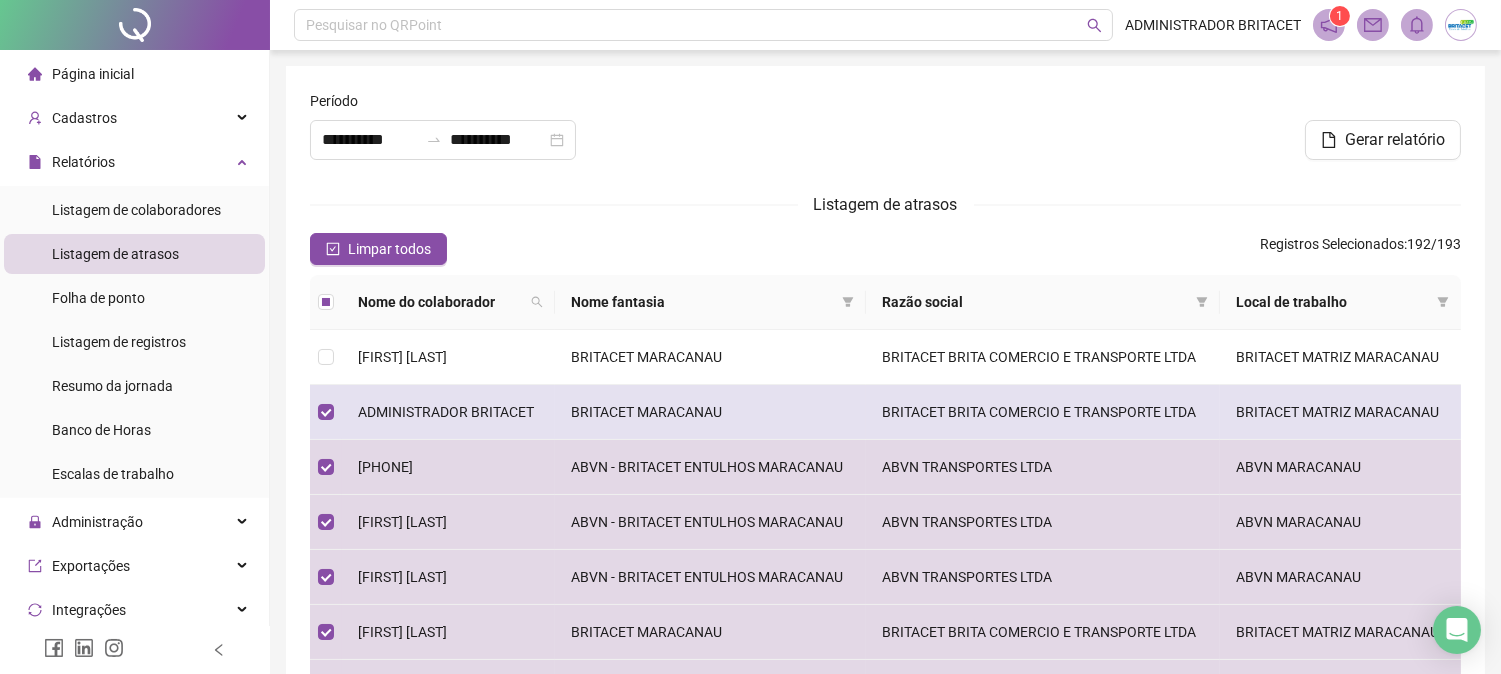 click on "ADMINISTRADOR BRITACET" at bounding box center (446, 412) 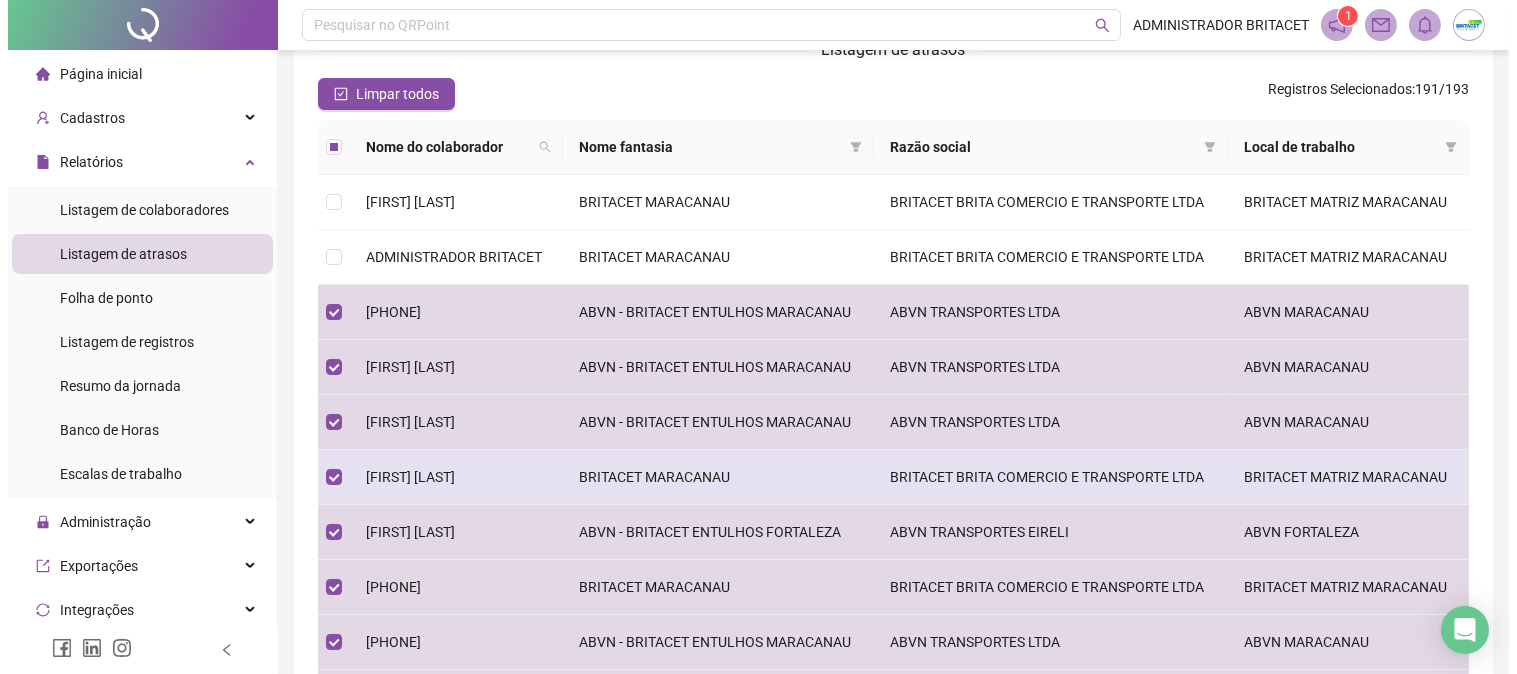 scroll, scrollTop: 0, scrollLeft: 0, axis: both 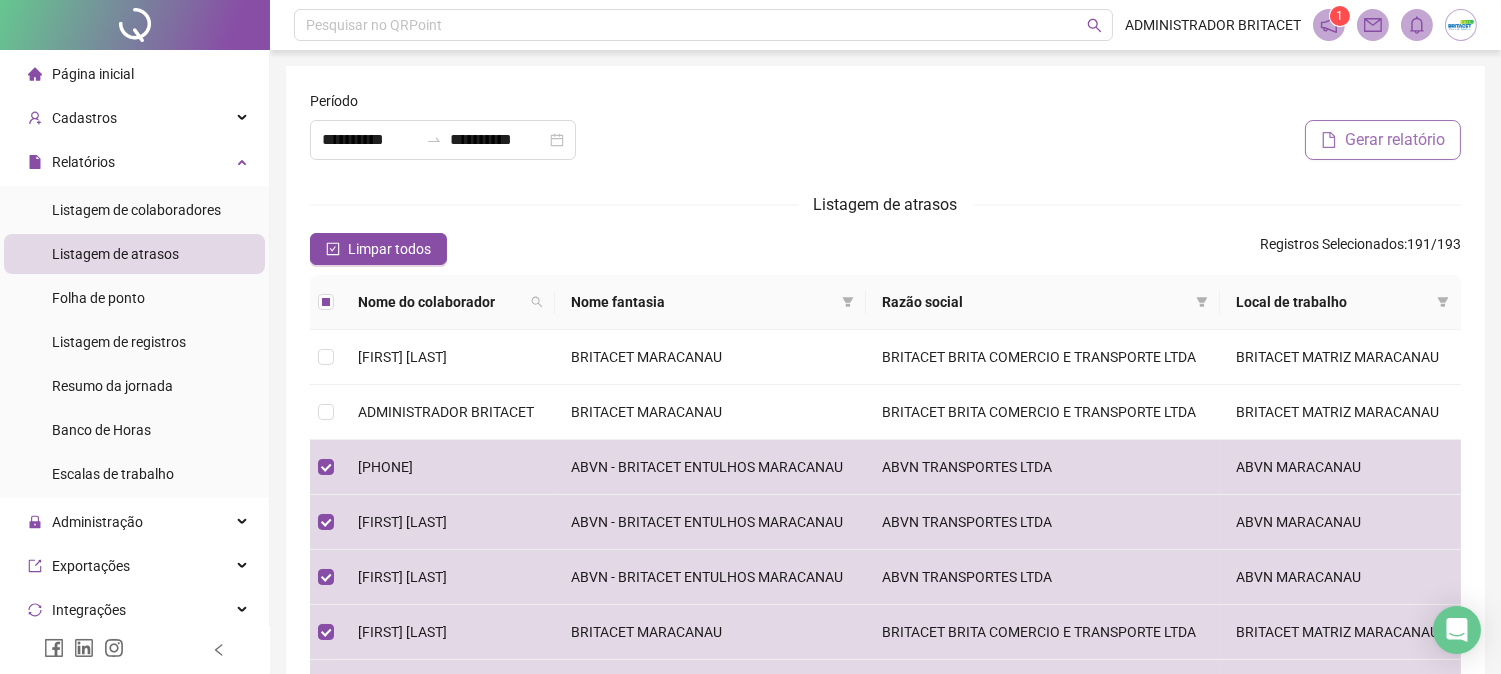 click on "Gerar relatório" at bounding box center [1383, 140] 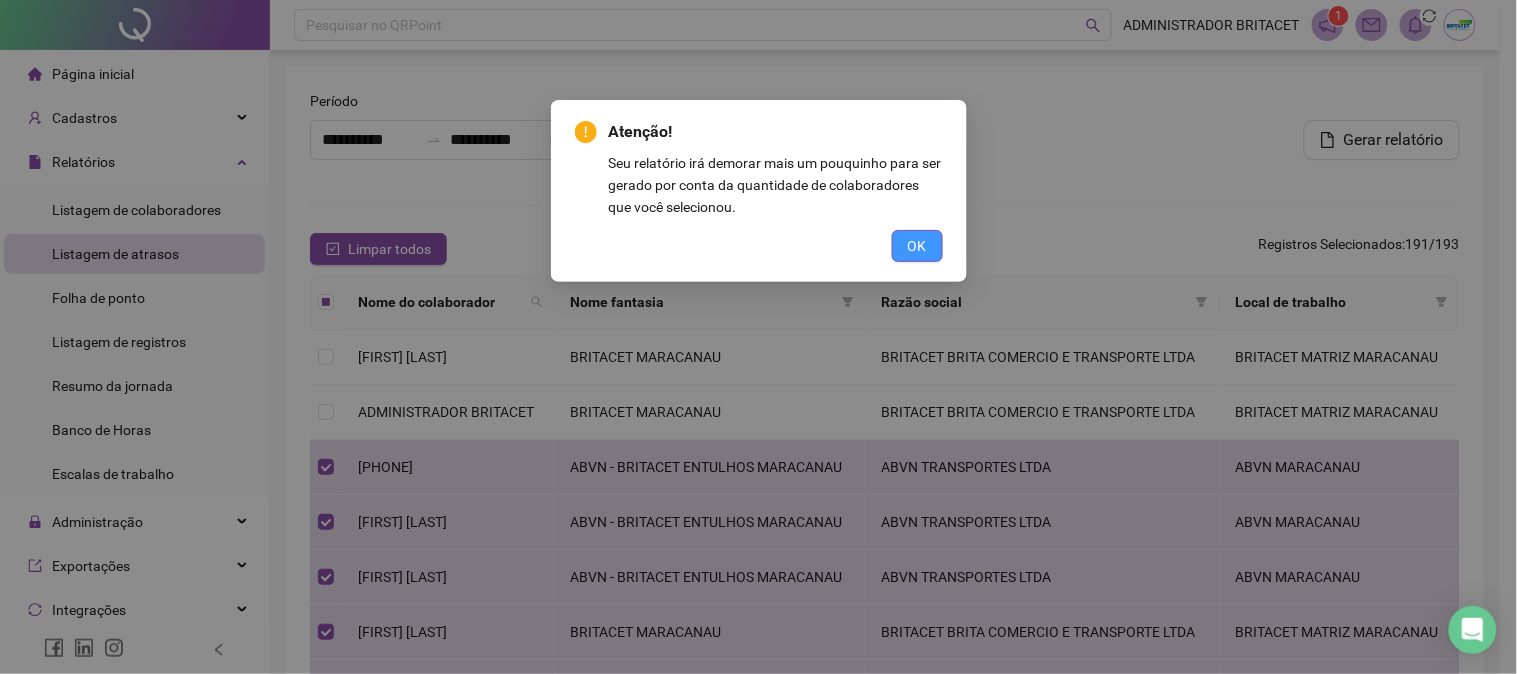 click on "OK" at bounding box center (917, 246) 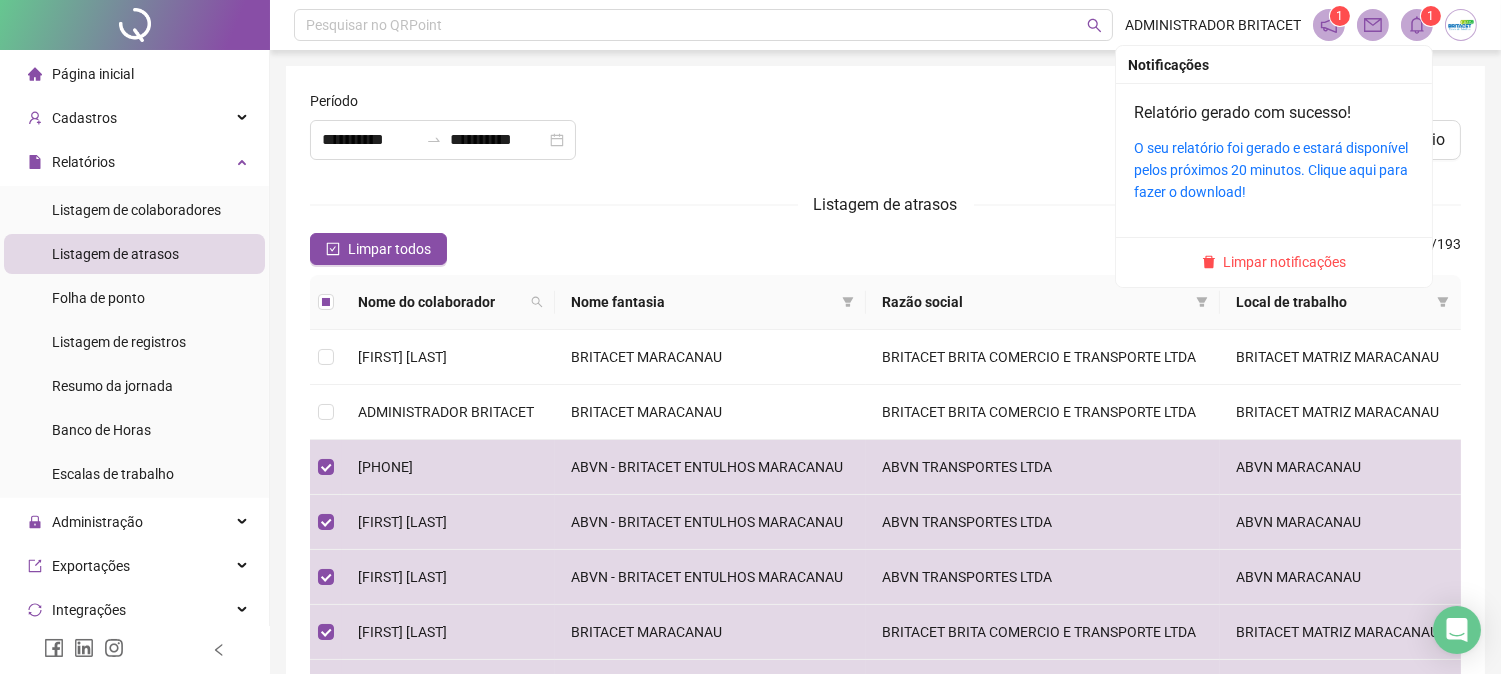 click at bounding box center (1417, 25) 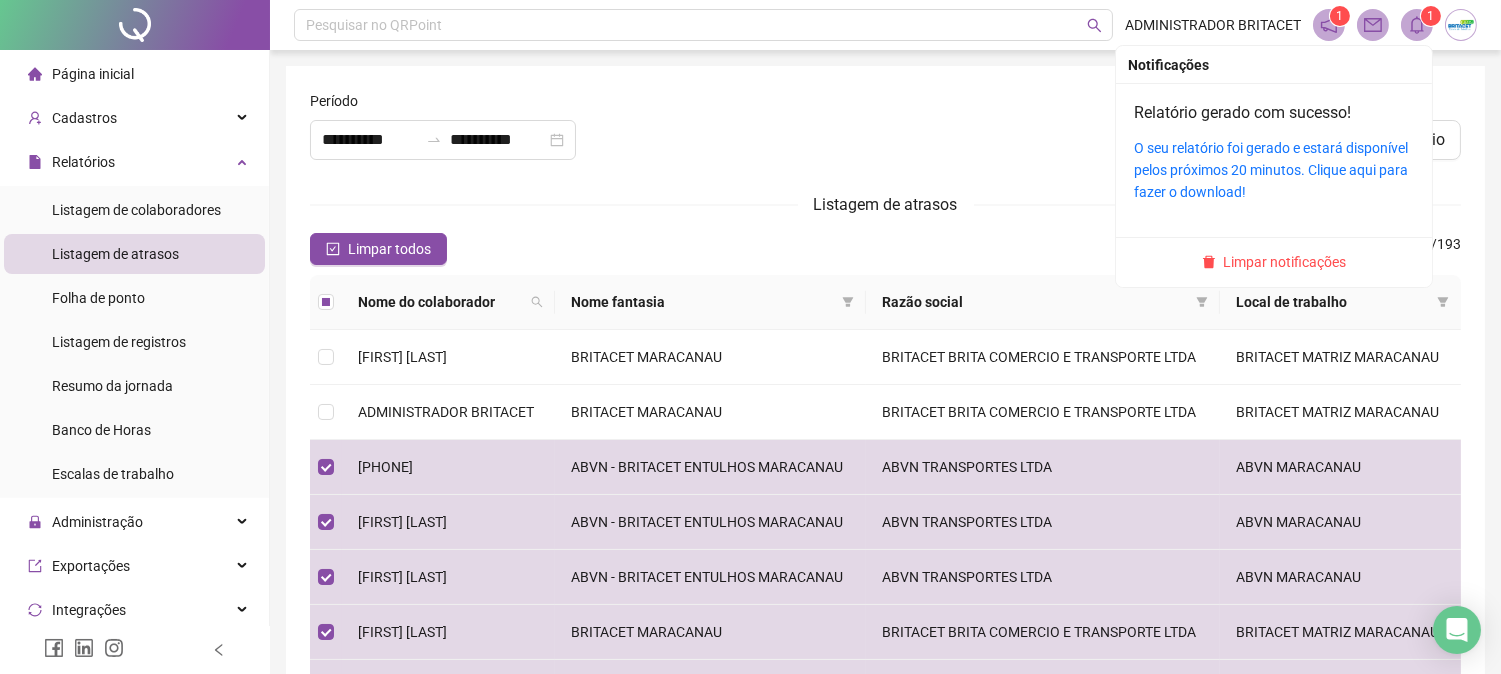 click on "O seu relatório foi gerado e estará disponível pelos próximos 20 minutos.
Clique aqui para fazer o download!" at bounding box center [1274, 170] 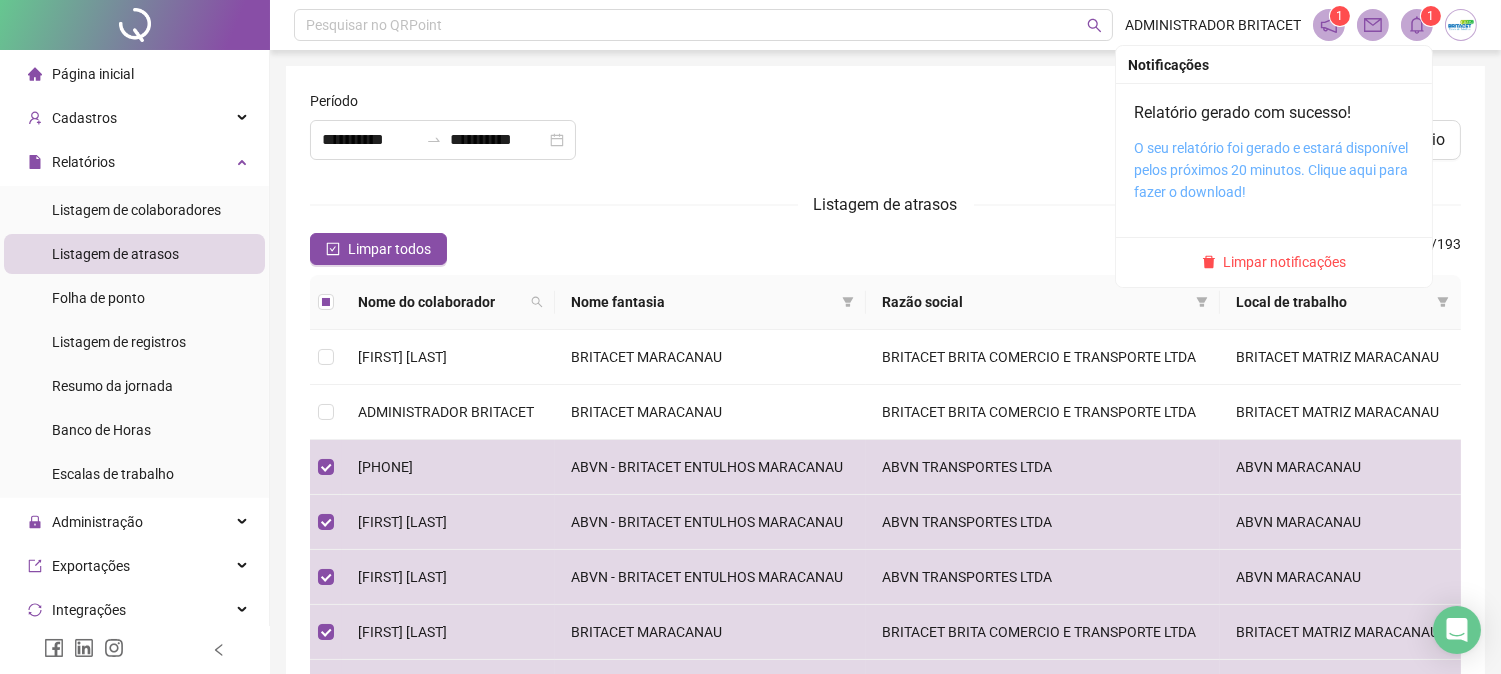 click on "O seu relatório foi gerado e estará disponível pelos próximos 20 minutos.
Clique aqui para fazer o download!" at bounding box center (1271, 170) 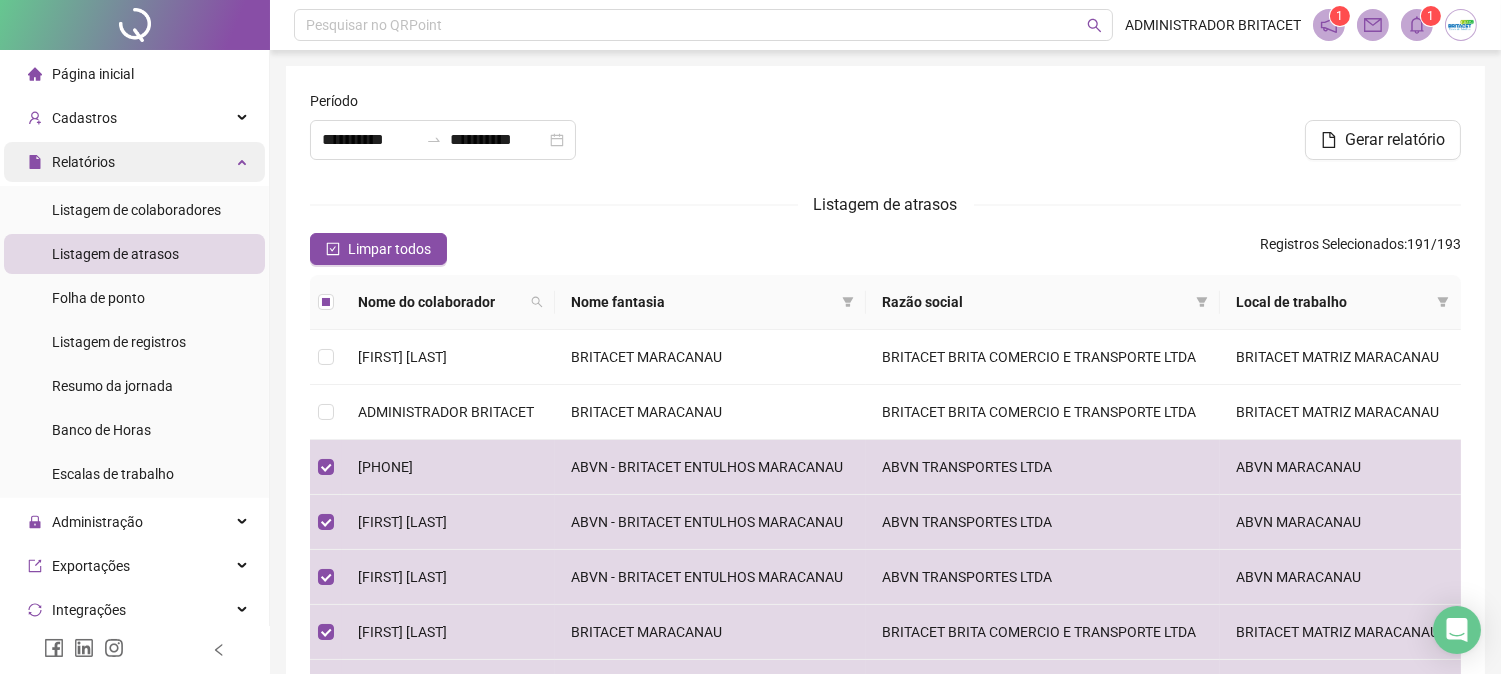 click on "Relatórios" at bounding box center [134, 162] 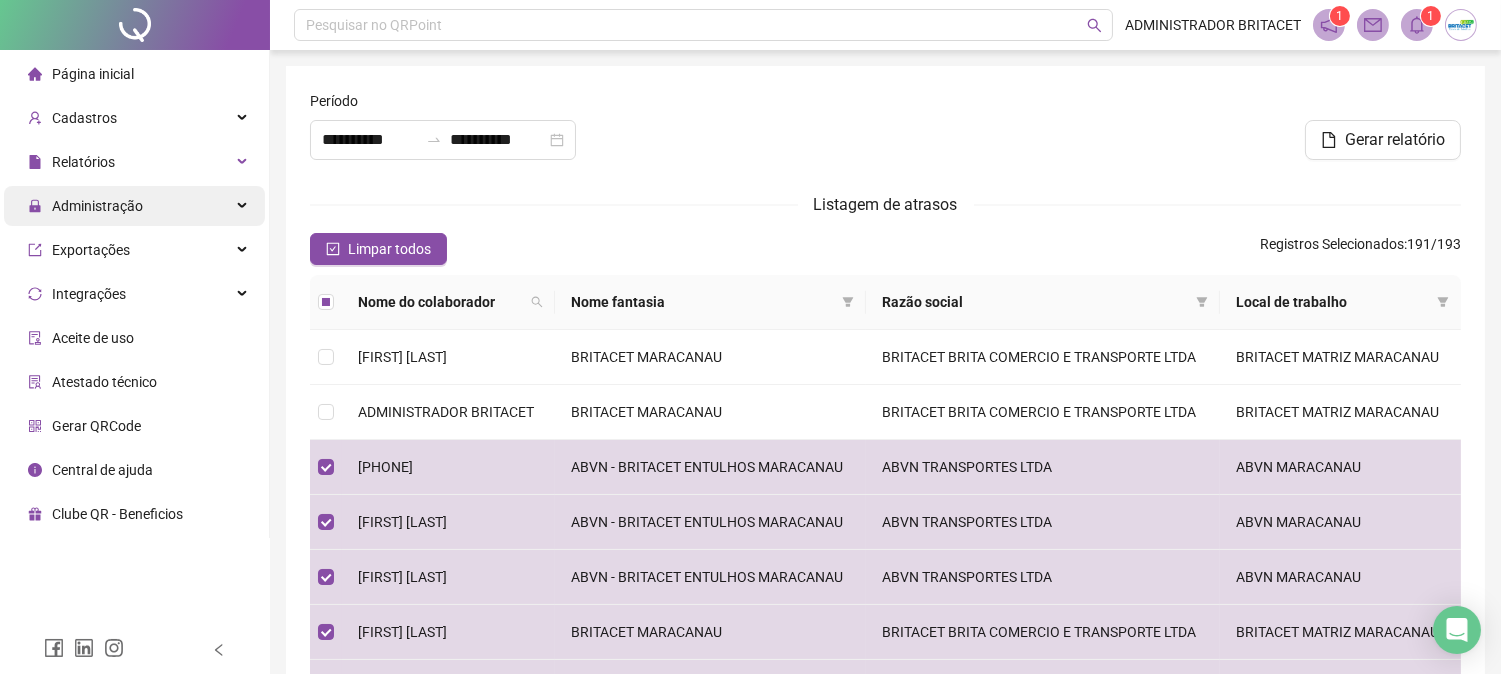 click on "Administração" at bounding box center (134, 206) 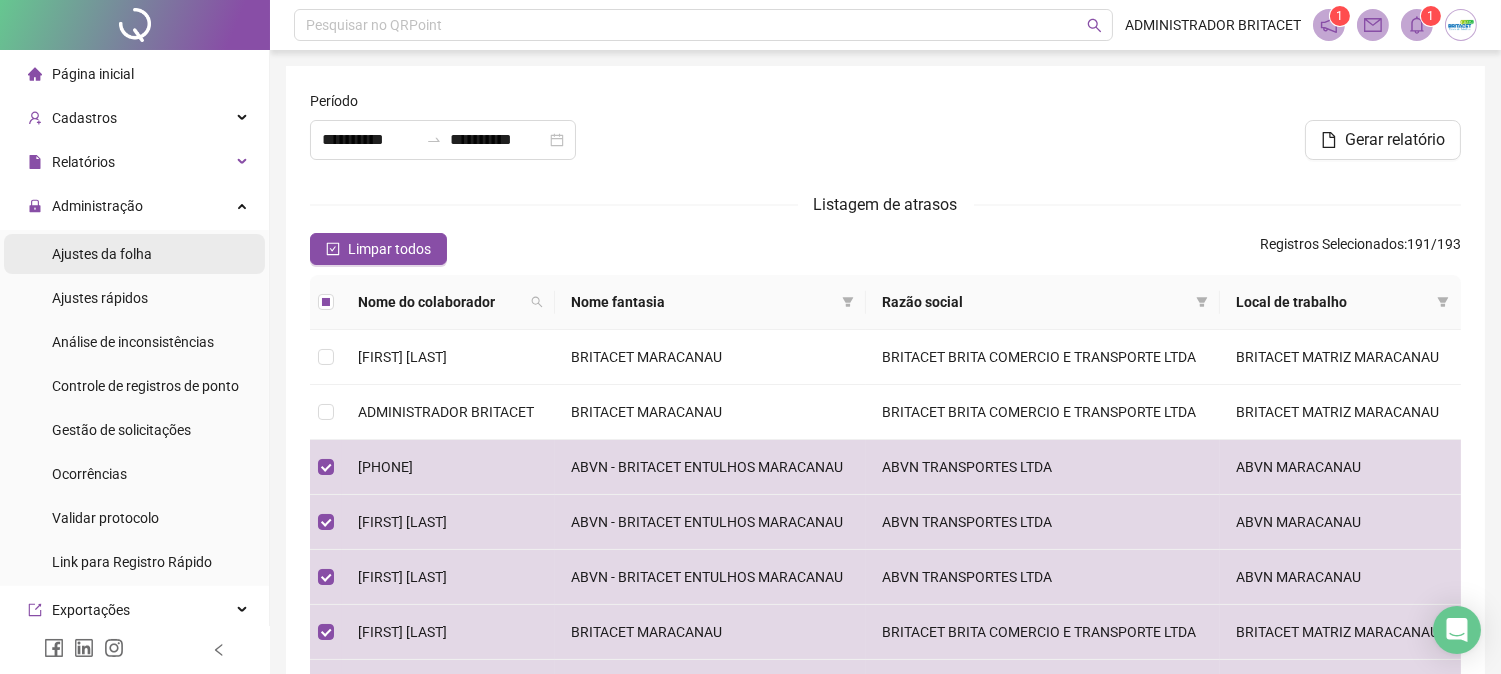 click on "Ajustes da folha" at bounding box center [102, 254] 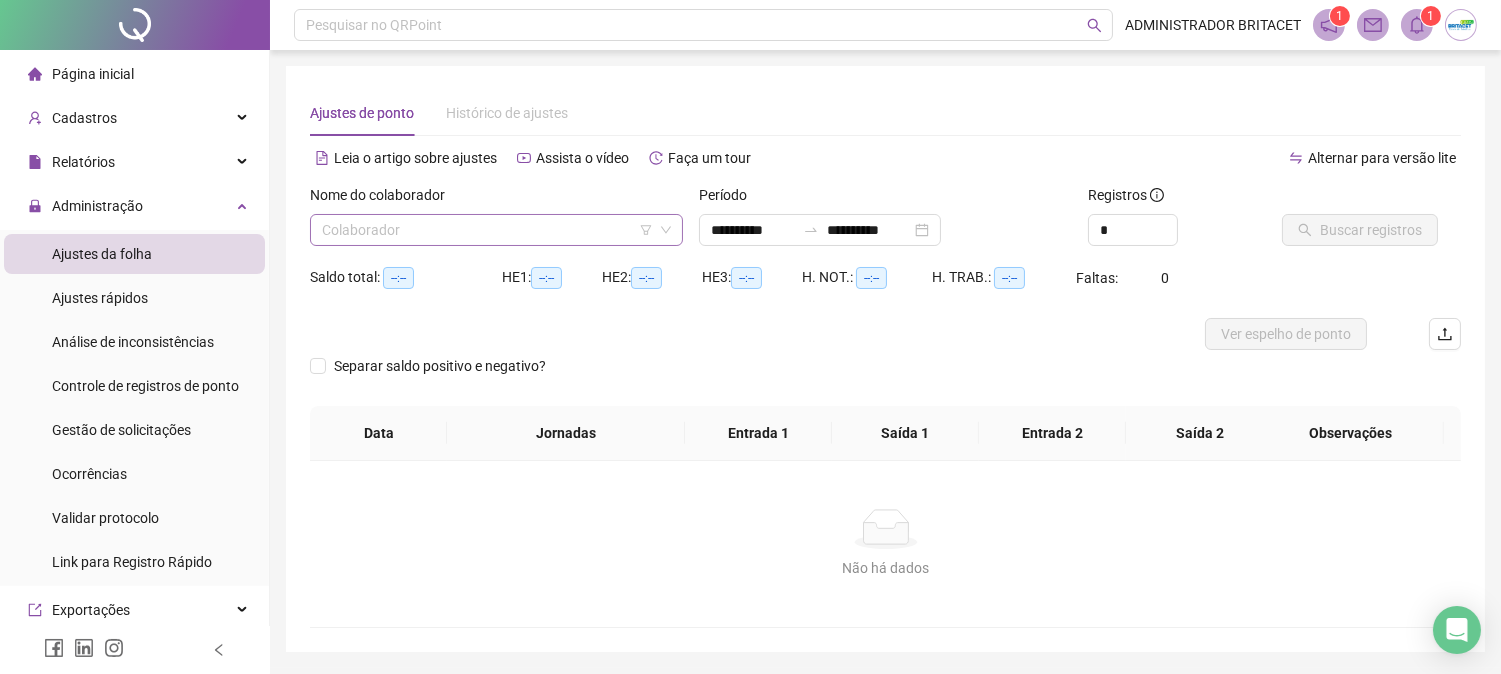 click at bounding box center [490, 230] 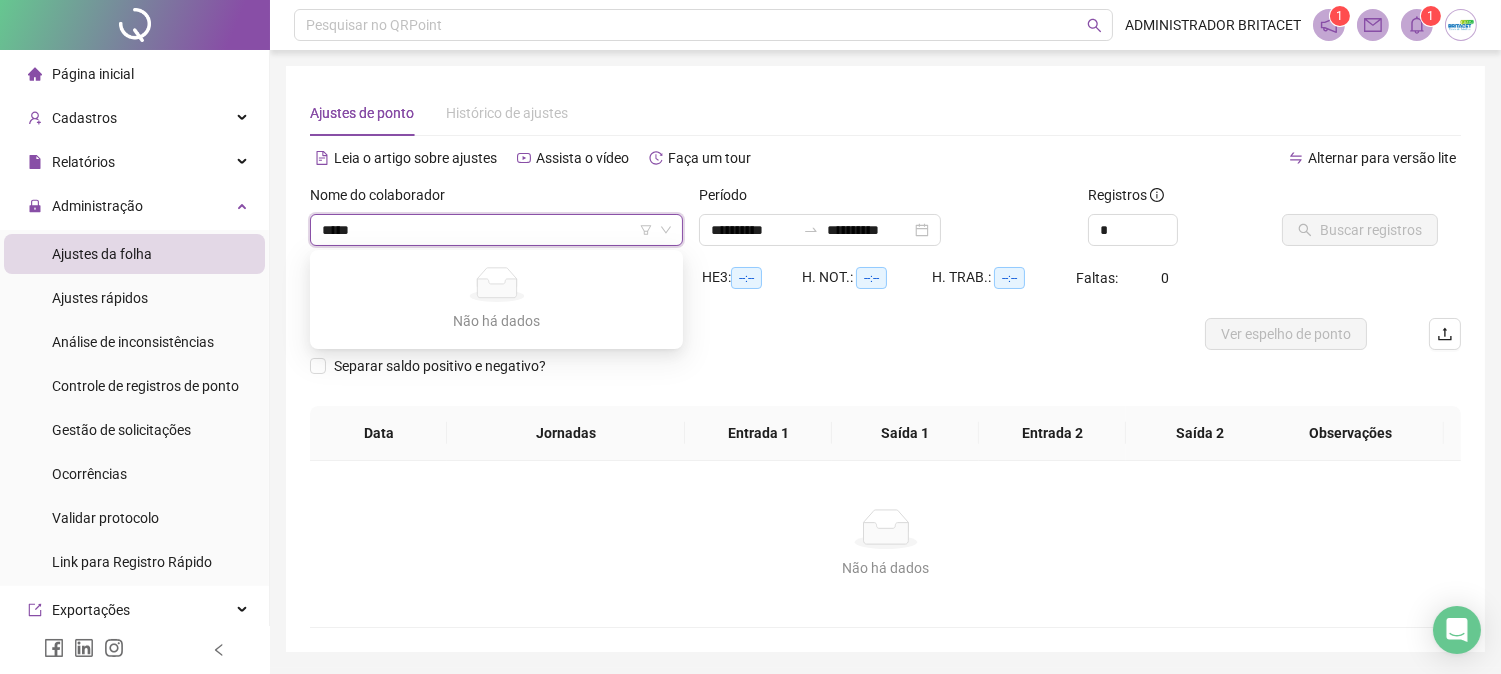 type on "***" 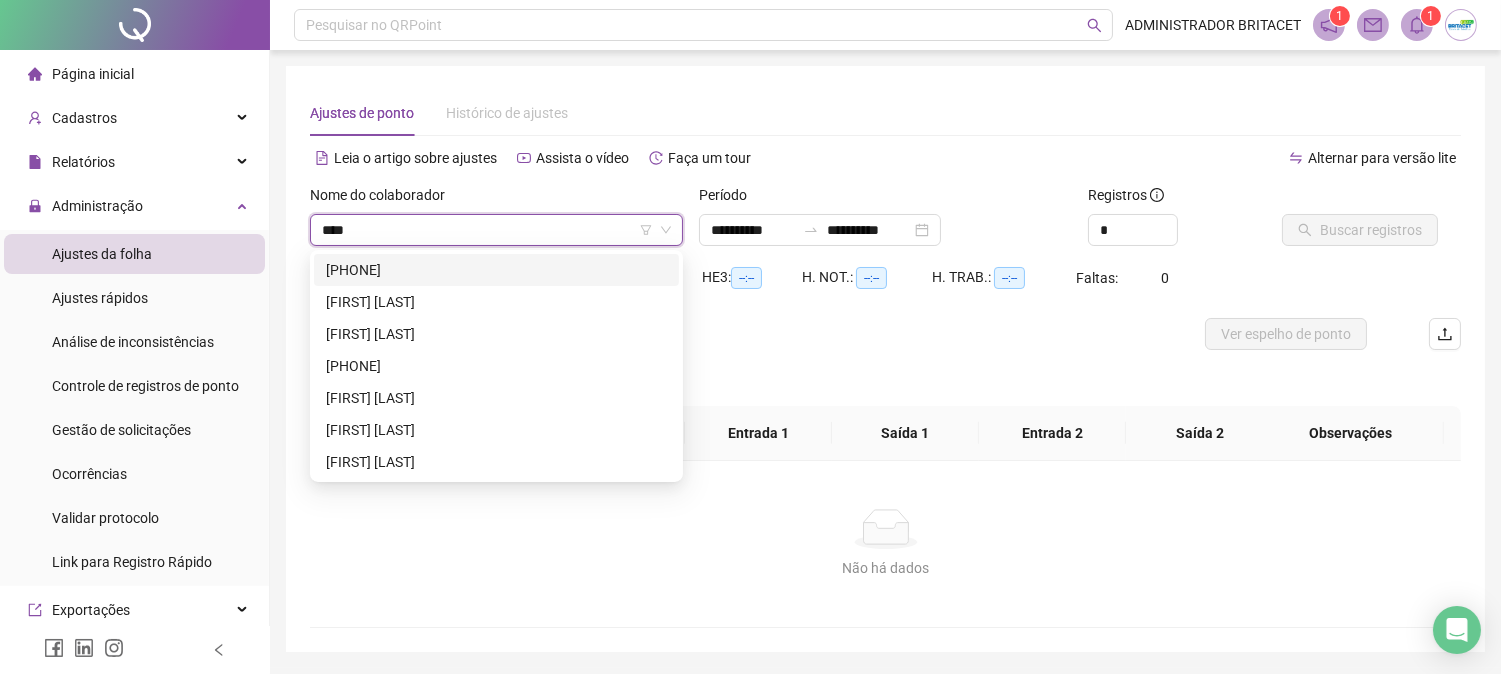 click on "[PHONE]" at bounding box center (496, 270) 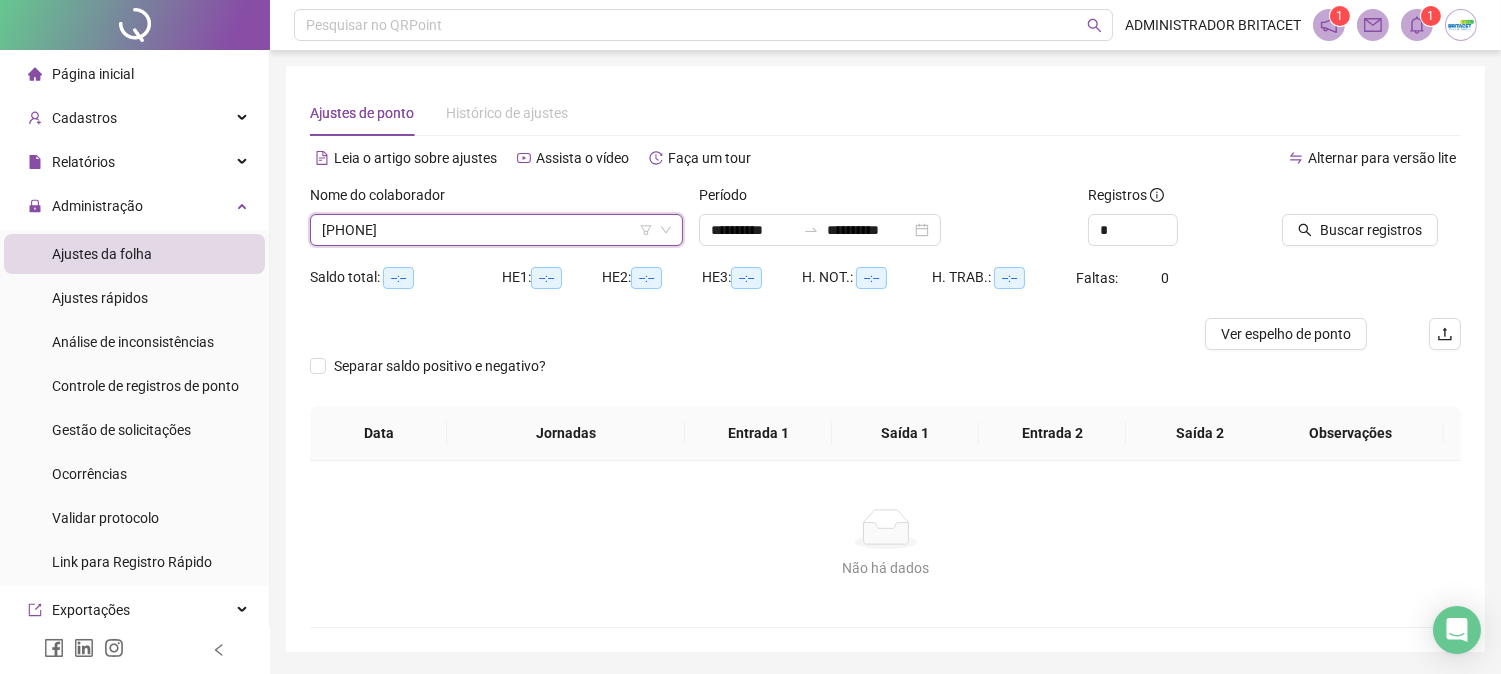 click on "Período" at bounding box center (885, 199) 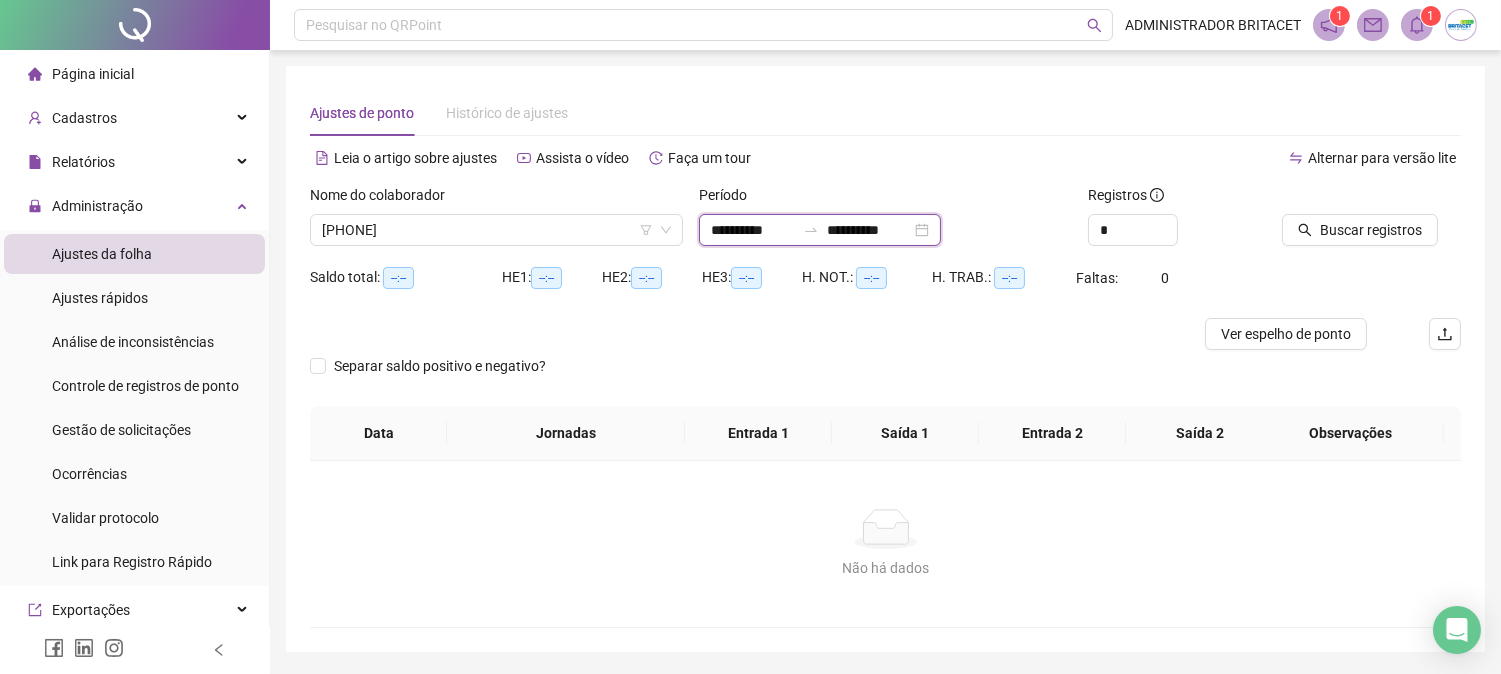 click on "**********" at bounding box center [753, 230] 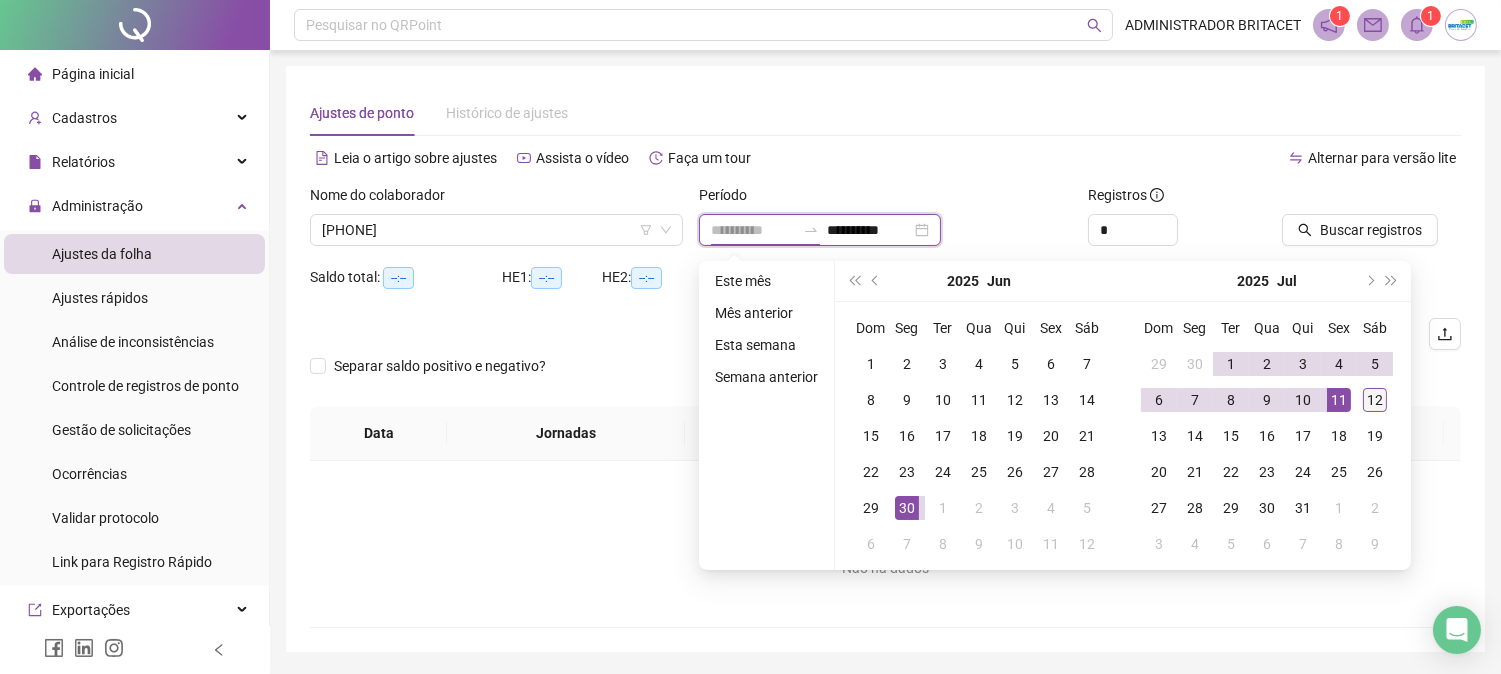 type on "**********" 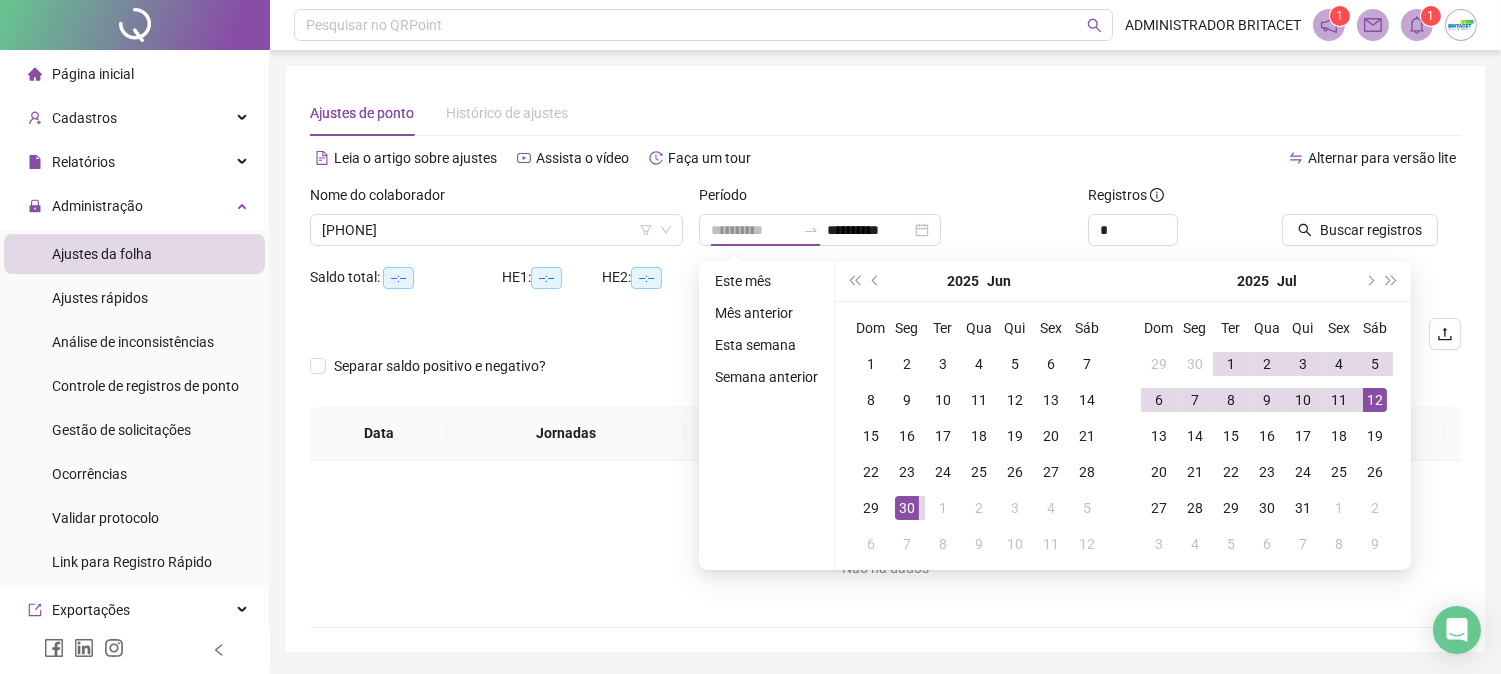 click on "12" at bounding box center (1375, 400) 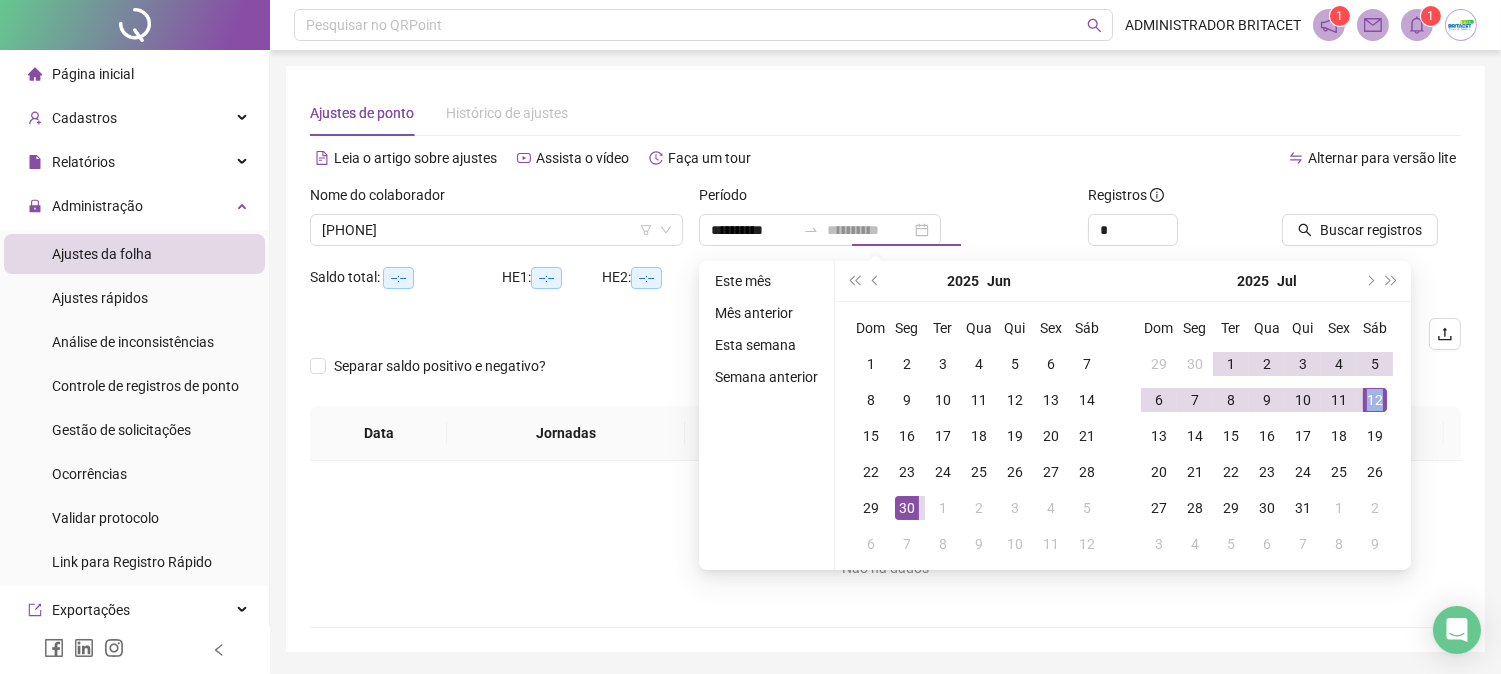 click on "12" at bounding box center [1375, 400] 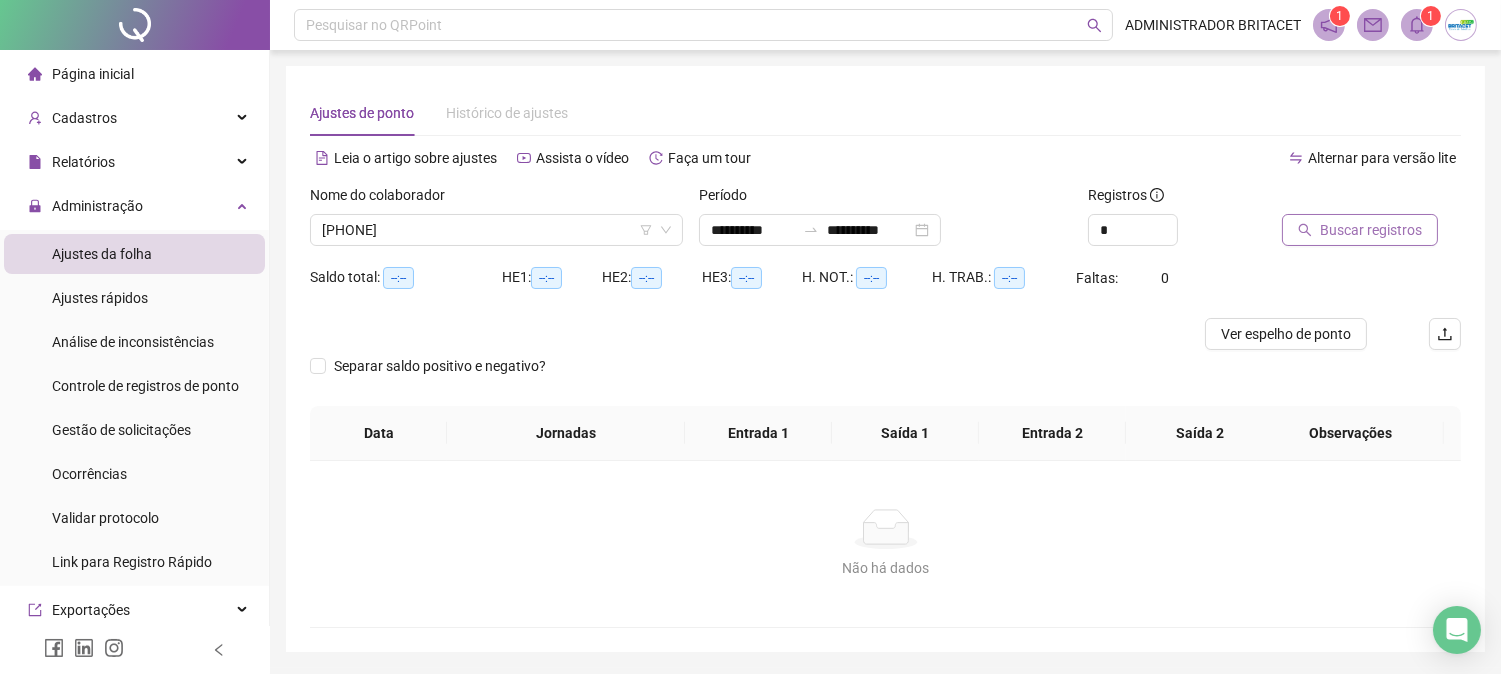 click on "Buscar registros" at bounding box center (1360, 230) 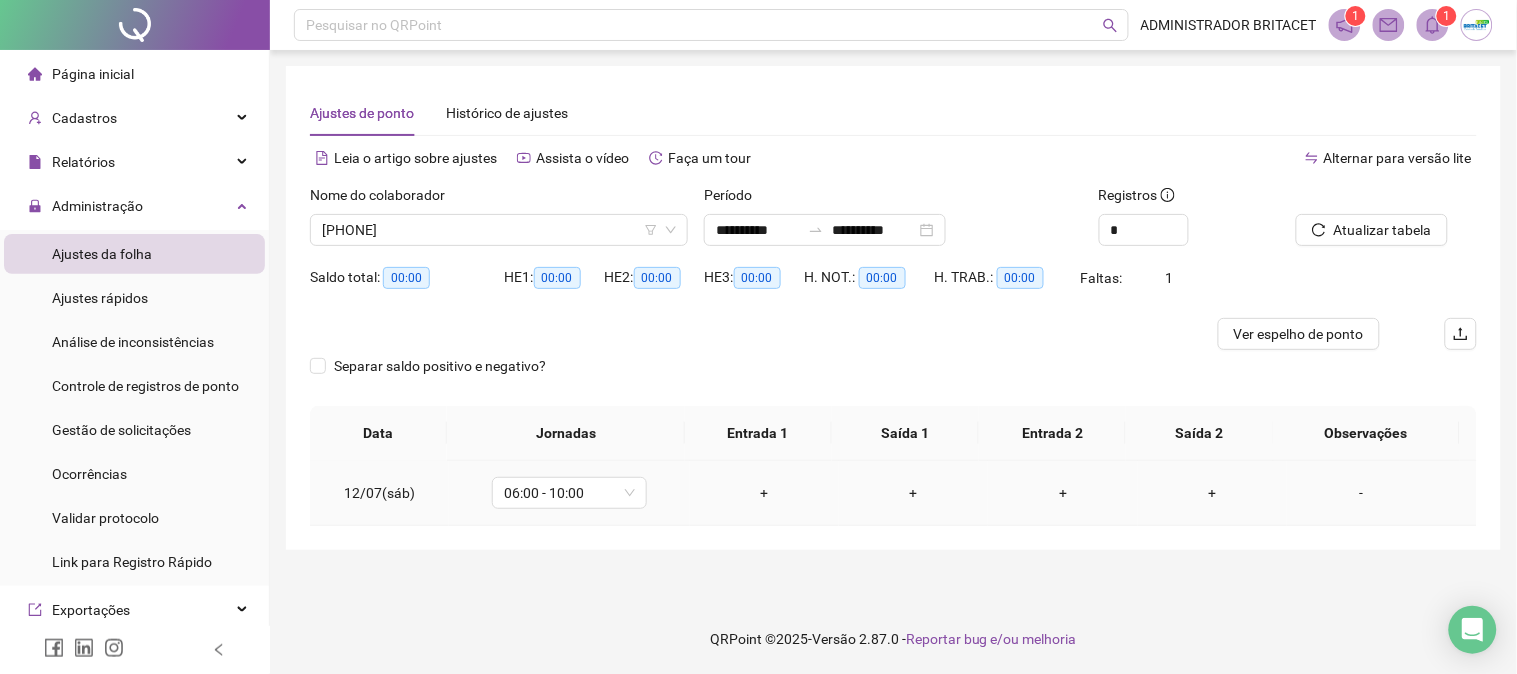 click on "-" at bounding box center [1362, 493] 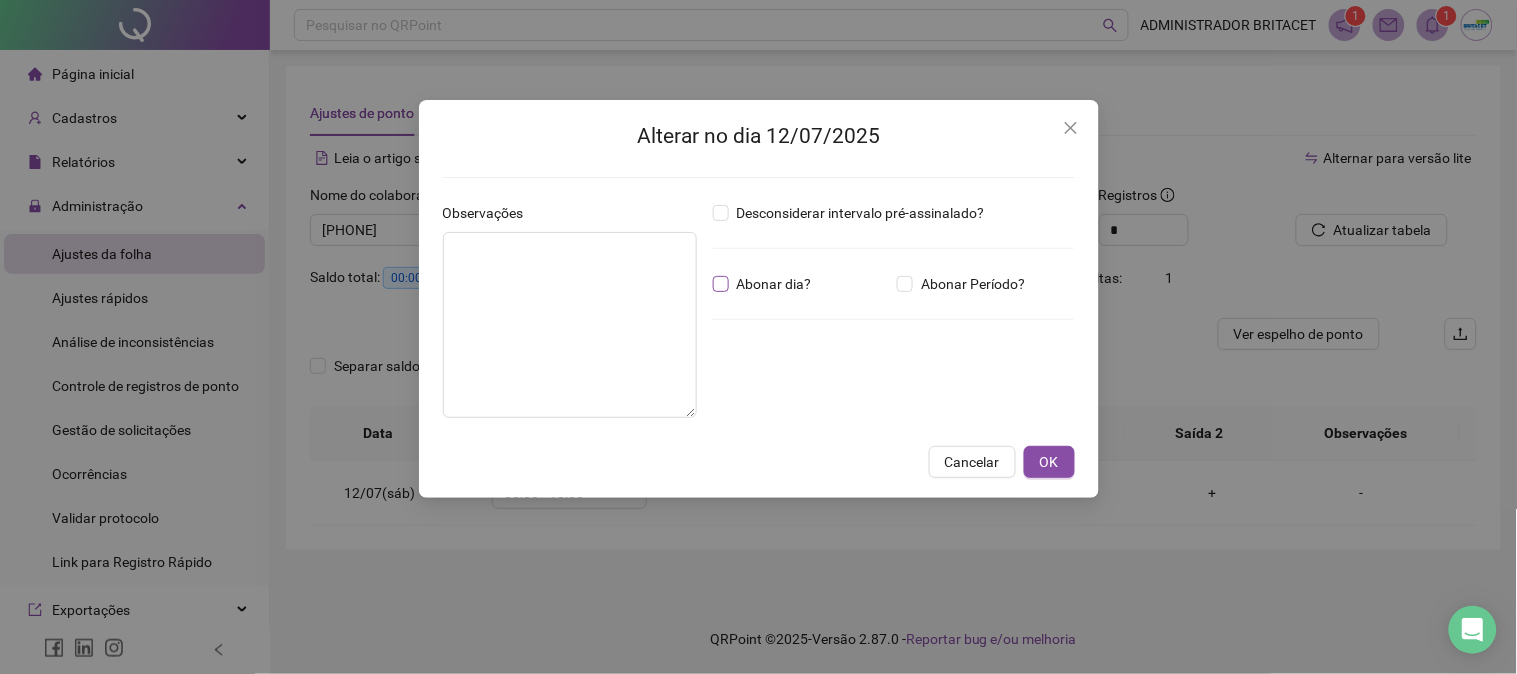 click on "Abonar dia?" at bounding box center [774, 284] 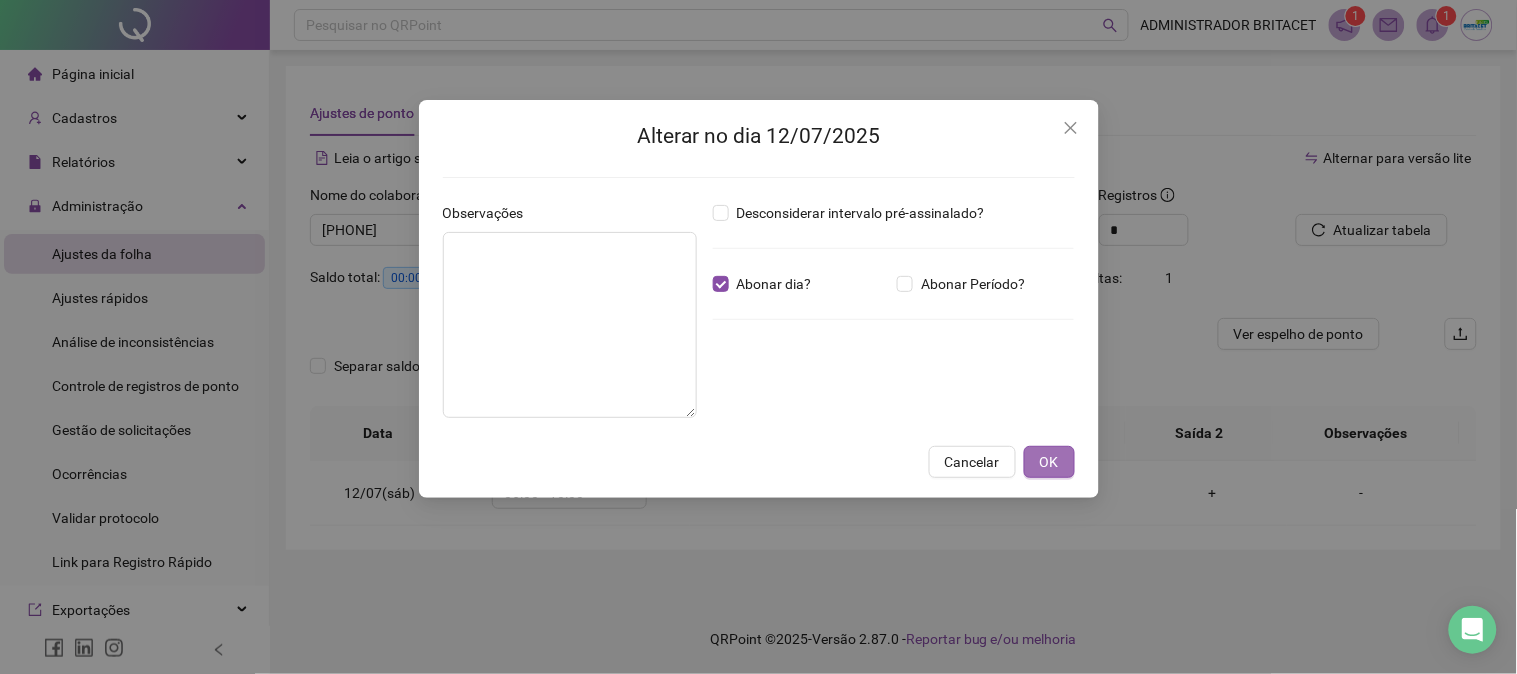 click on "OK" at bounding box center [1049, 462] 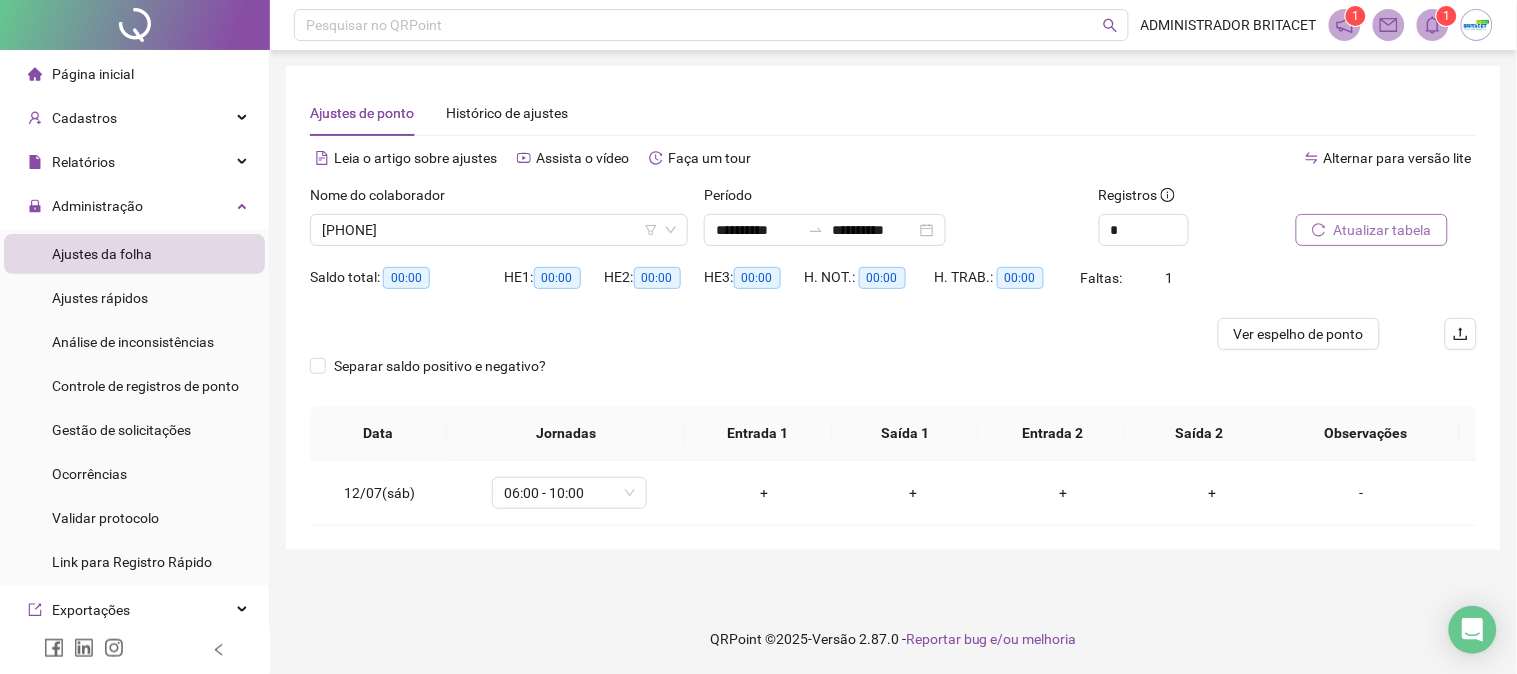 click on "Atualizar tabela" at bounding box center (1383, 230) 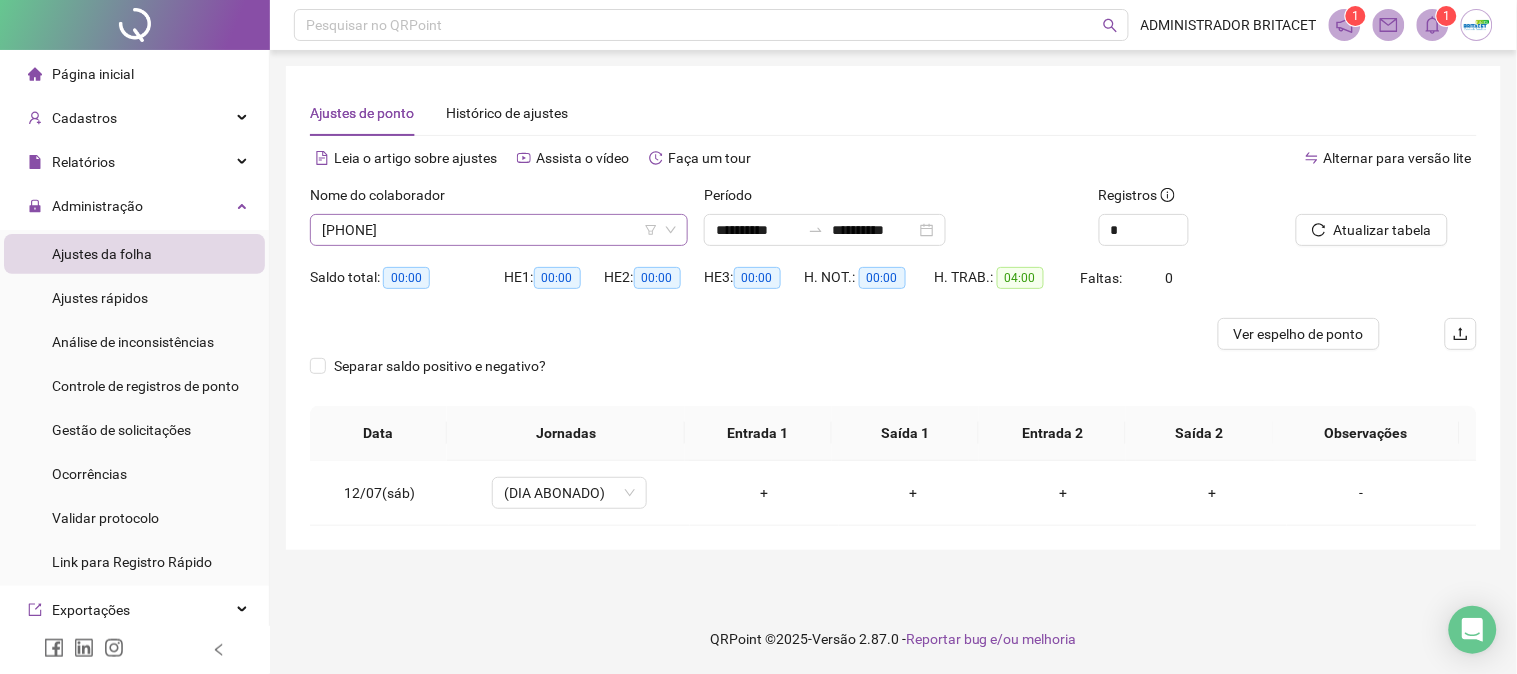 click on "[PHONE]" at bounding box center (499, 230) 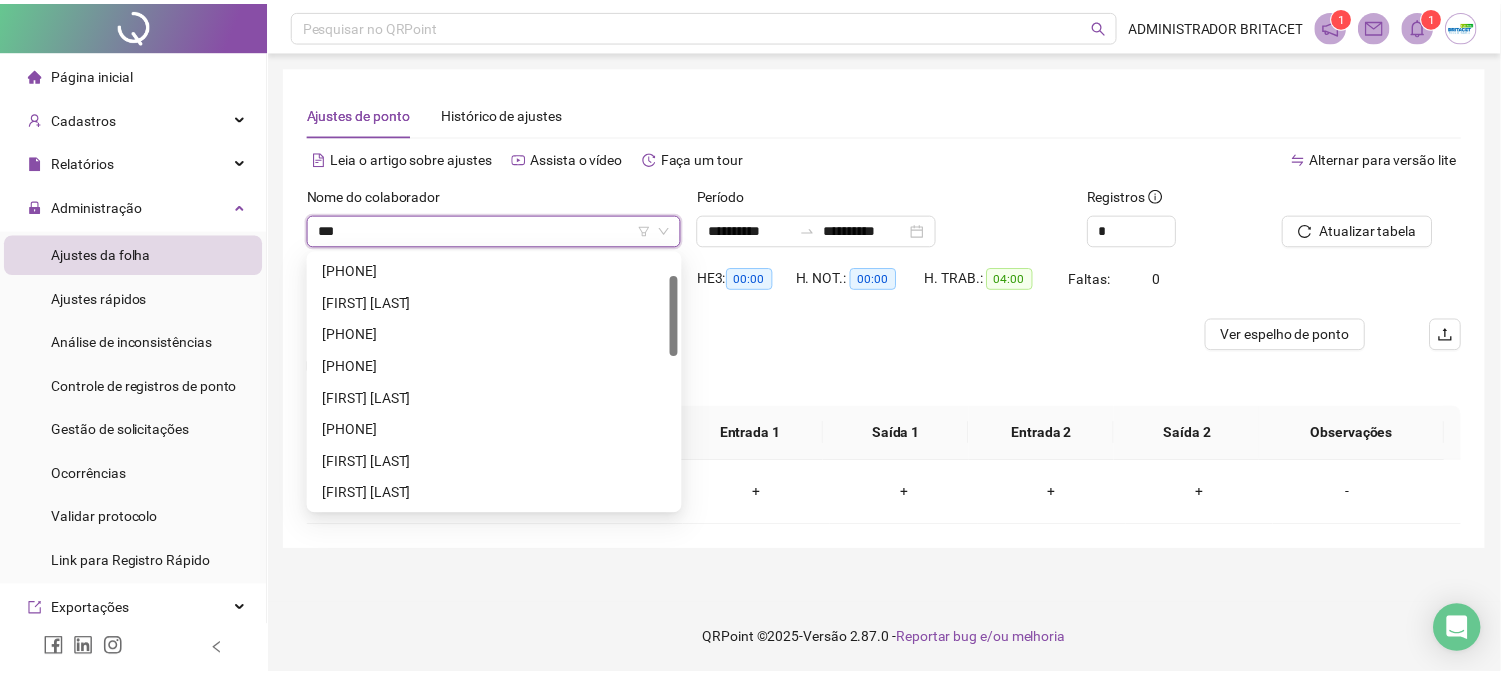 scroll, scrollTop: 0, scrollLeft: 0, axis: both 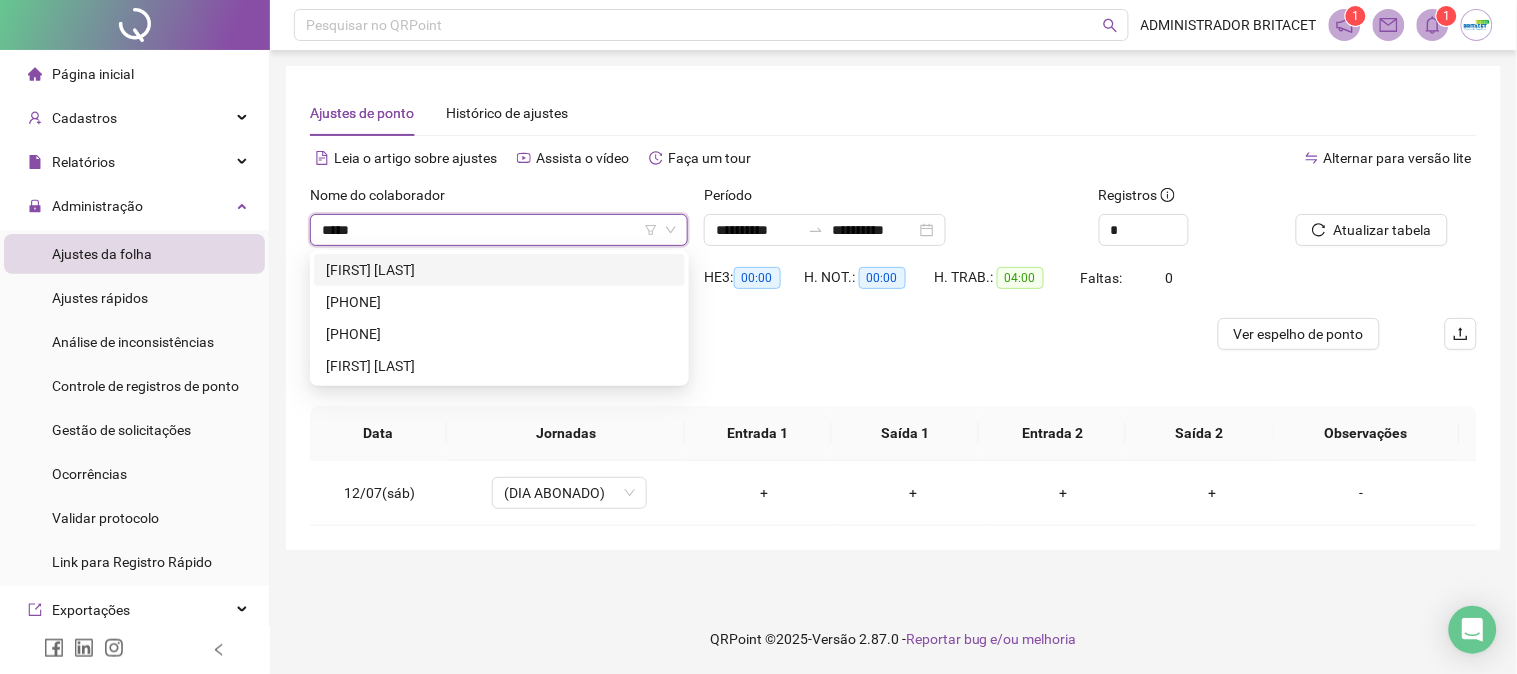 type on "******" 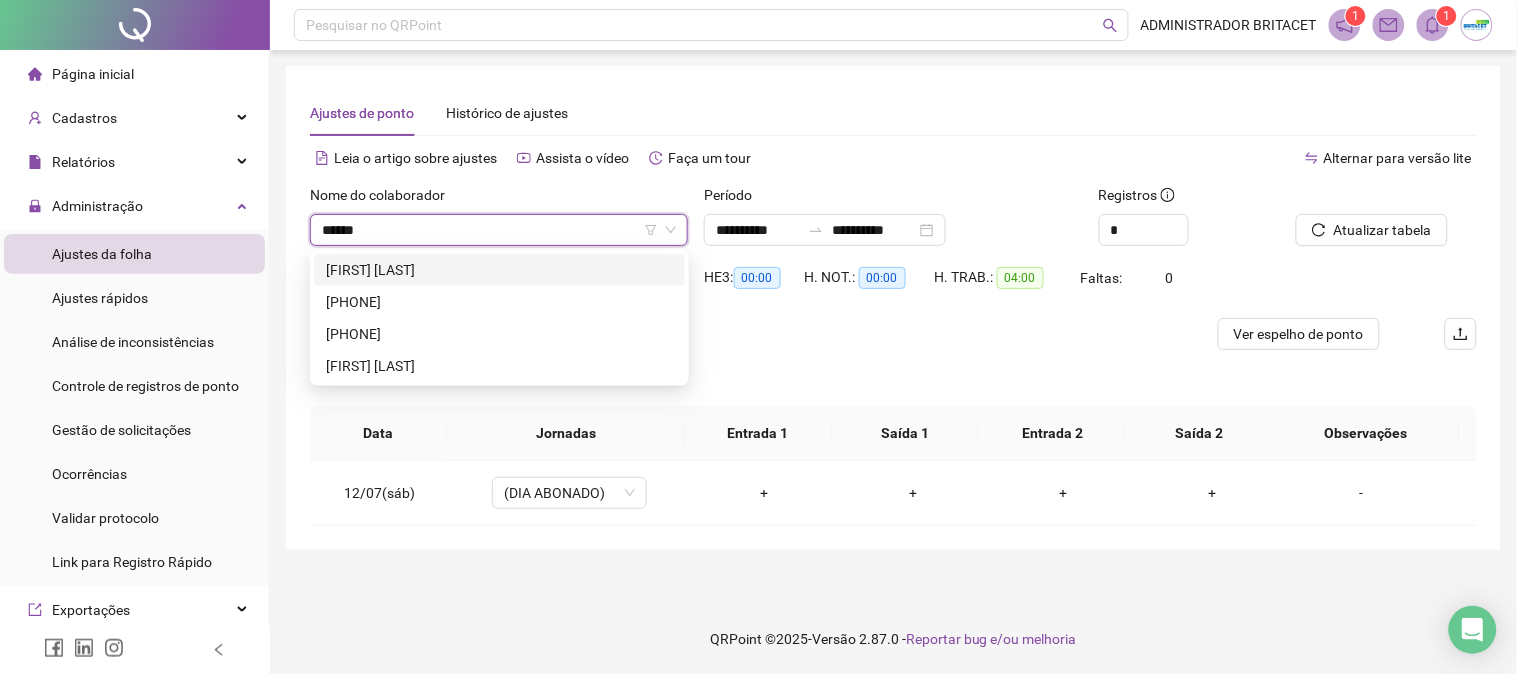 click on "[FIRST] [LAST]" at bounding box center [499, 270] 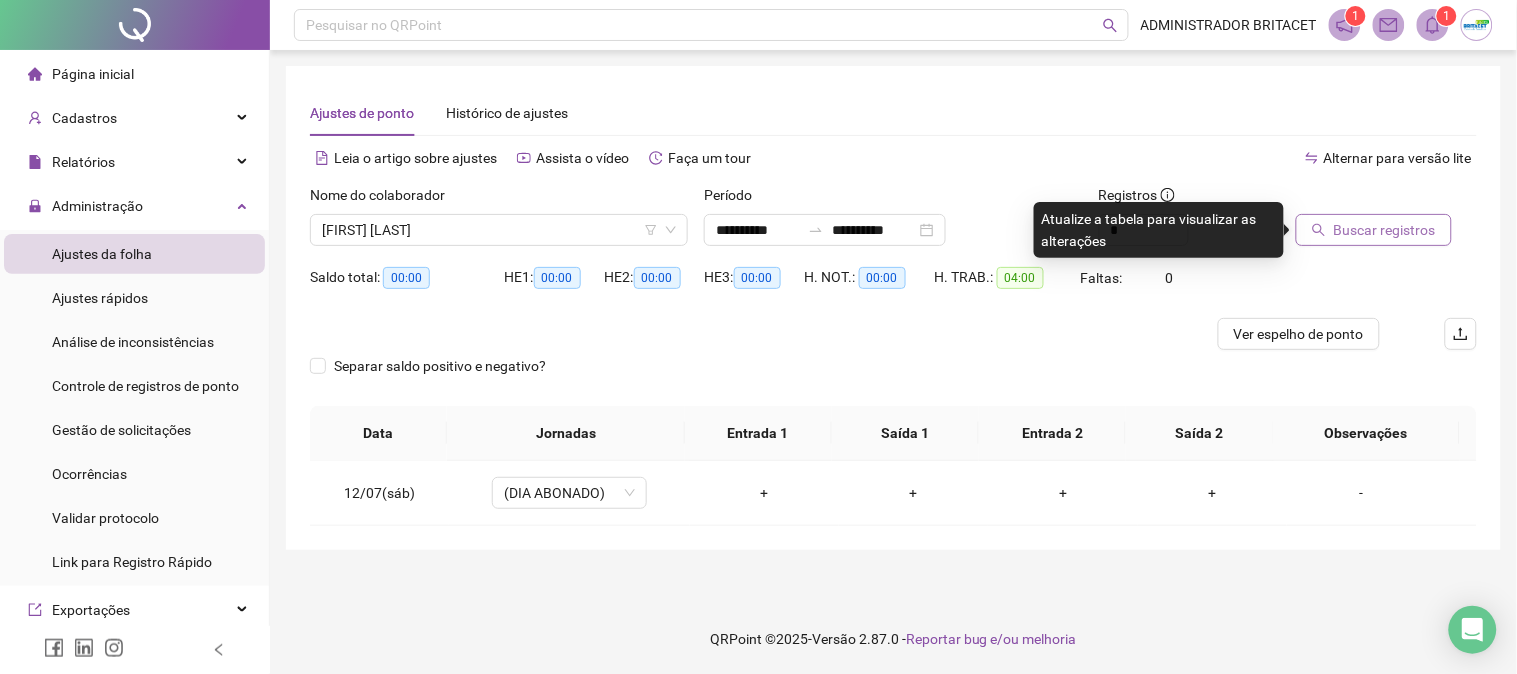 click on "Buscar registros" at bounding box center [1385, 230] 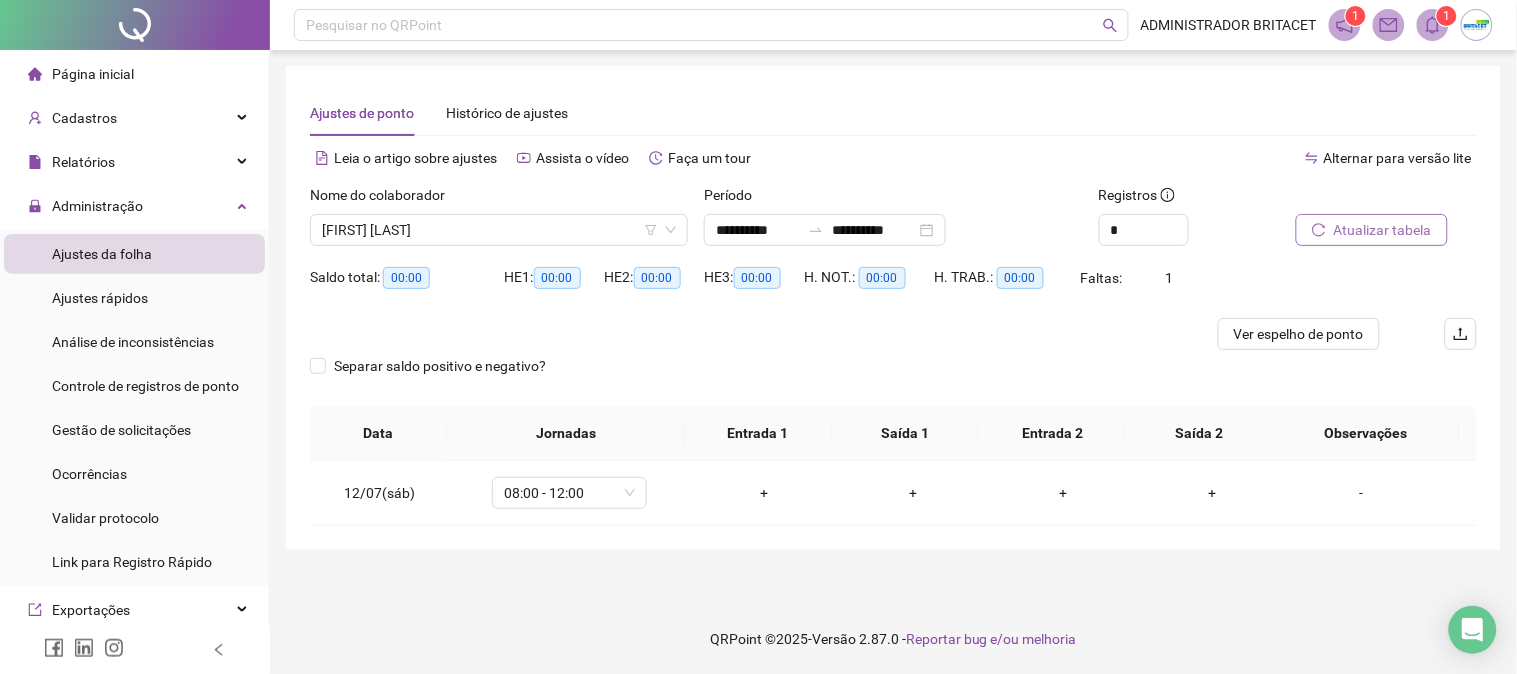 click on "Atualizar tabela" at bounding box center (1383, 230) 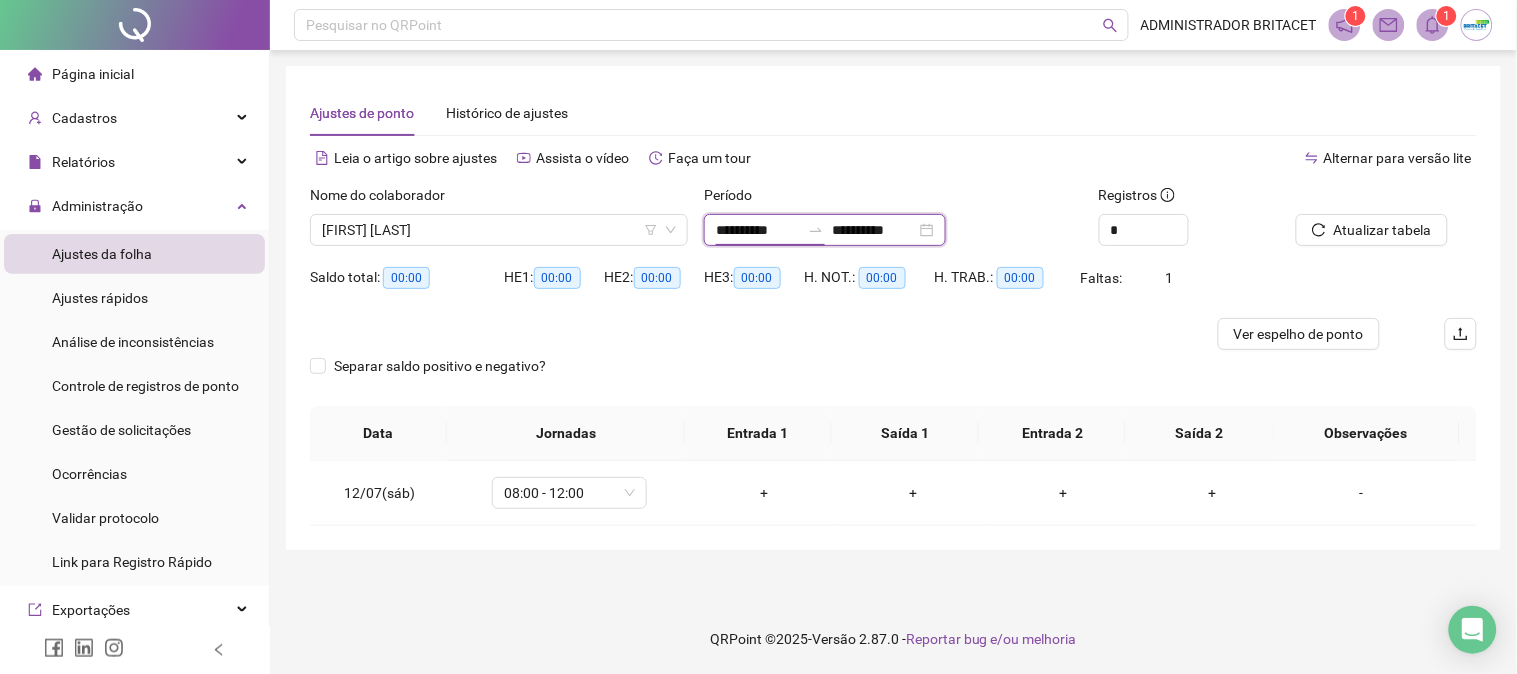 drag, startPoint x: 756, startPoint y: 228, endPoint x: 782, endPoint y: 231, distance: 26.172504 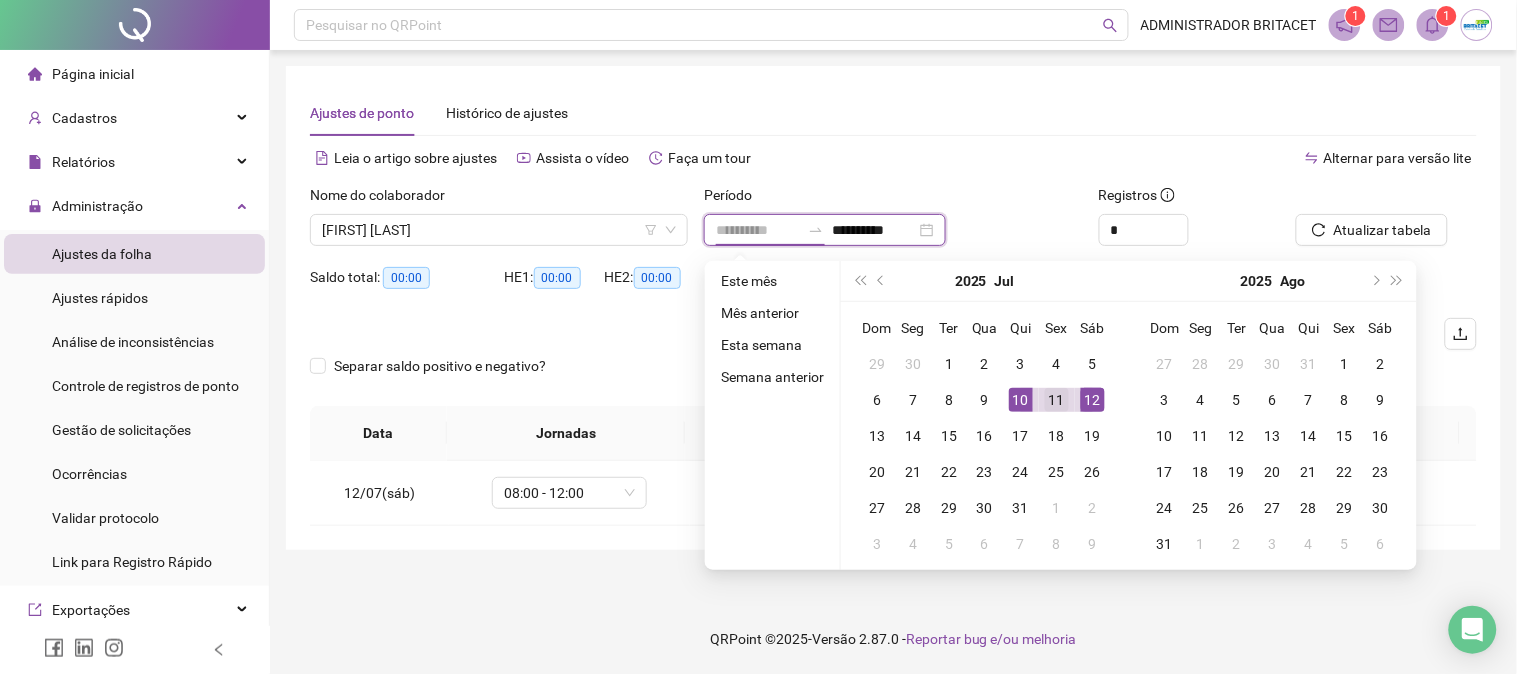 type on "**********" 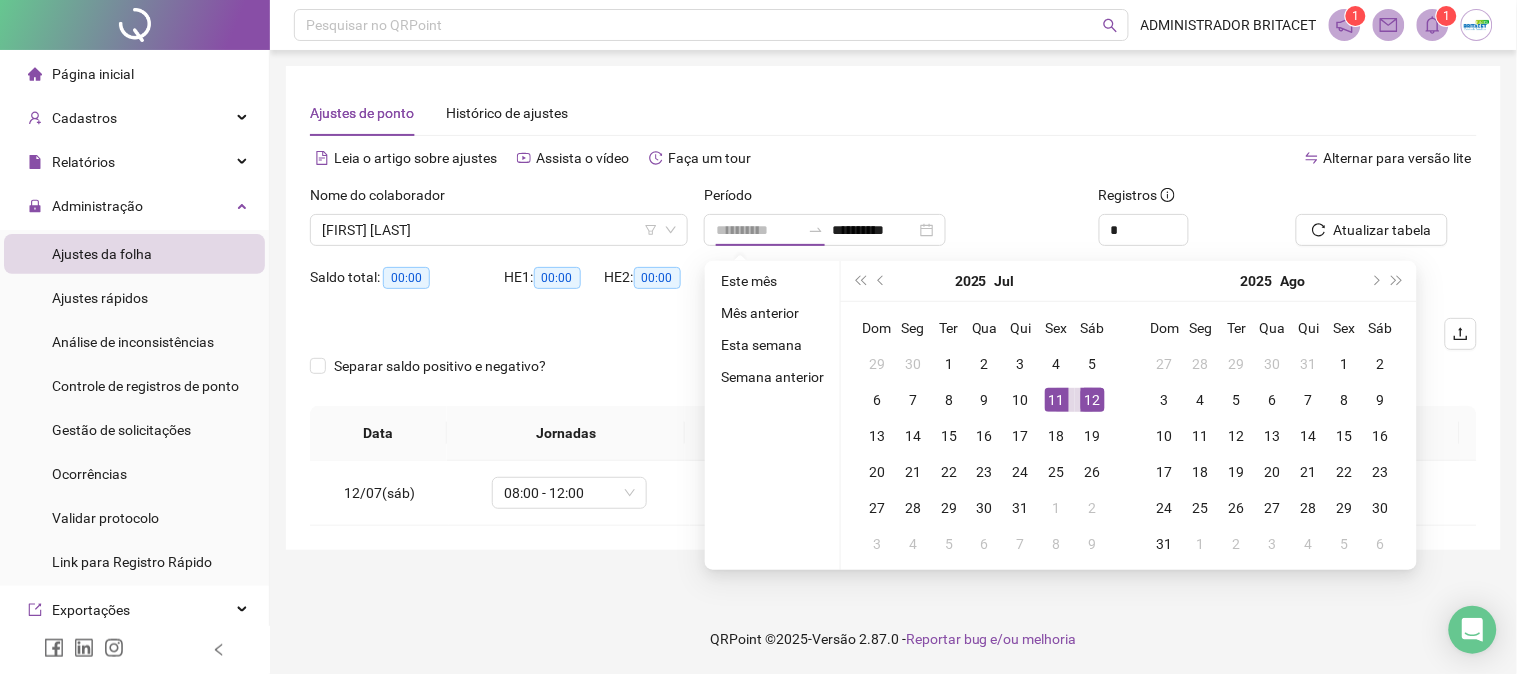 click on "11" at bounding box center (1057, 400) 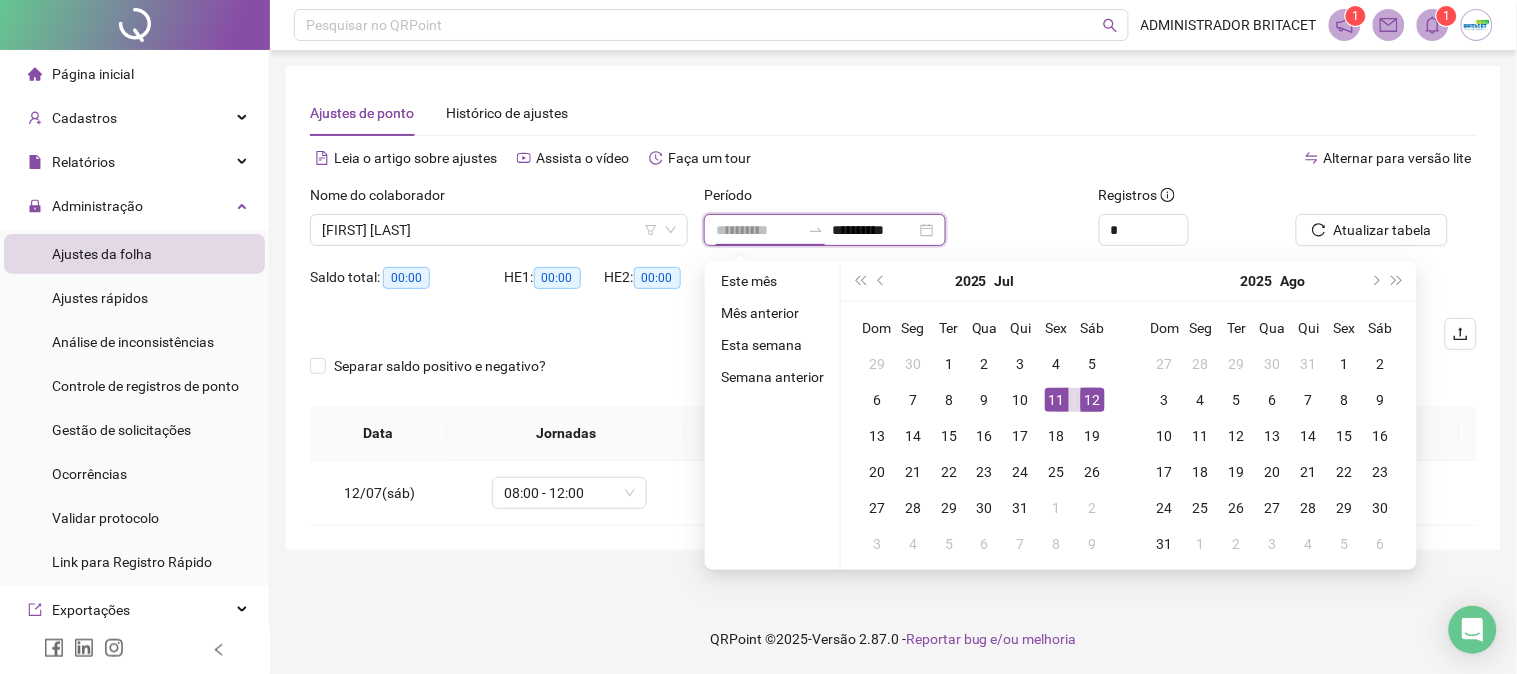 type on "**********" 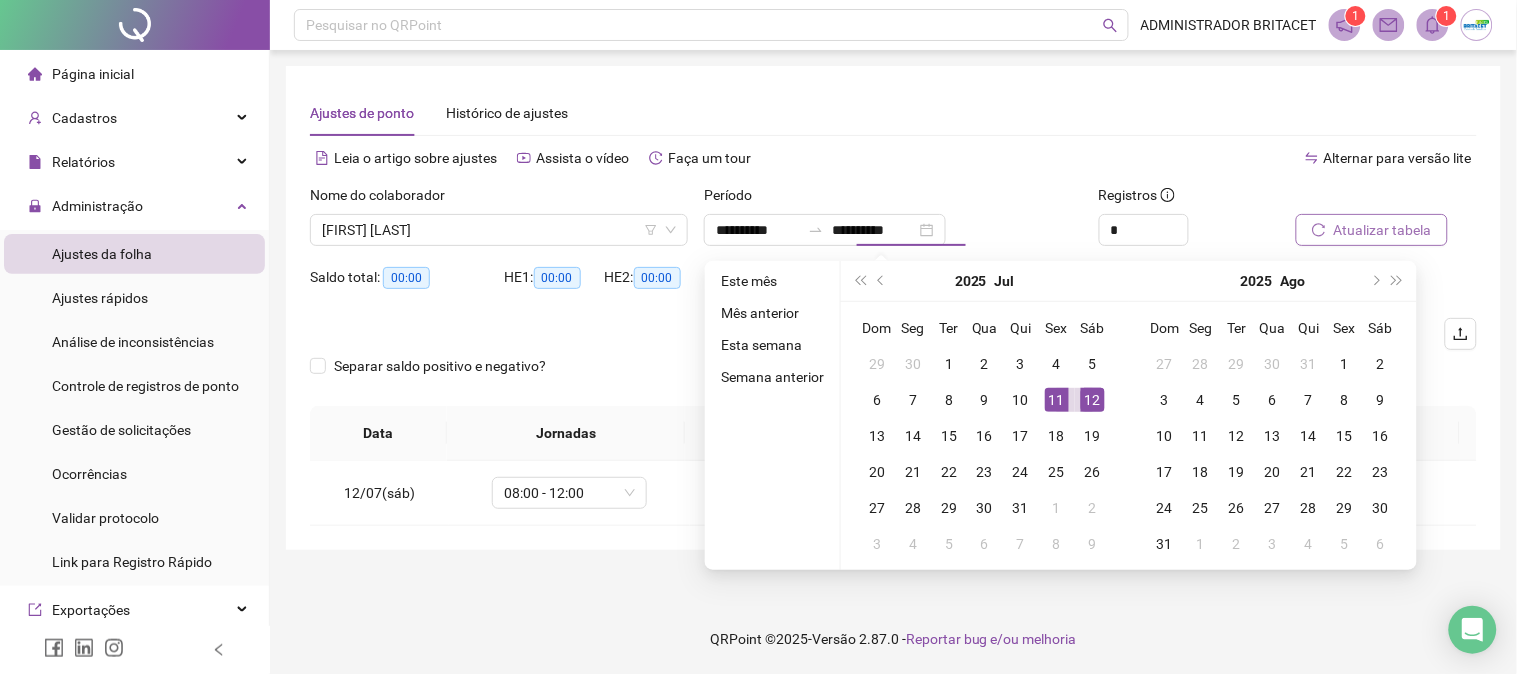 click on "Atualizar tabela" at bounding box center (1372, 230) 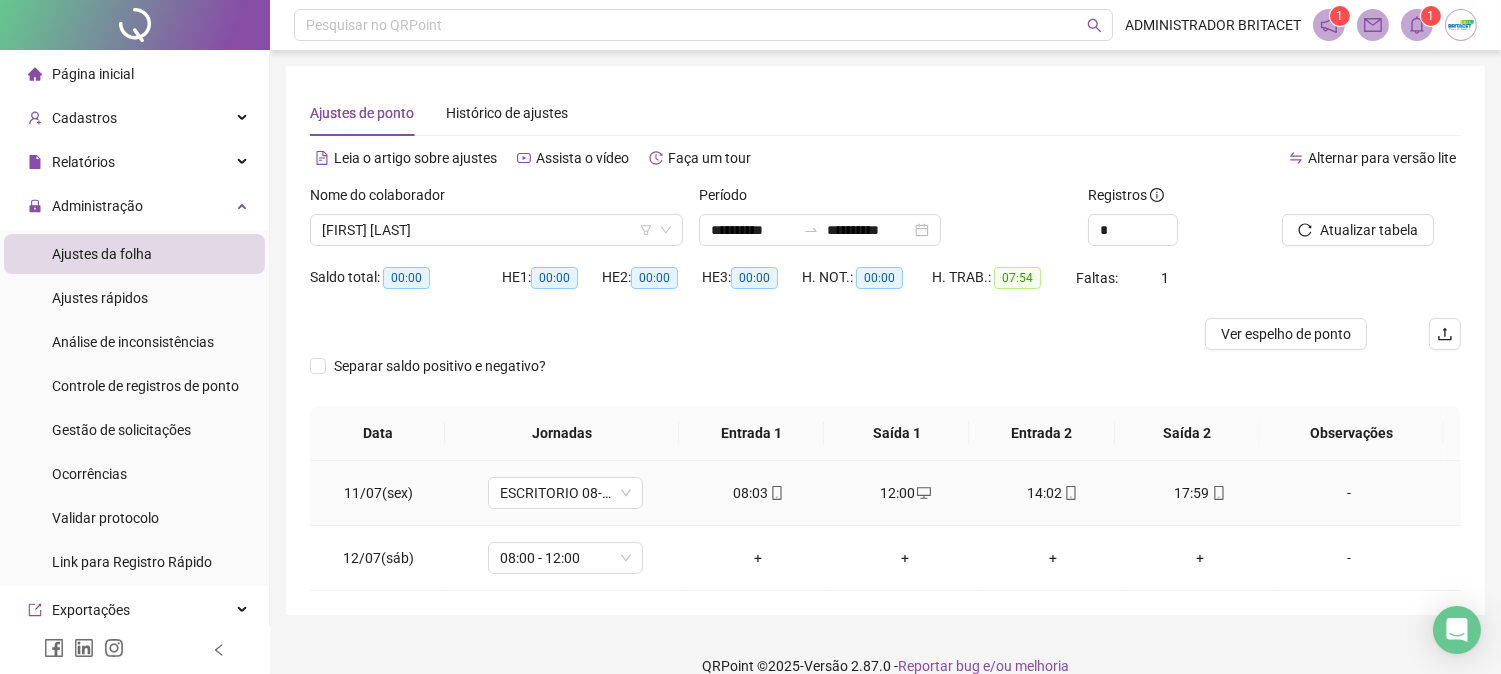click 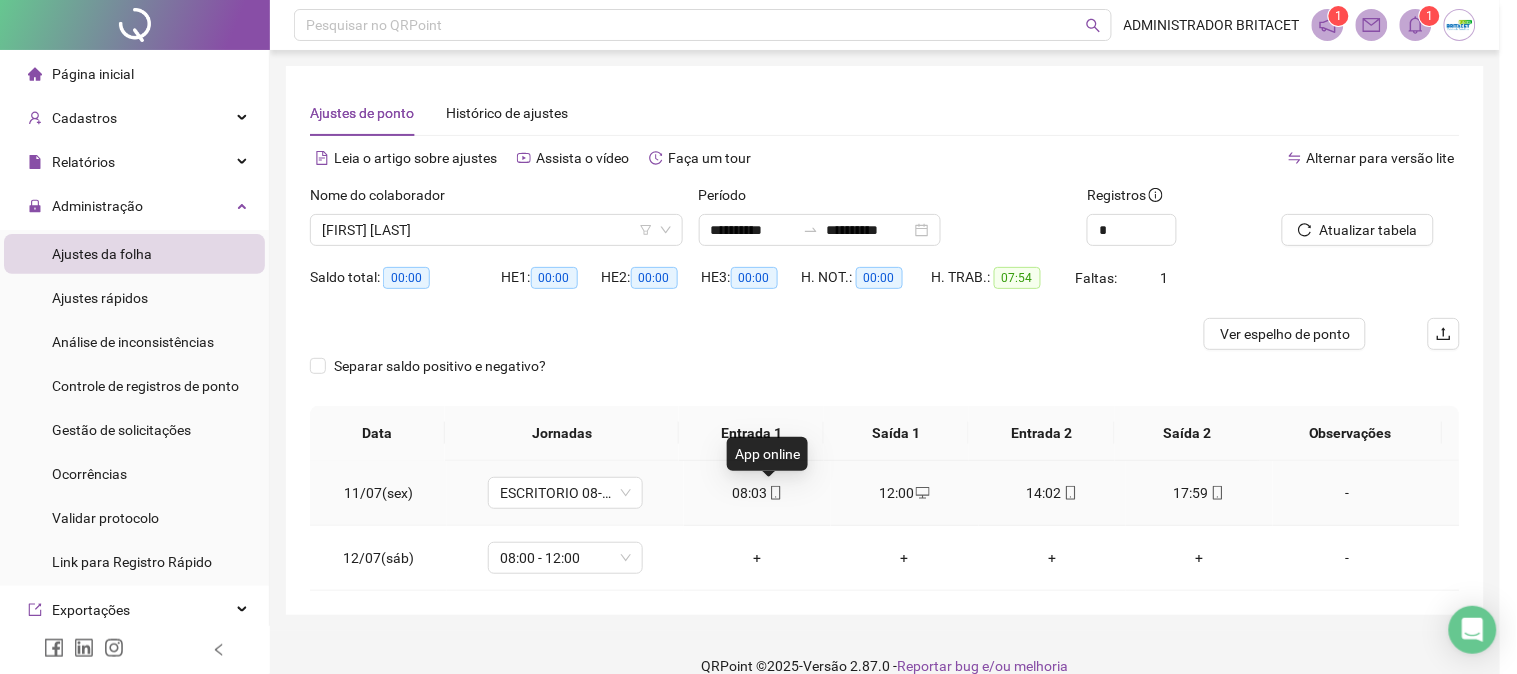 type on "**********" 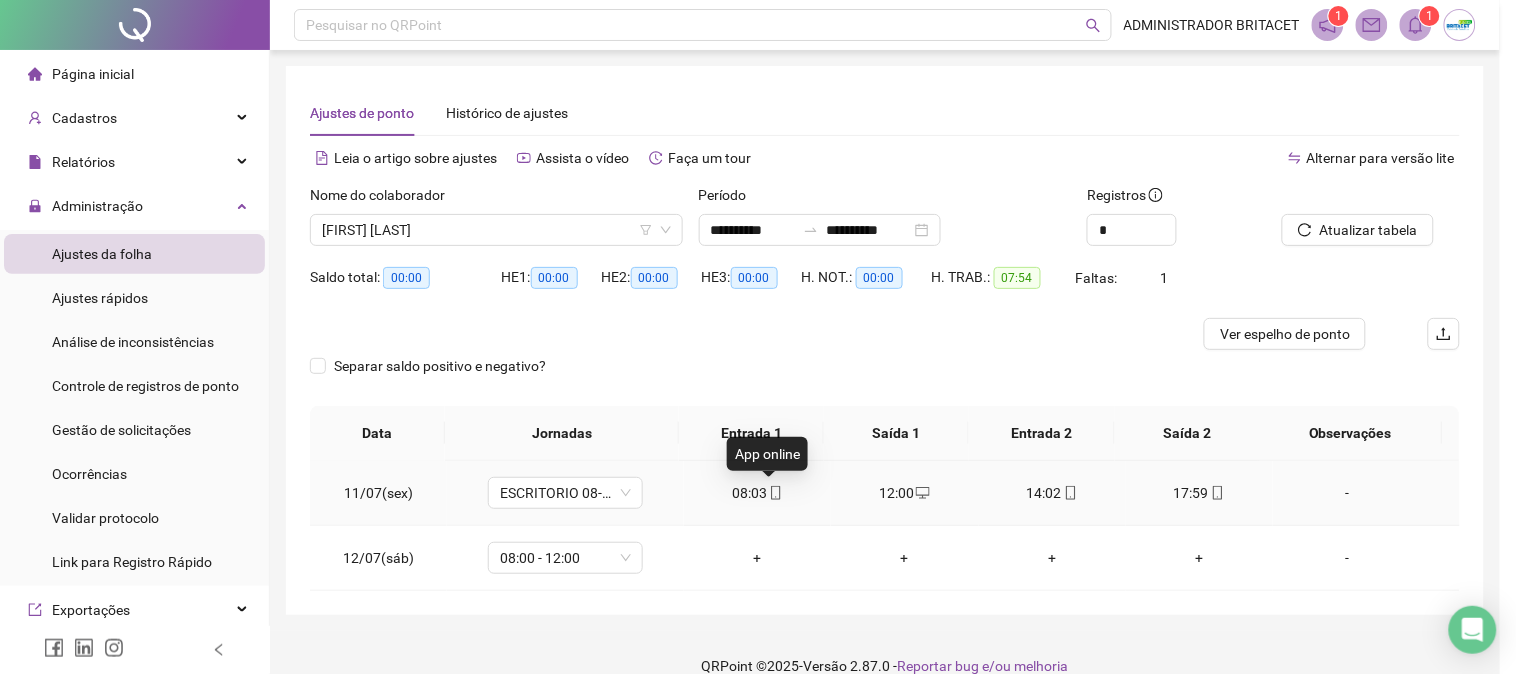 type on "**********" 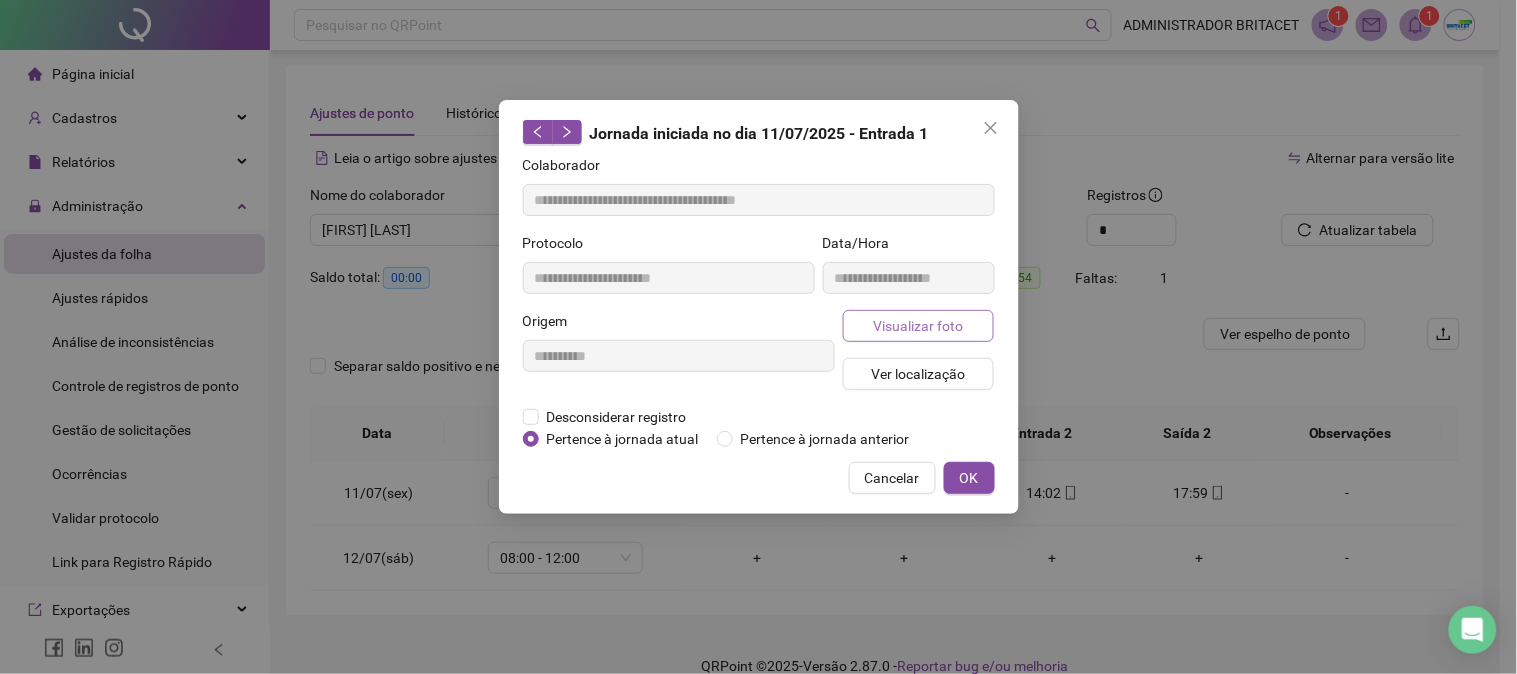 click on "Visualizar foto" at bounding box center [918, 326] 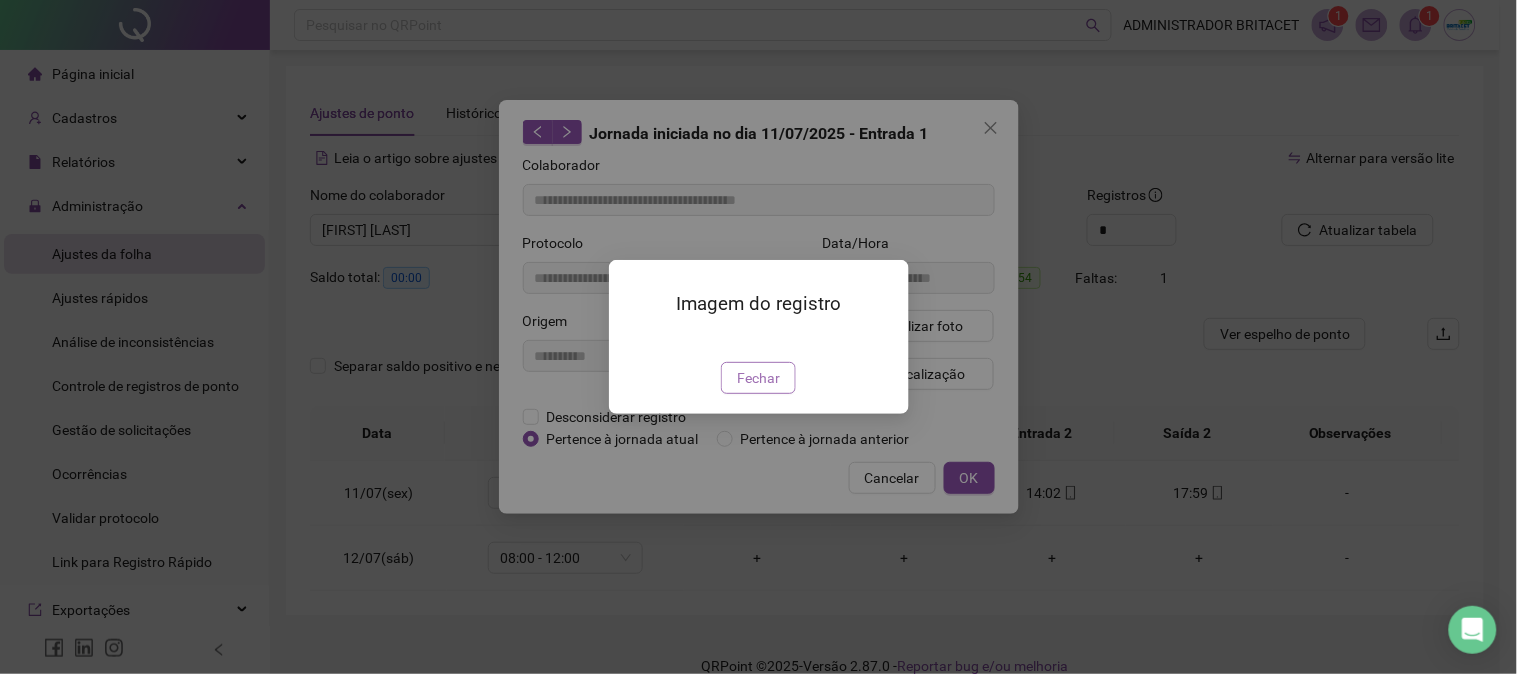 click on "Fechar" at bounding box center (758, 378) 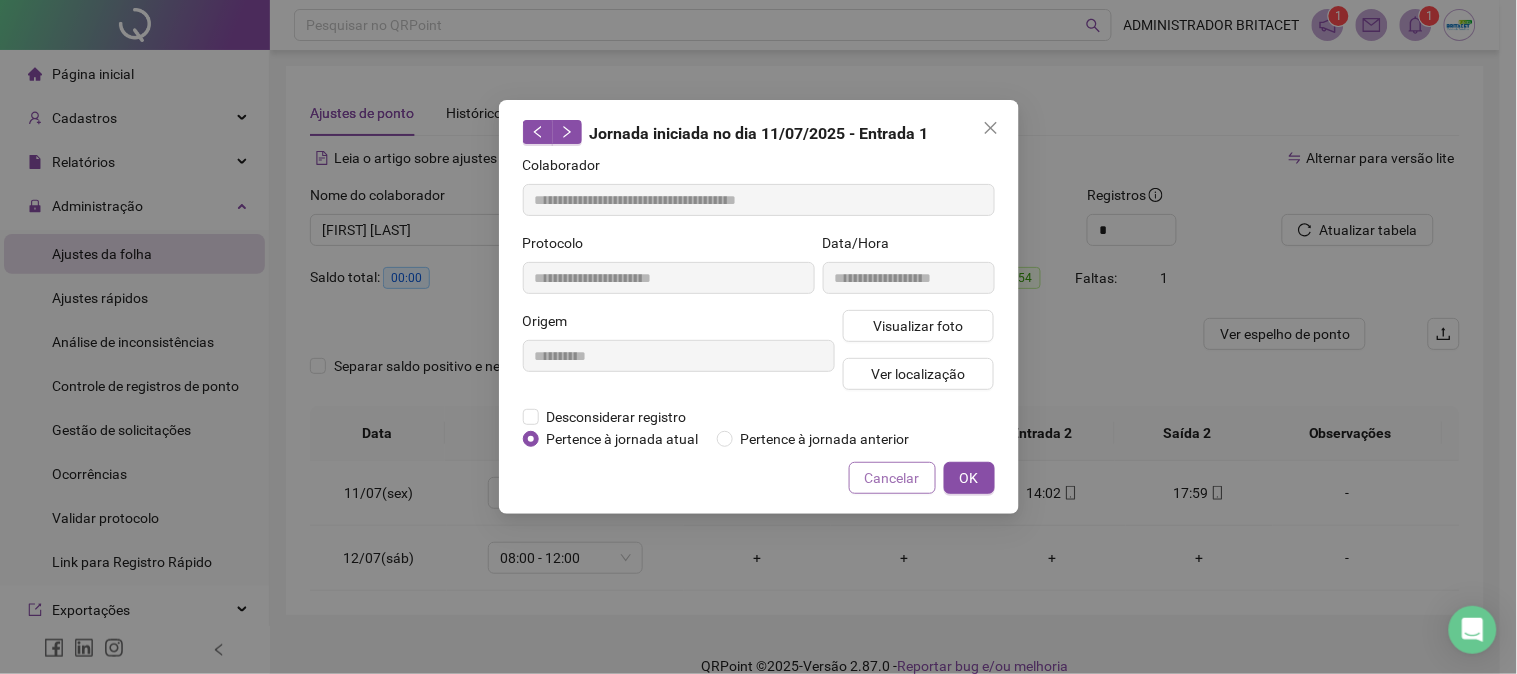 click on "Cancelar" at bounding box center [892, 478] 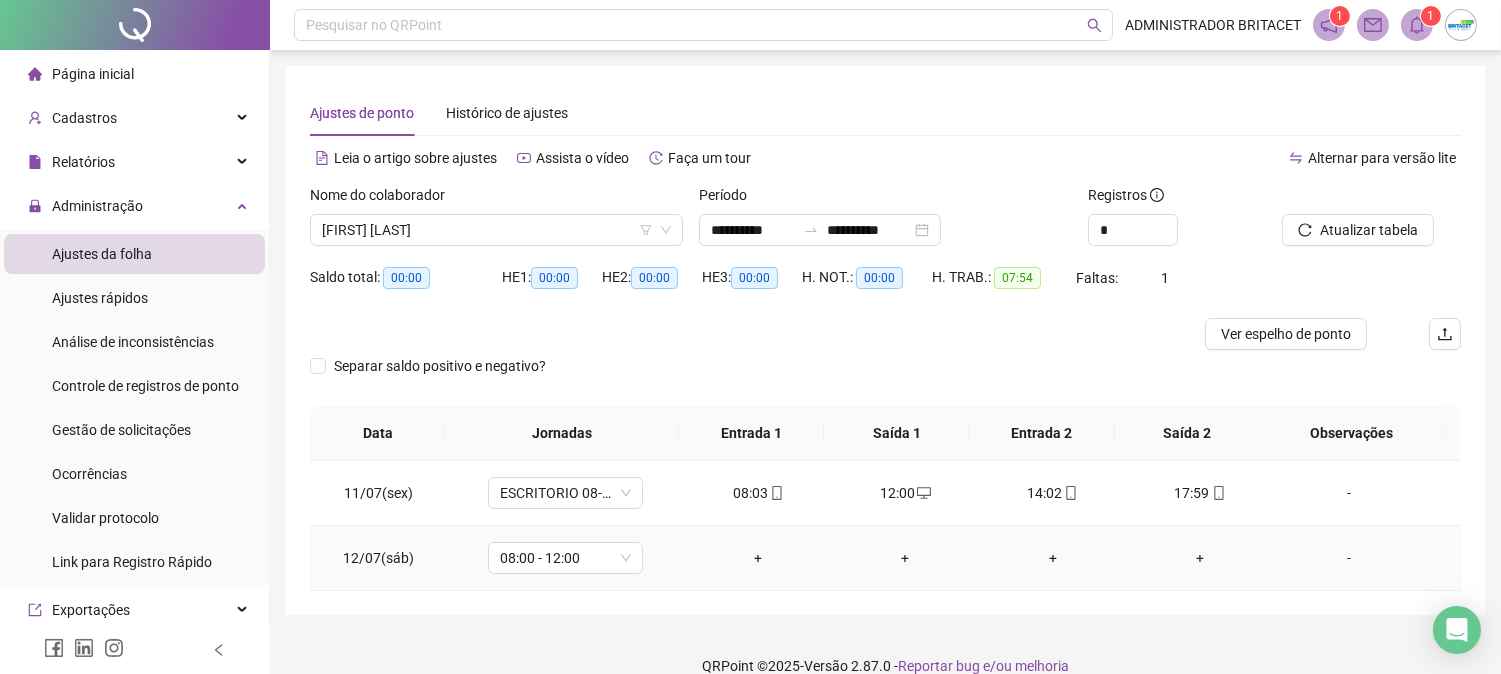 click on "-" at bounding box center (1349, 558) 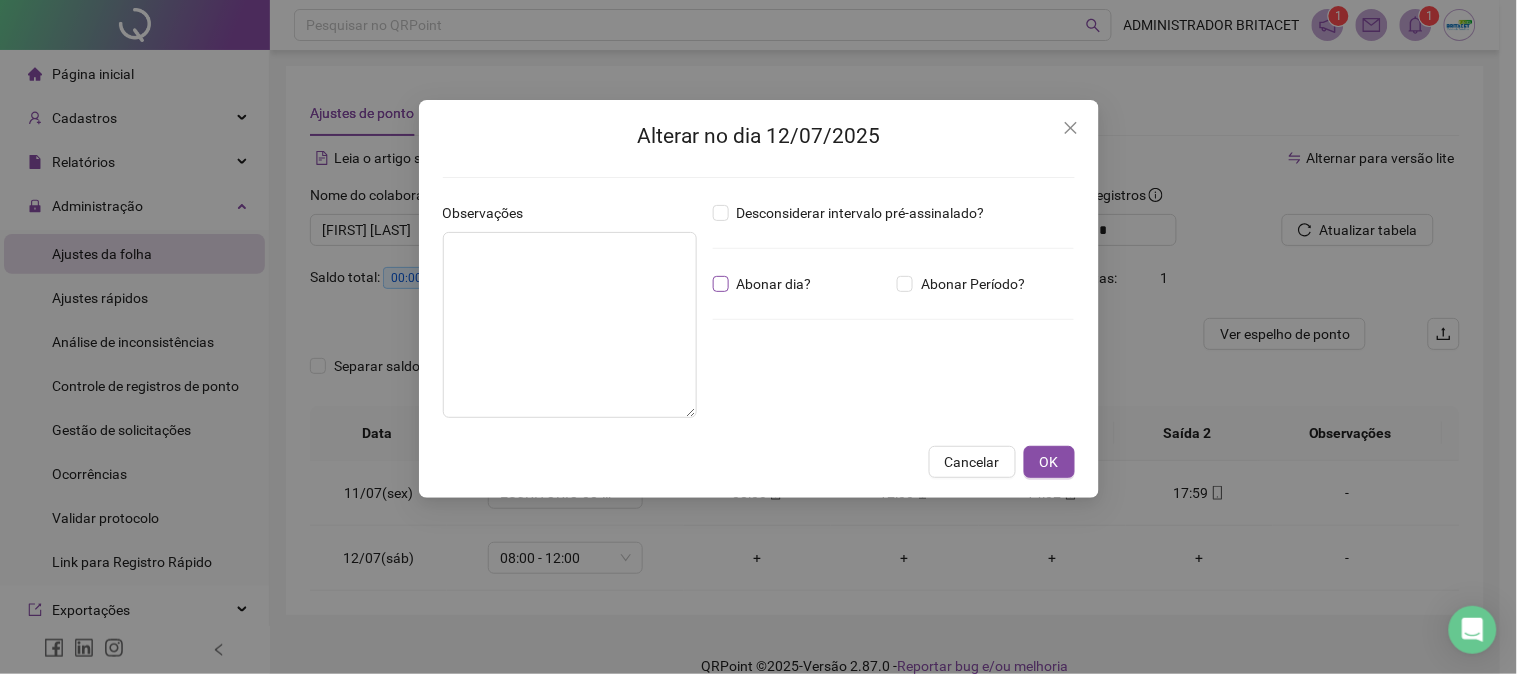 drag, startPoint x: 794, startPoint y: 281, endPoint x: 824, endPoint y: 285, distance: 30.265491 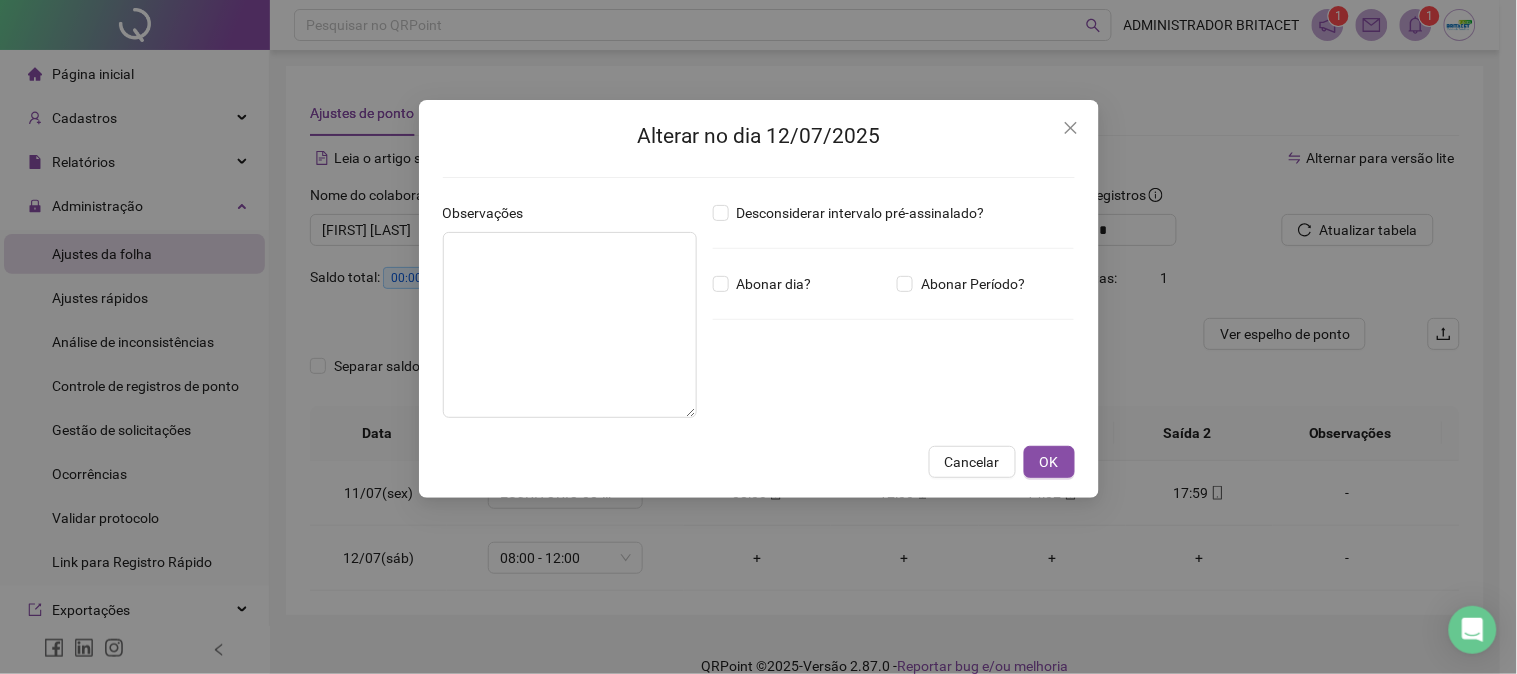 click on "Abonar dia?" at bounding box center (774, 284) 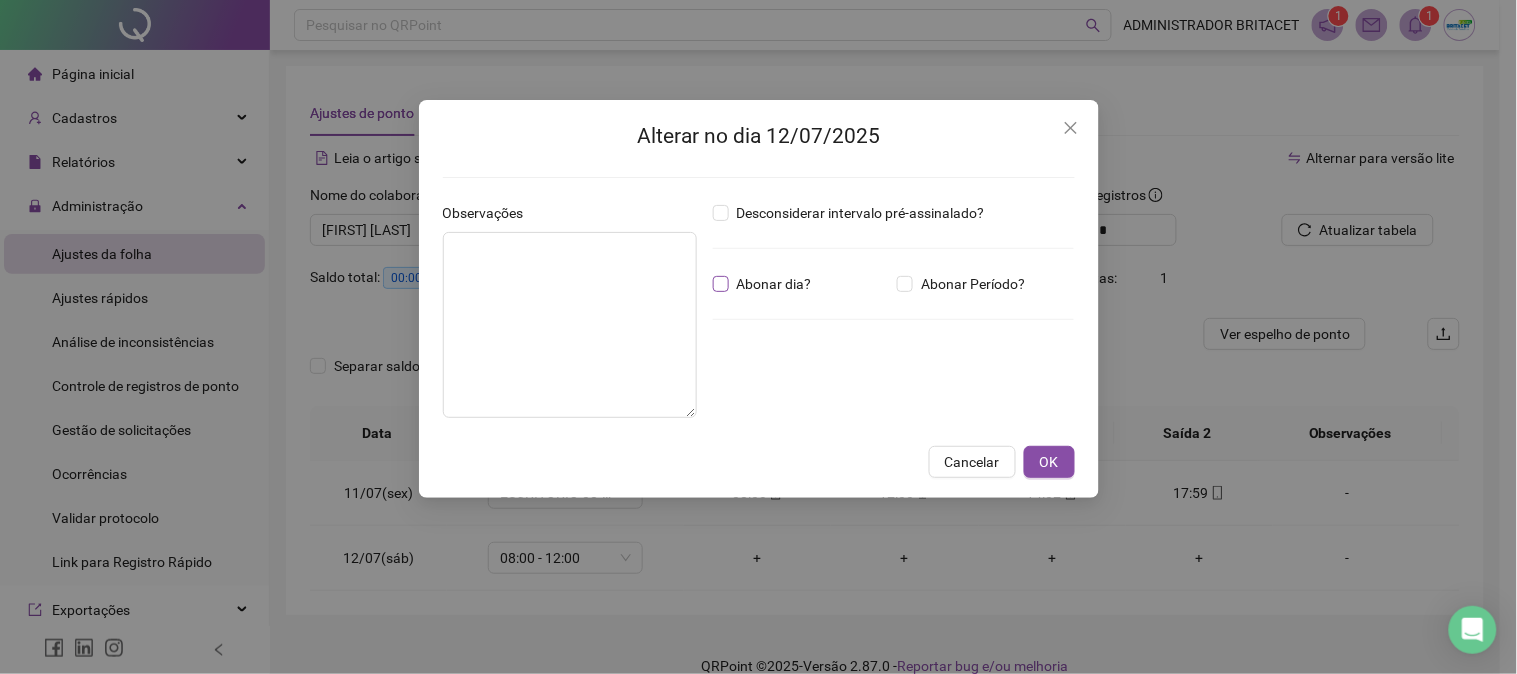 click on "Abonar dia?" at bounding box center (774, 284) 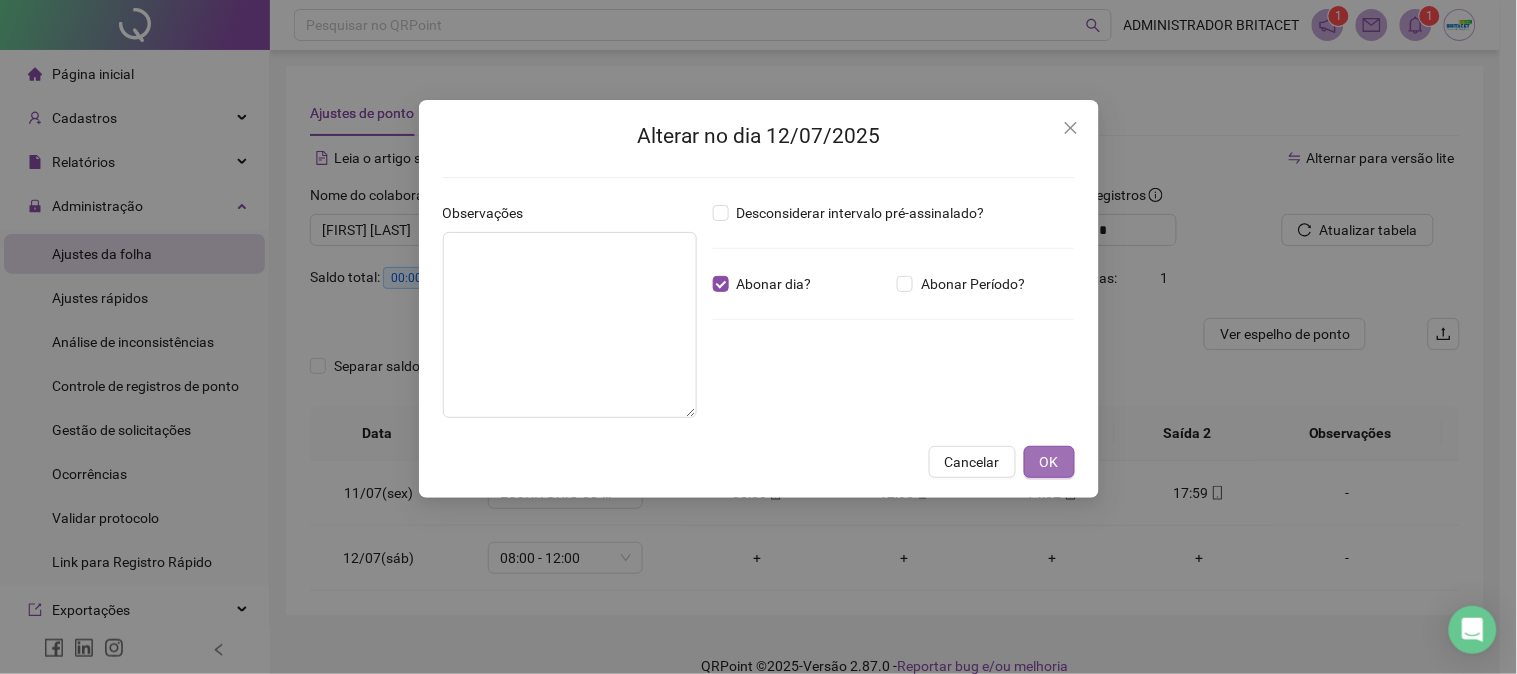 click on "OK" at bounding box center (1049, 462) 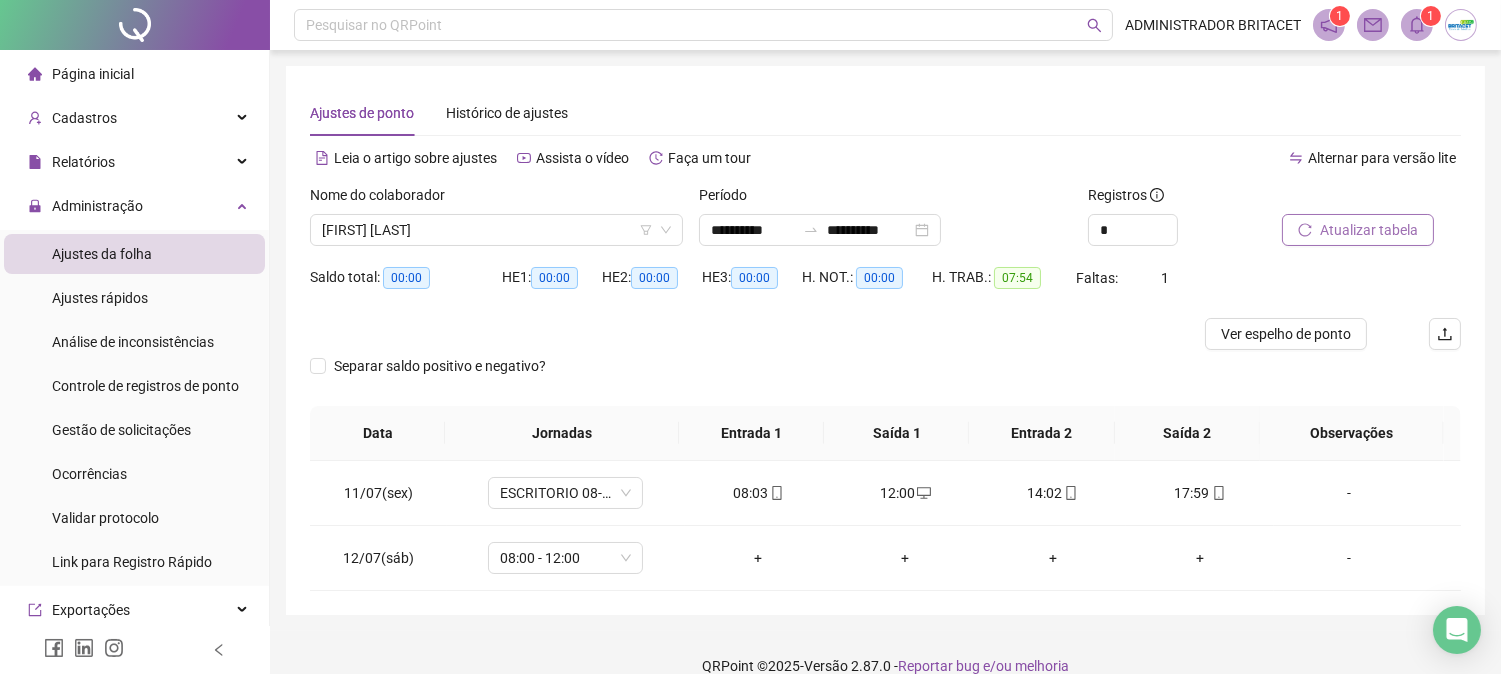 click on "Atualizar tabela" at bounding box center [1369, 230] 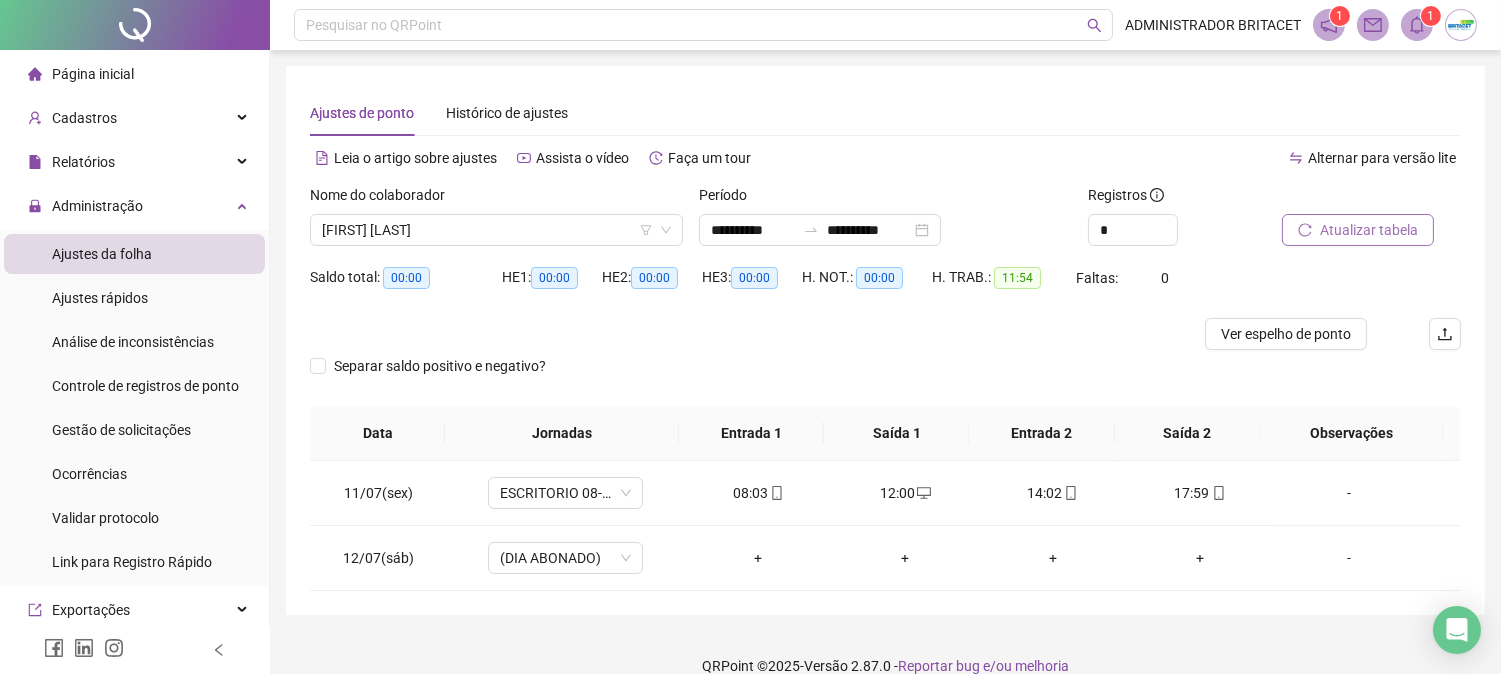 click on "Atualizar tabela" at bounding box center (1369, 230) 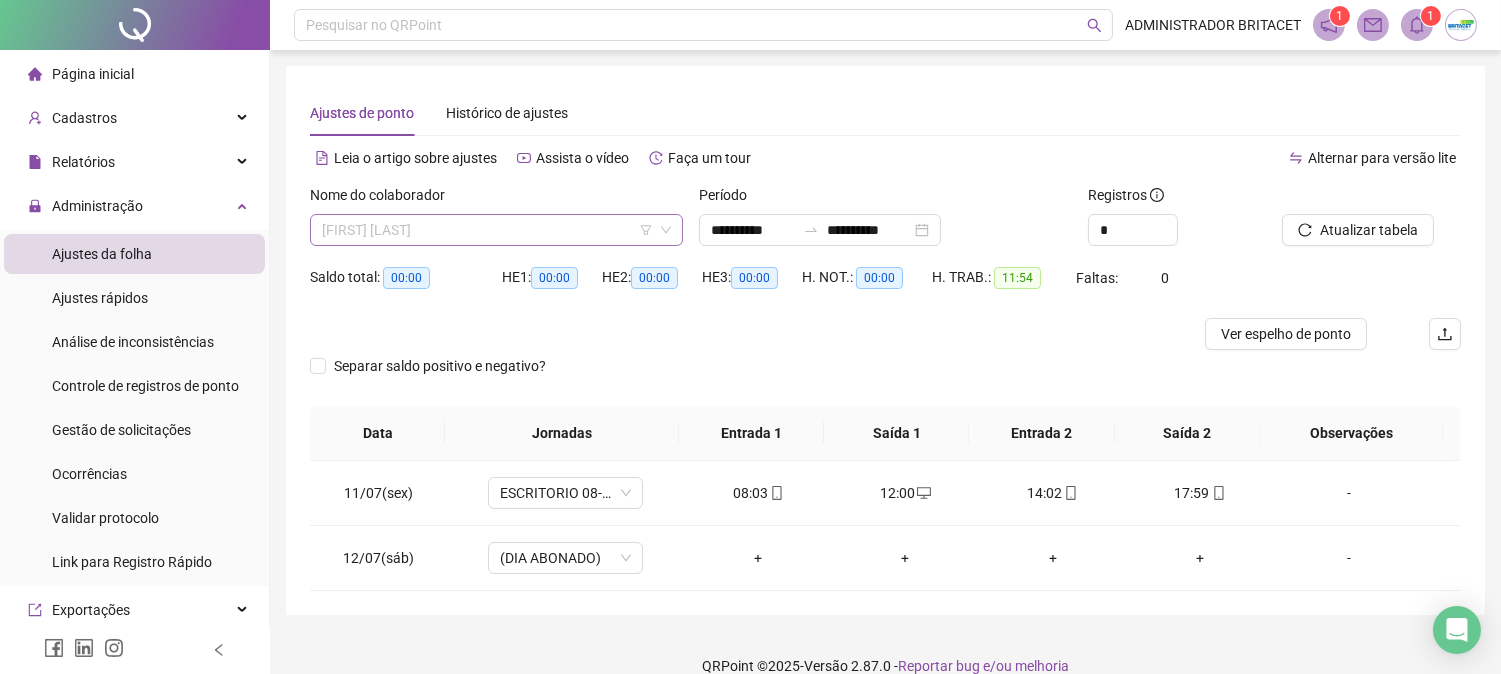 click on "[FIRST] [LAST]" at bounding box center (496, 230) 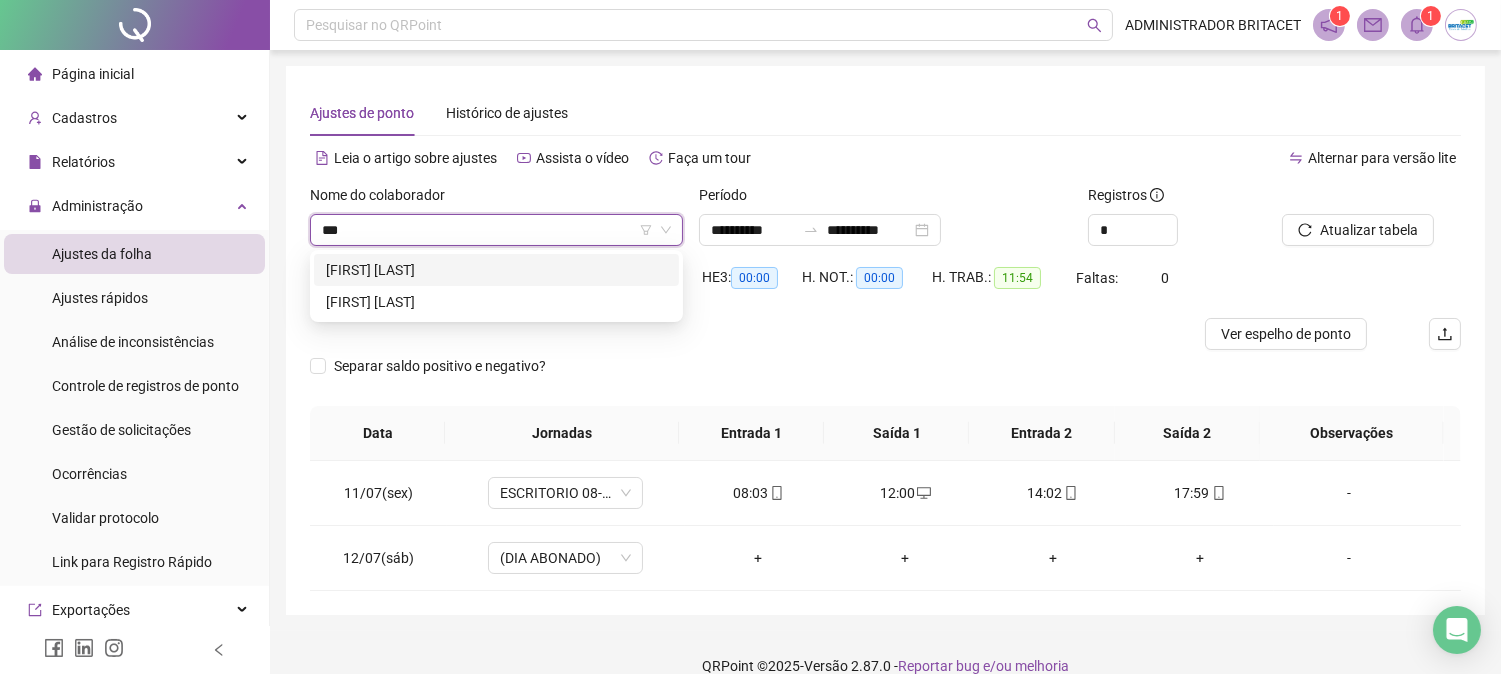 scroll, scrollTop: 0, scrollLeft: 0, axis: both 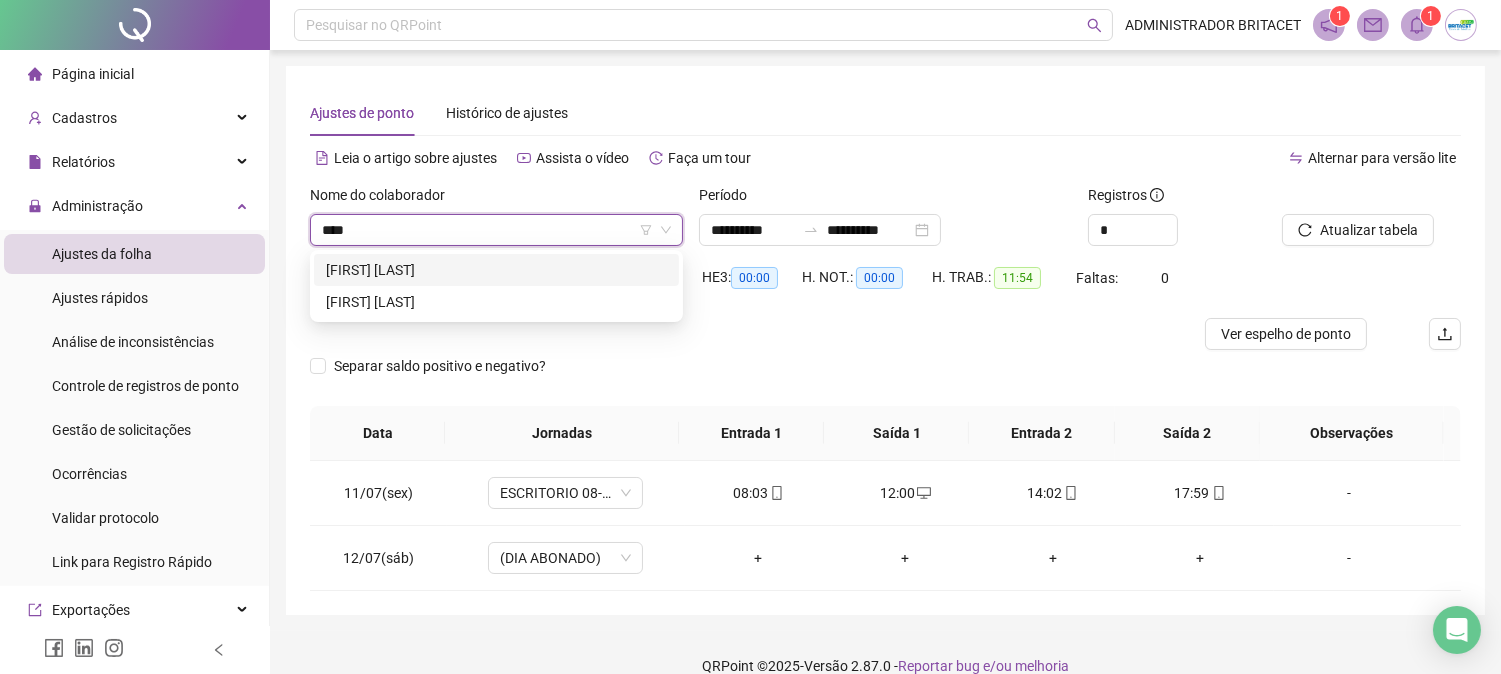 type on "*****" 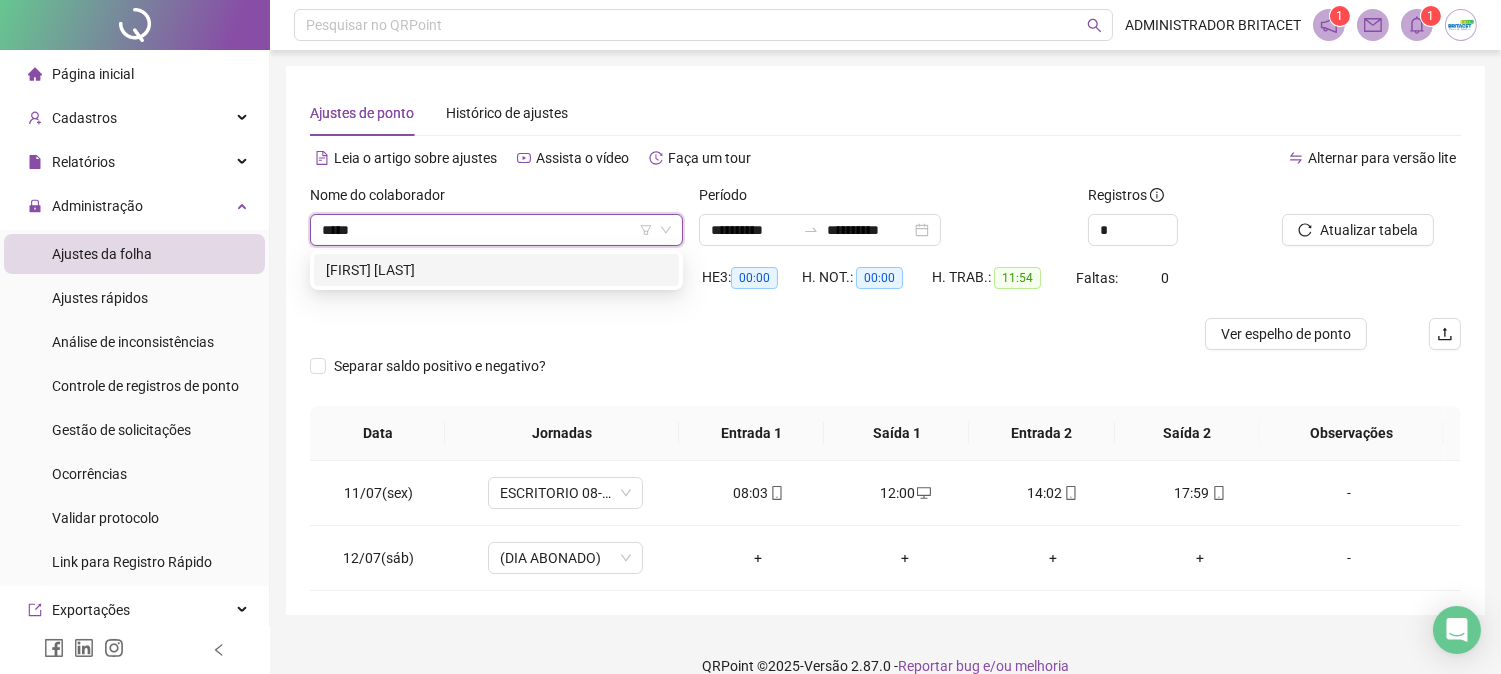 click on "[FIRST] [LAST]" at bounding box center (496, 270) 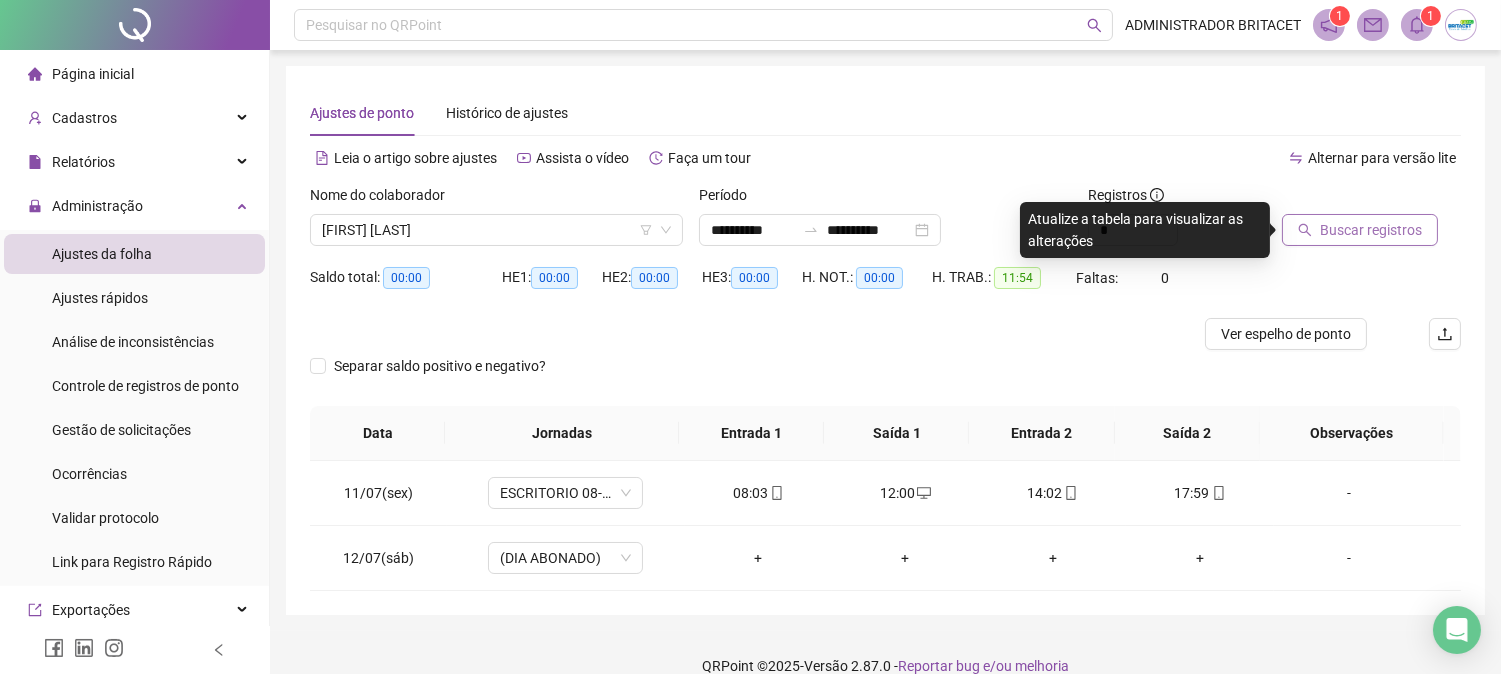 click on "Buscar registros" at bounding box center [1360, 230] 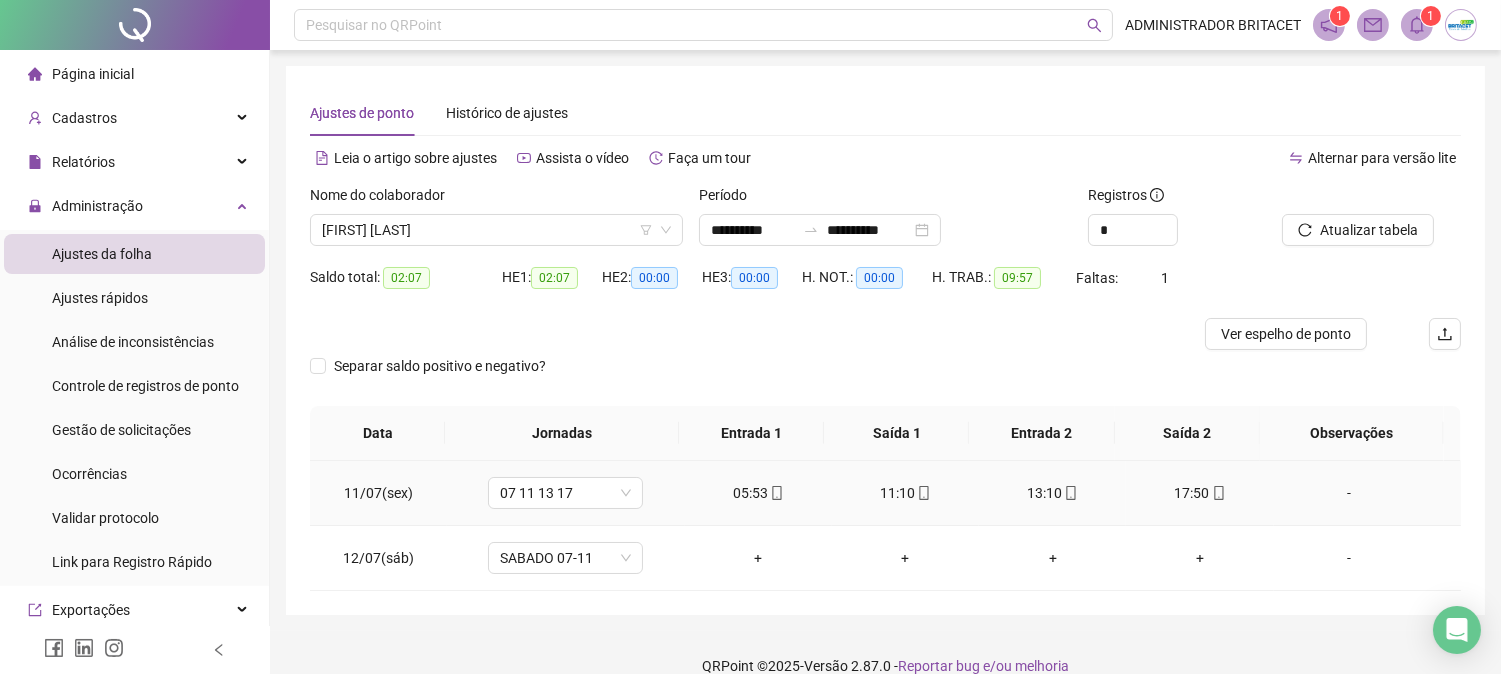 click on "05:53" at bounding box center [758, 493] 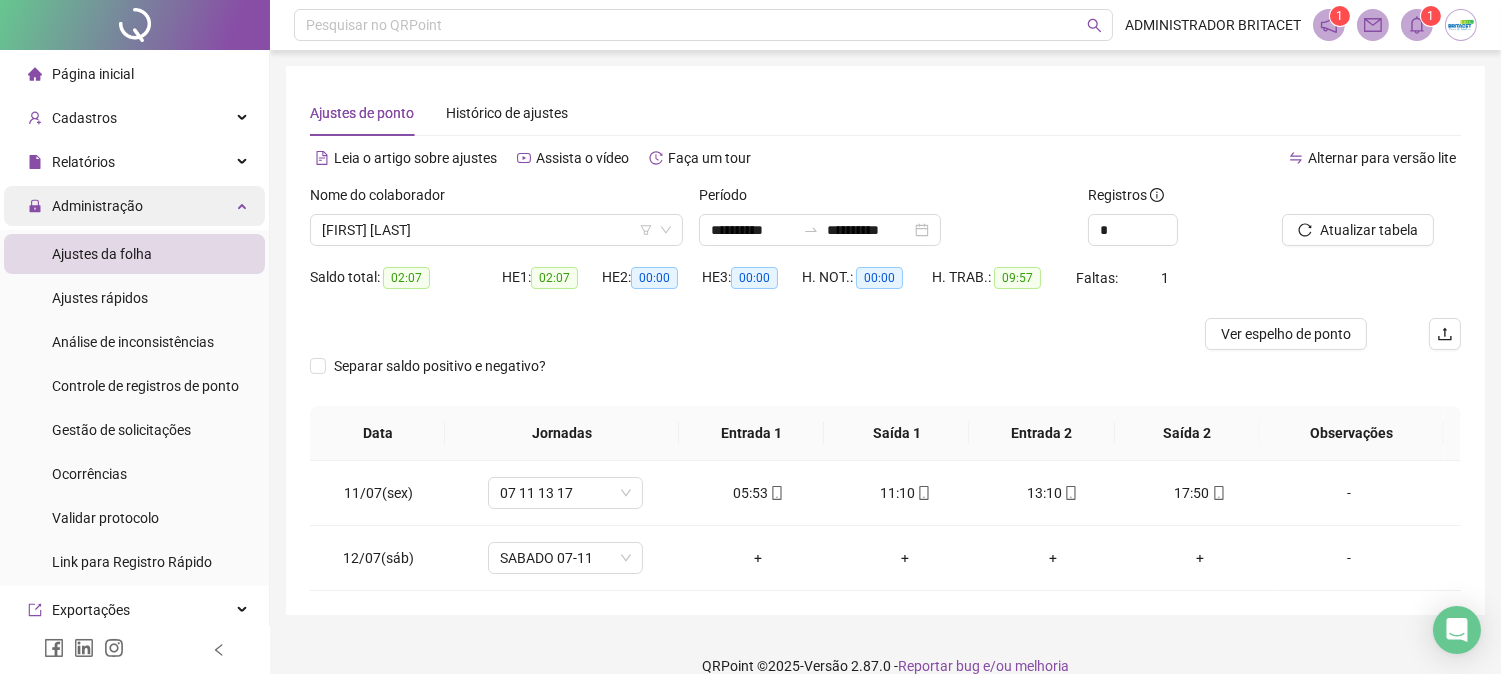 click on "Administração" at bounding box center (134, 206) 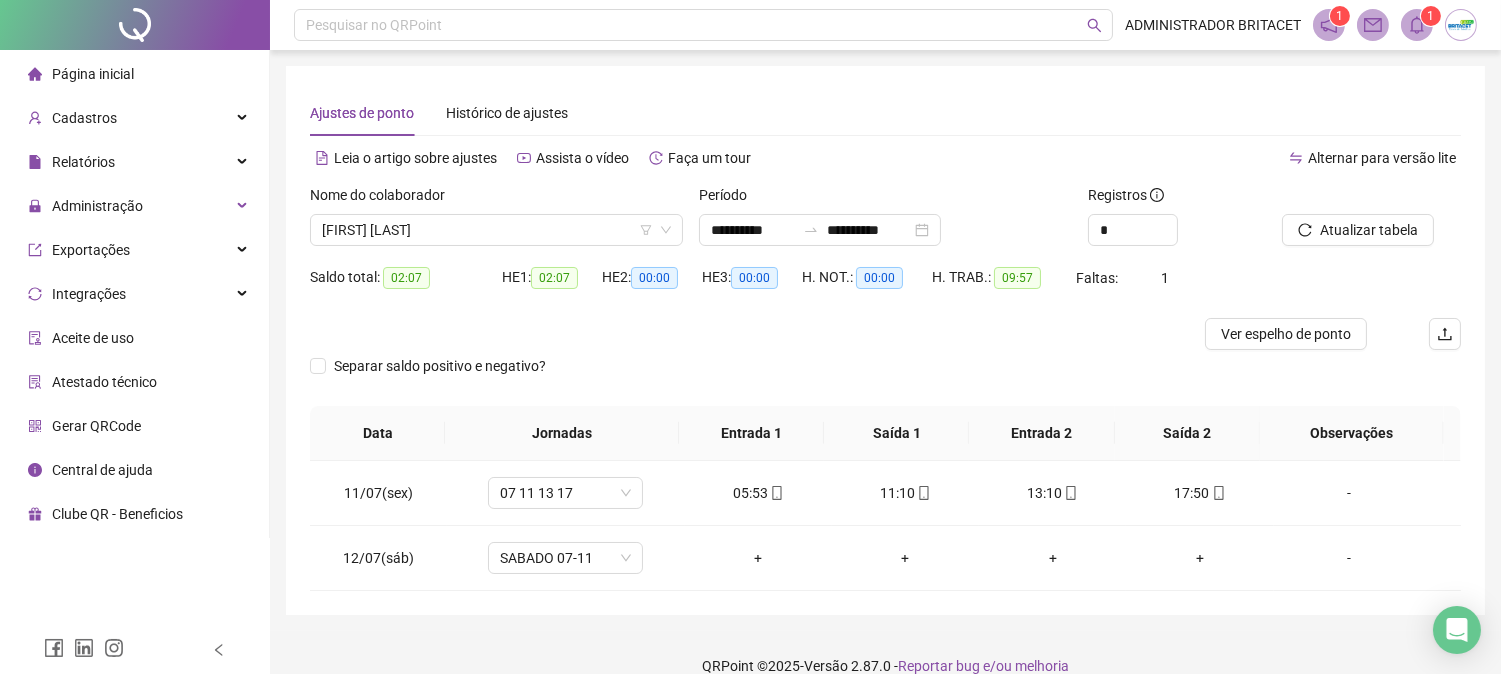 click on "Página inicial" at bounding box center (134, 74) 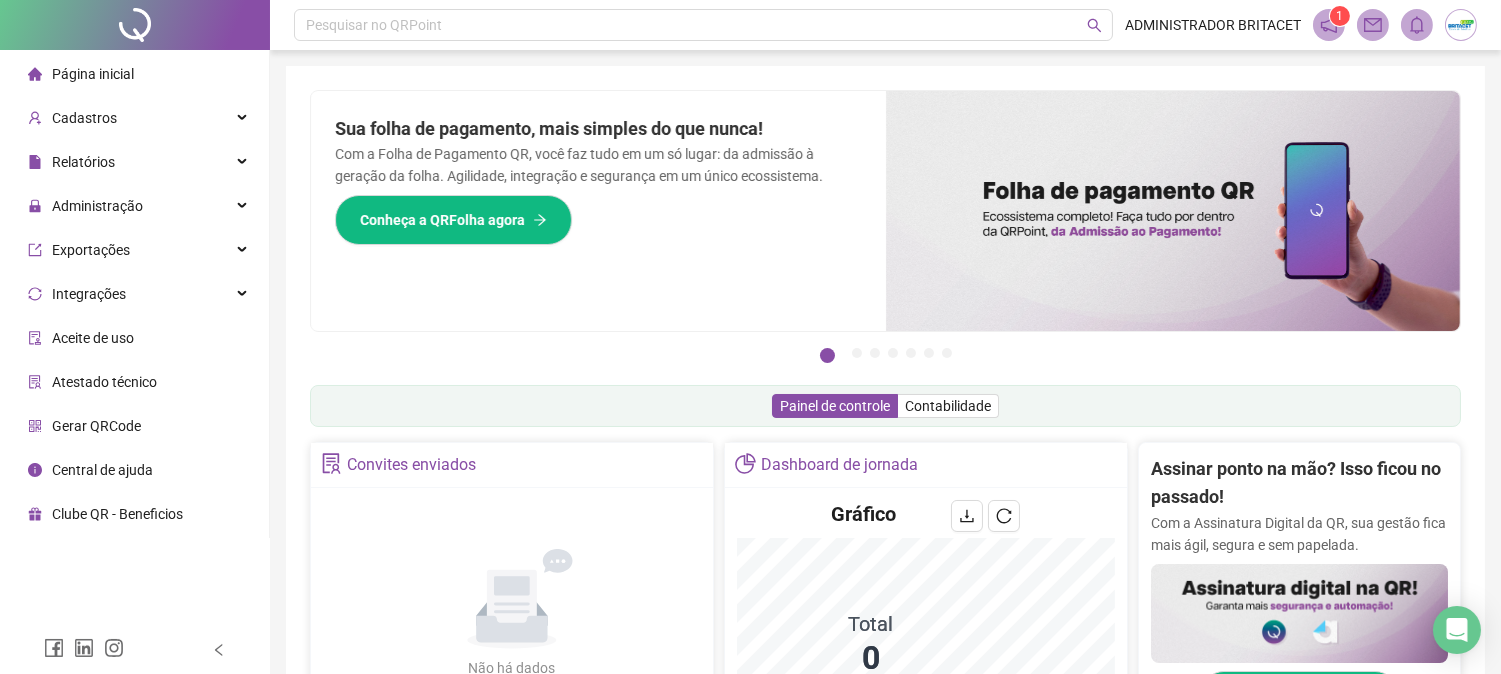 type 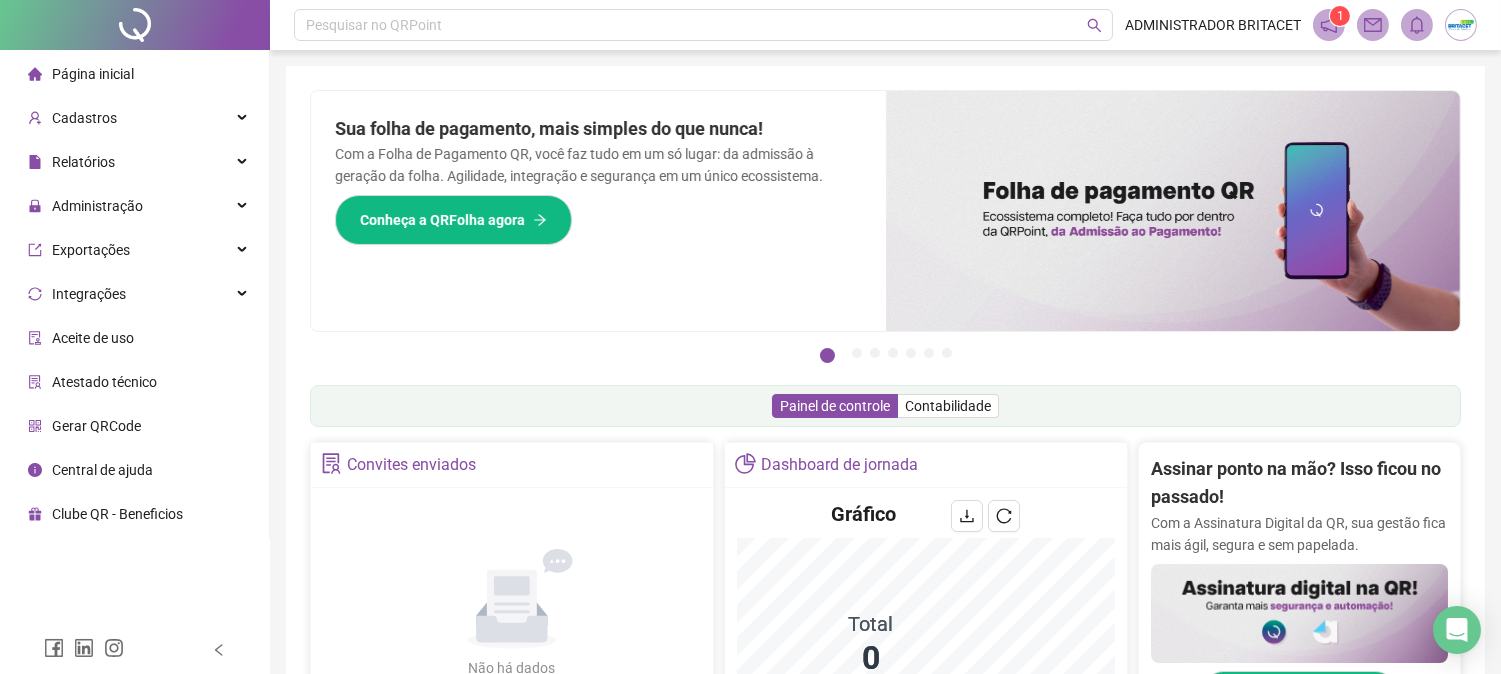 scroll, scrollTop: 444, scrollLeft: 0, axis: vertical 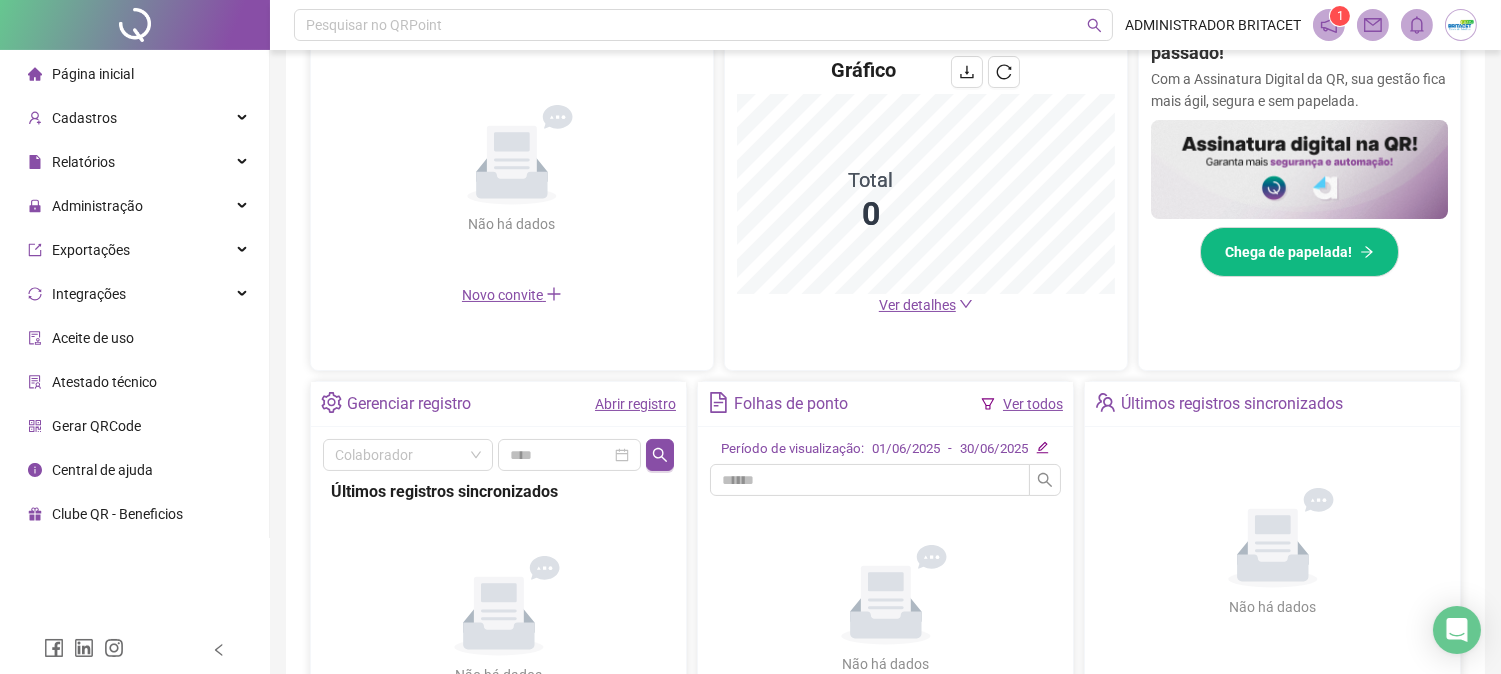 click on "Ver detalhes" at bounding box center [917, 305] 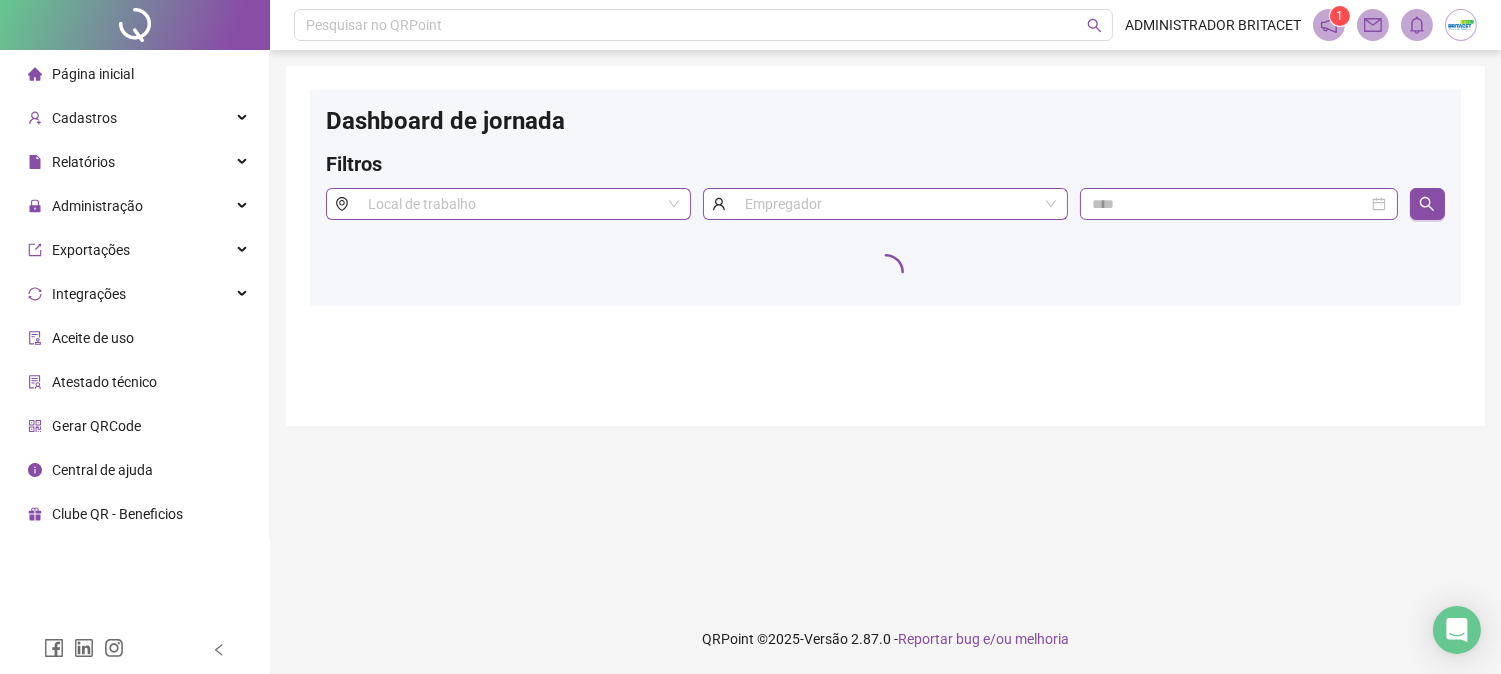 scroll, scrollTop: 0, scrollLeft: 0, axis: both 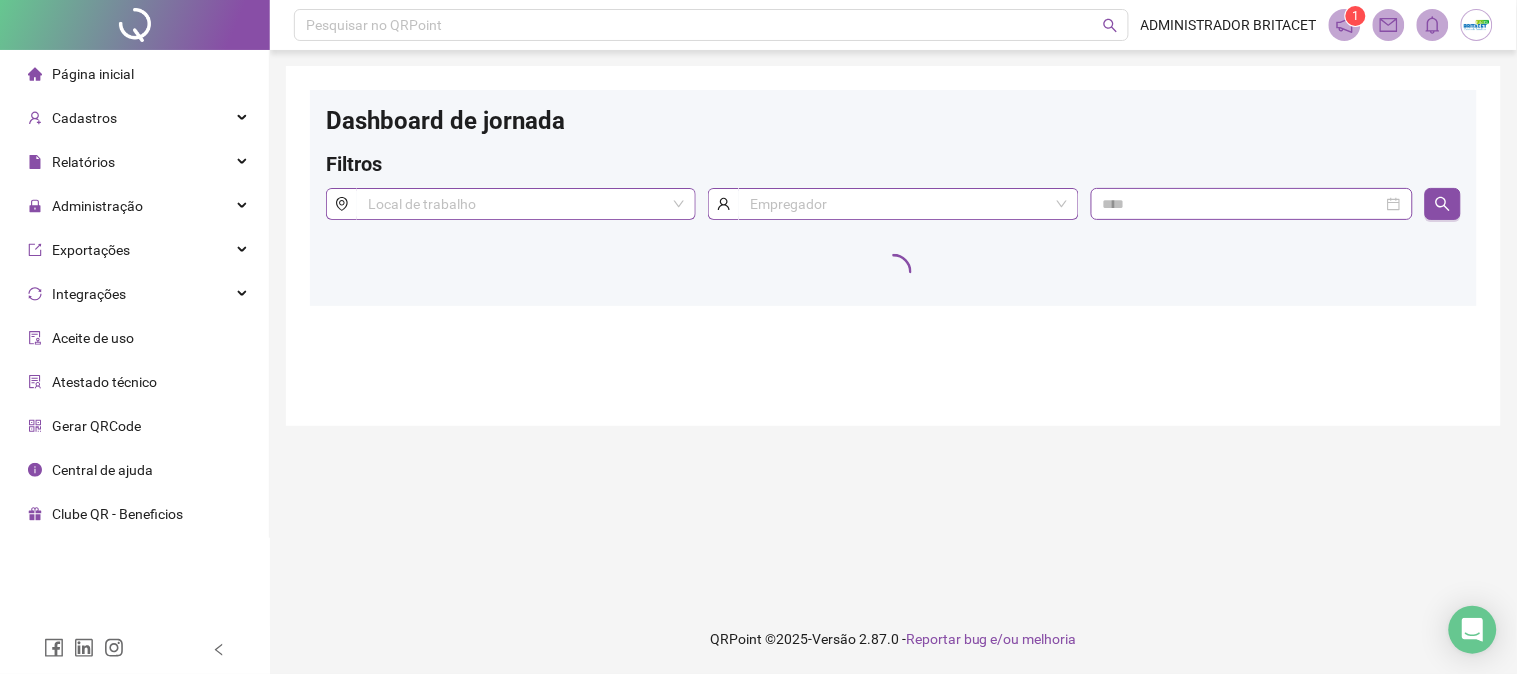 drag, startPoint x: 904, startPoint y: 301, endPoint x: 685, endPoint y: 87, distance: 306.19766 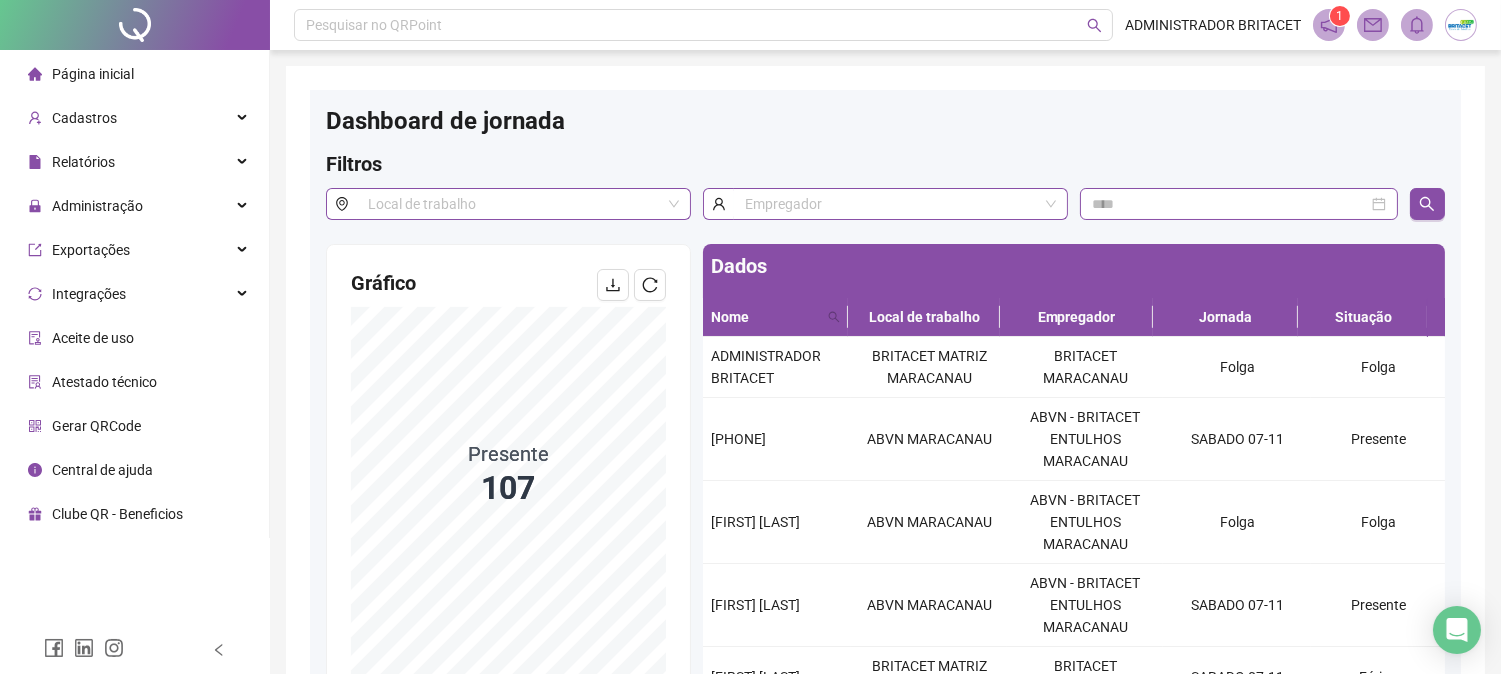 scroll, scrollTop: 111, scrollLeft: 0, axis: vertical 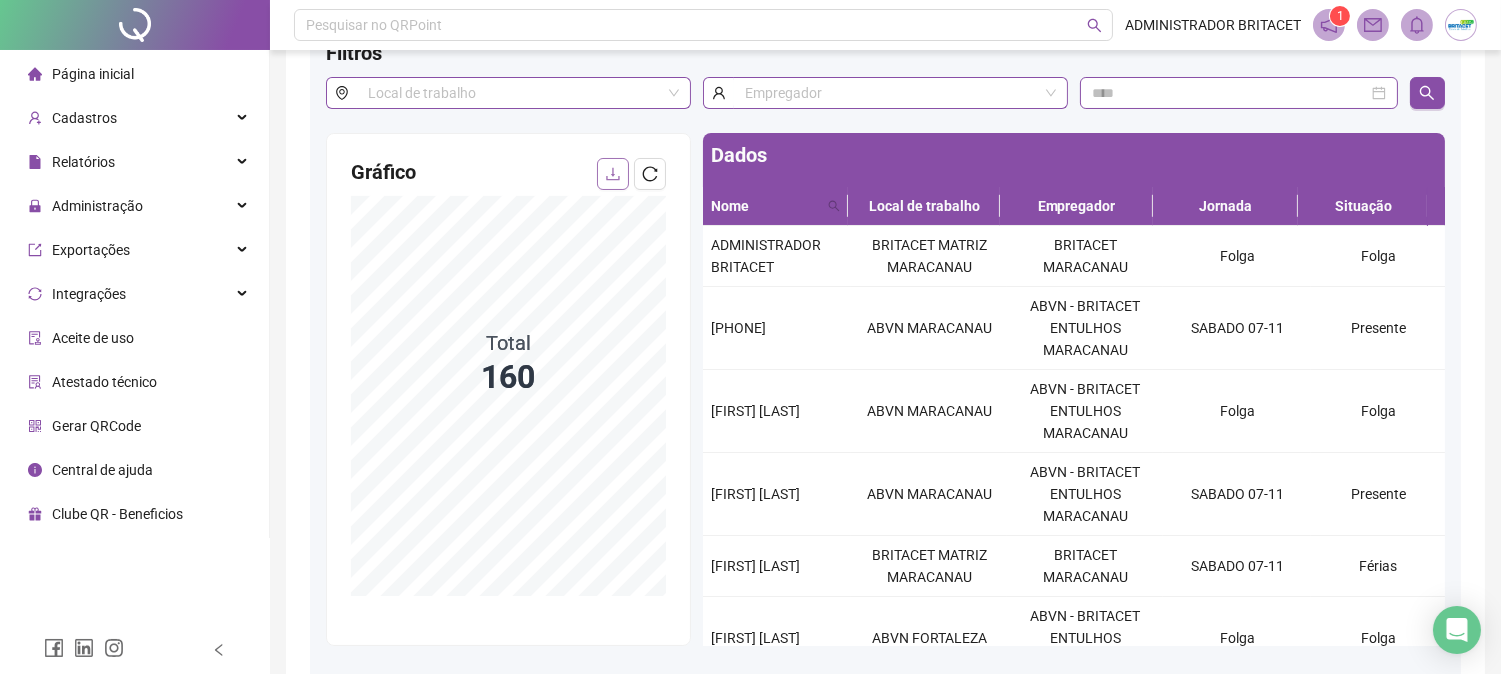 click 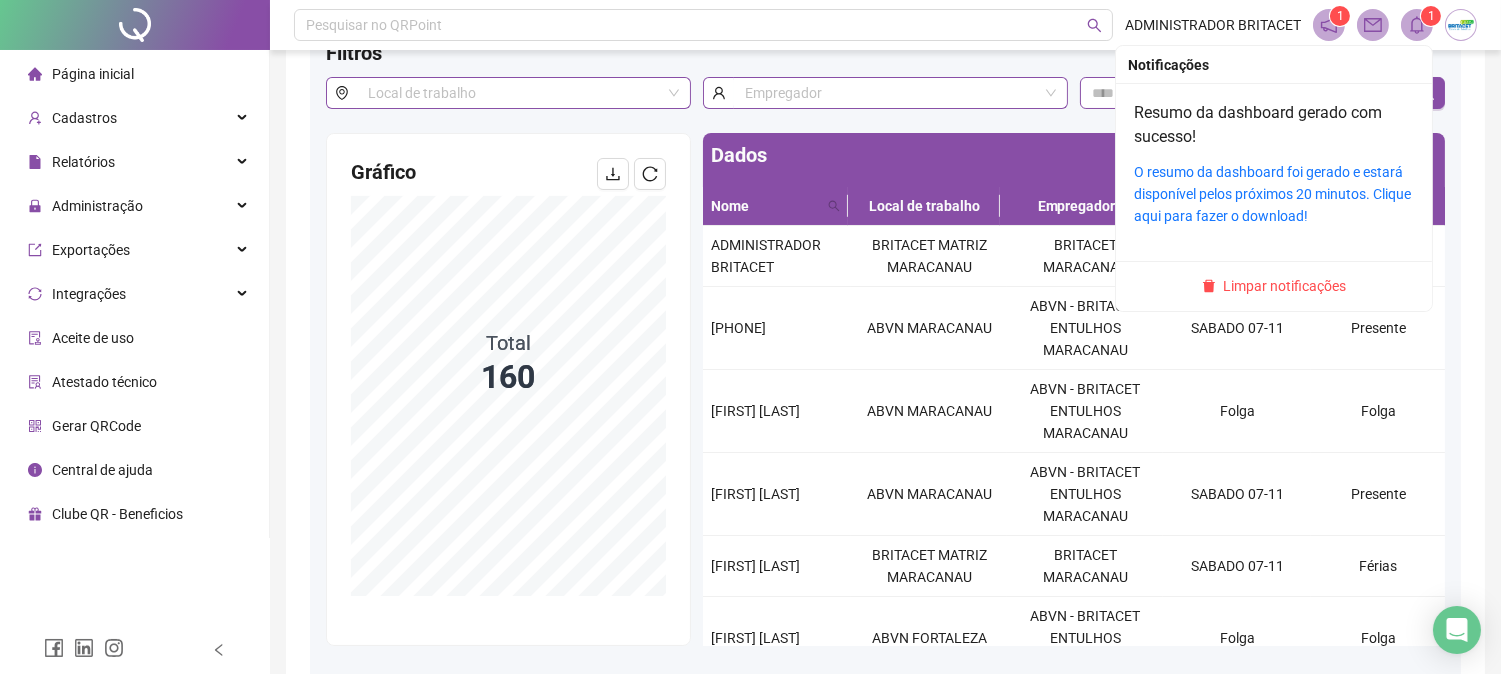 click 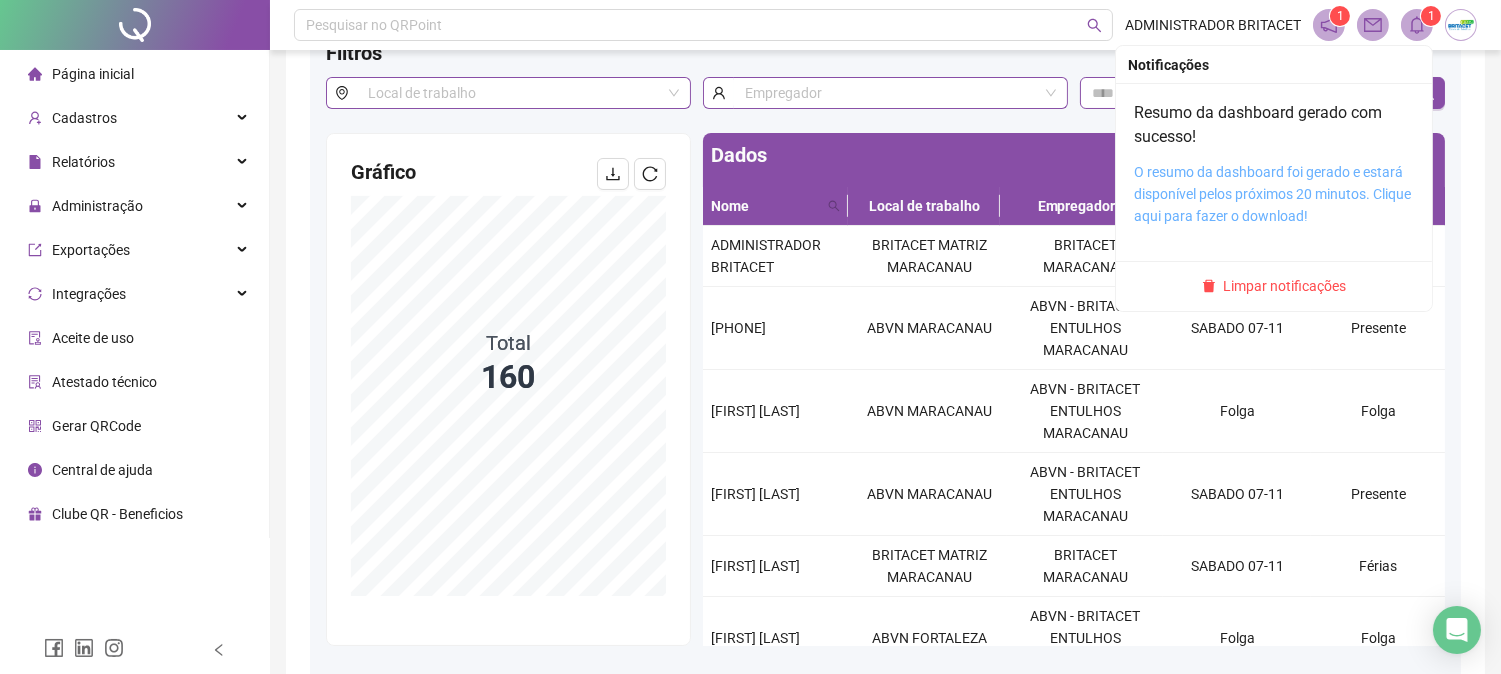 click on "O resumo da dashboard foi gerado e estará disponível pelos próximos 20 minutos.
Clique aqui para fazer o download!" at bounding box center (1272, 194) 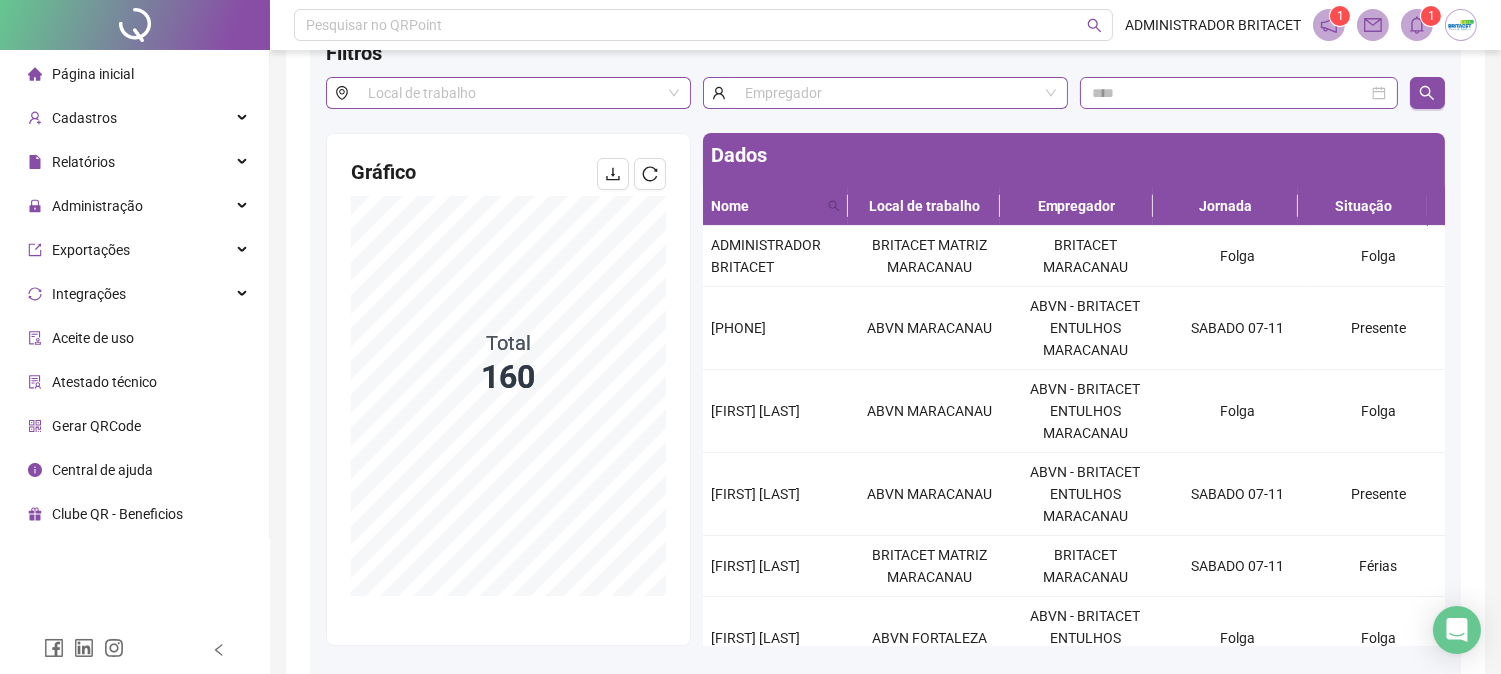 click on "Página inicial" at bounding box center (93, 74) 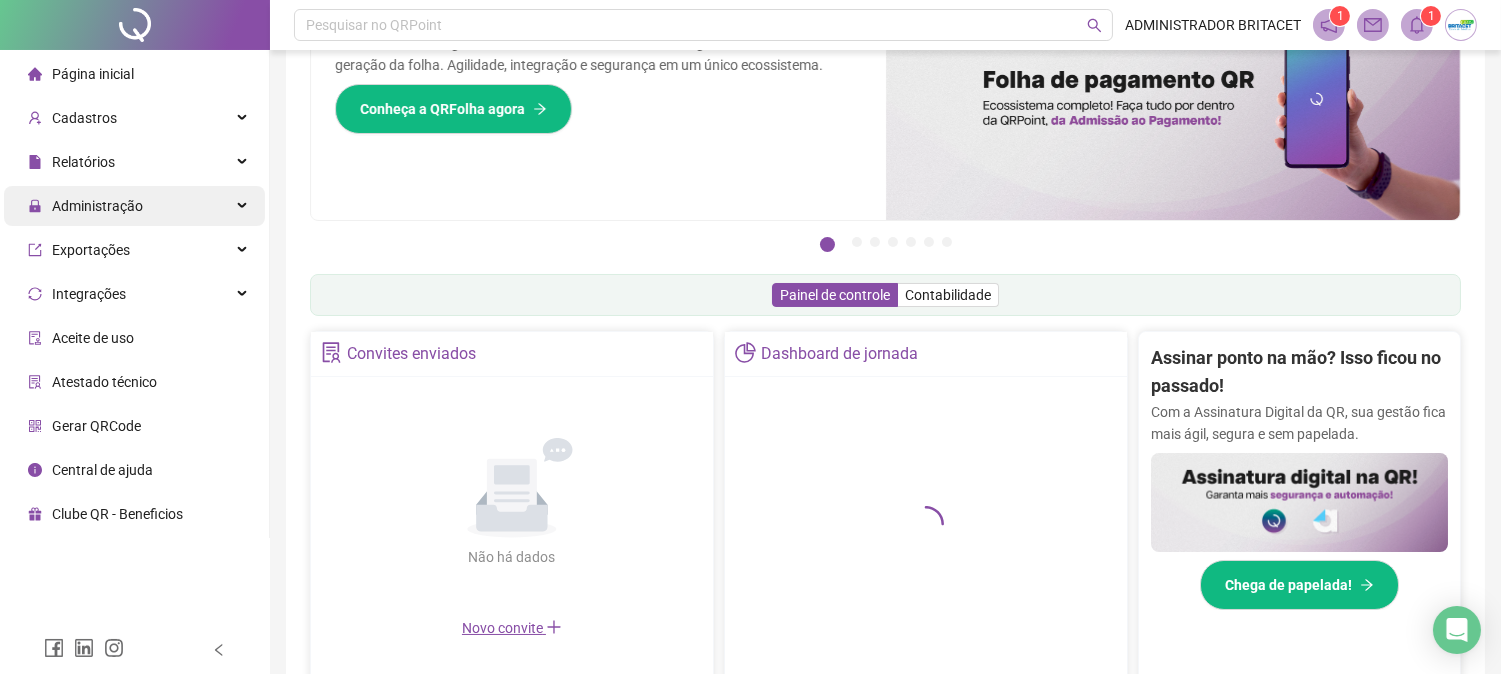 click on "Administração" at bounding box center [97, 206] 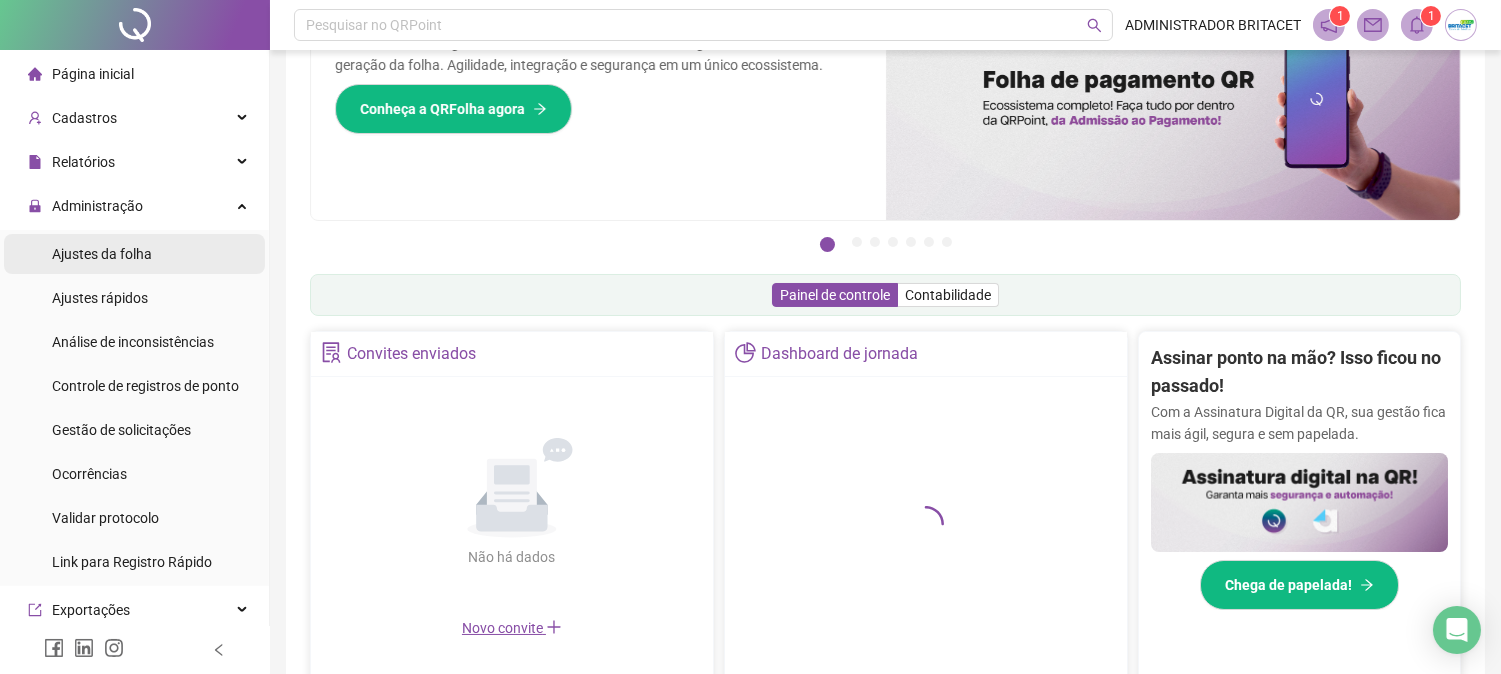 click on "Ajustes da folha" at bounding box center (134, 254) 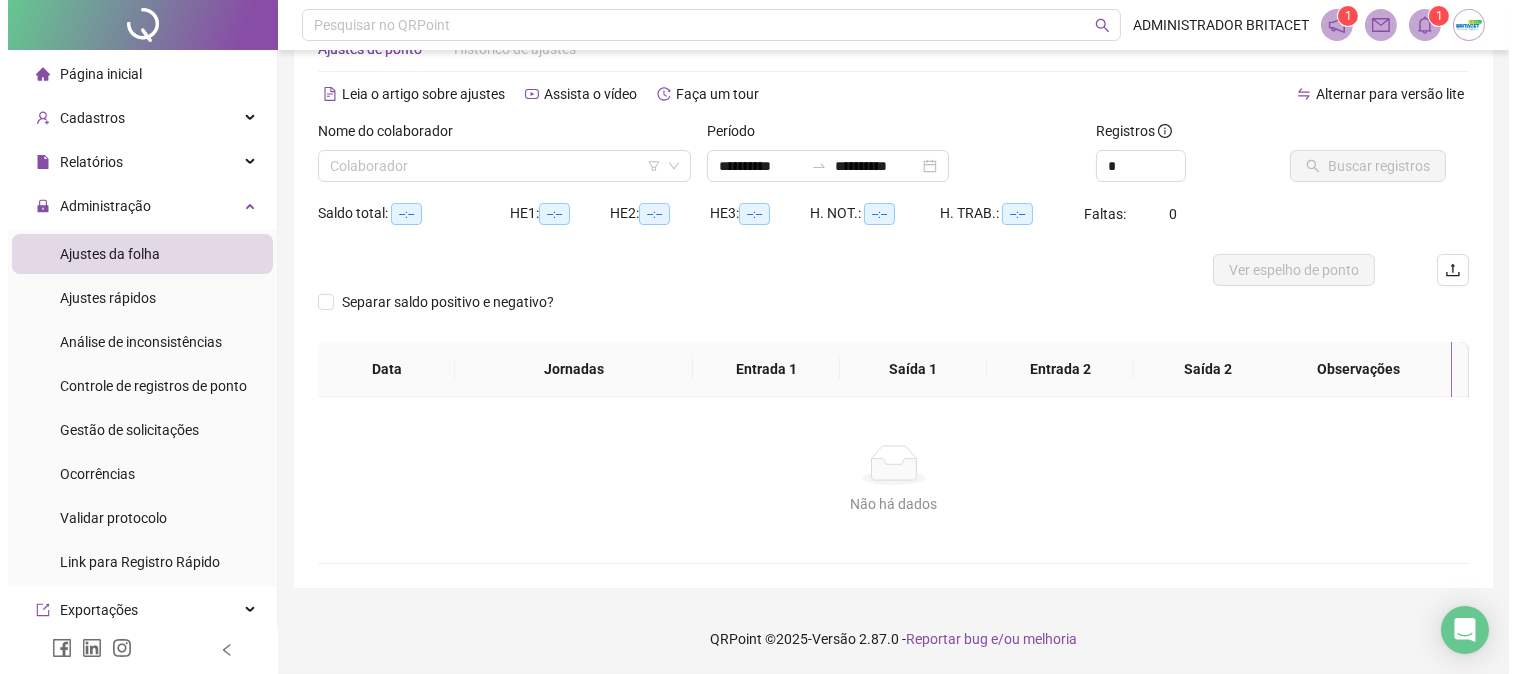 scroll, scrollTop: 63, scrollLeft: 0, axis: vertical 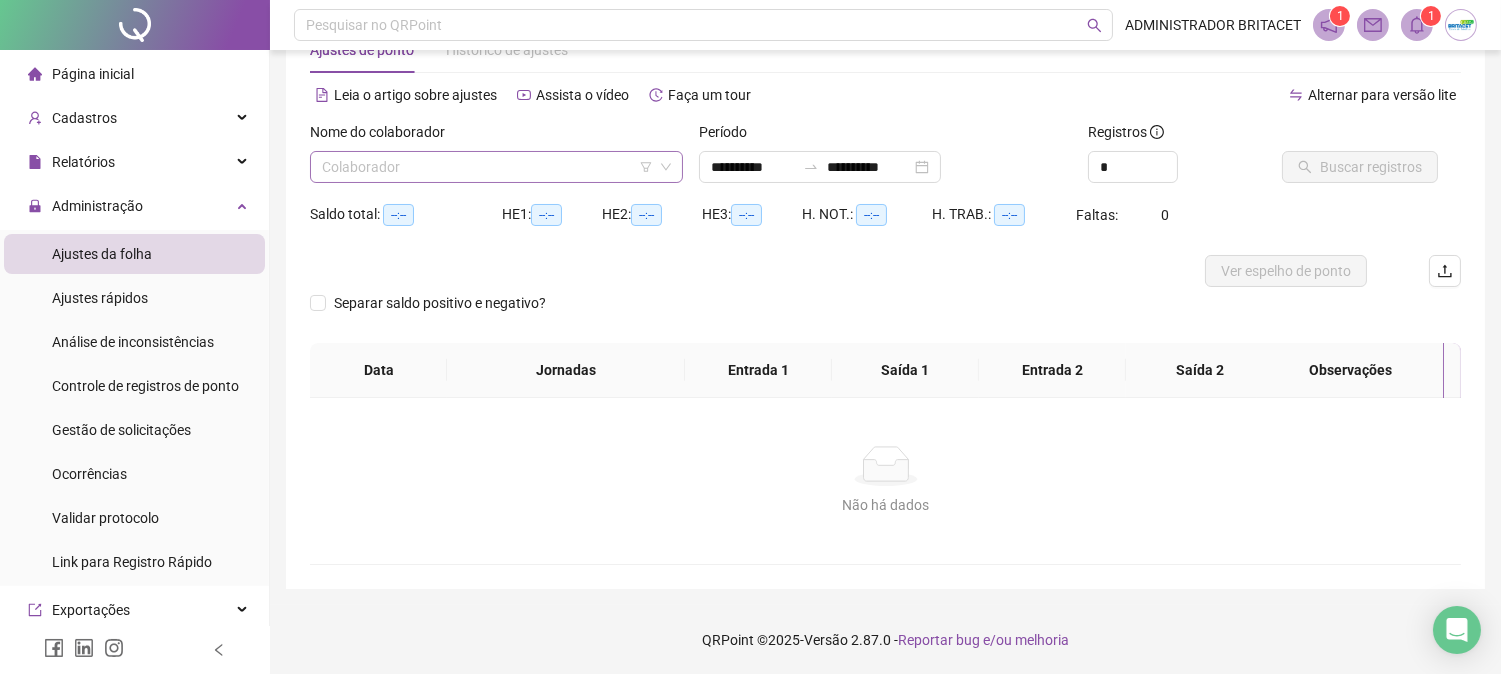 click at bounding box center [490, 167] 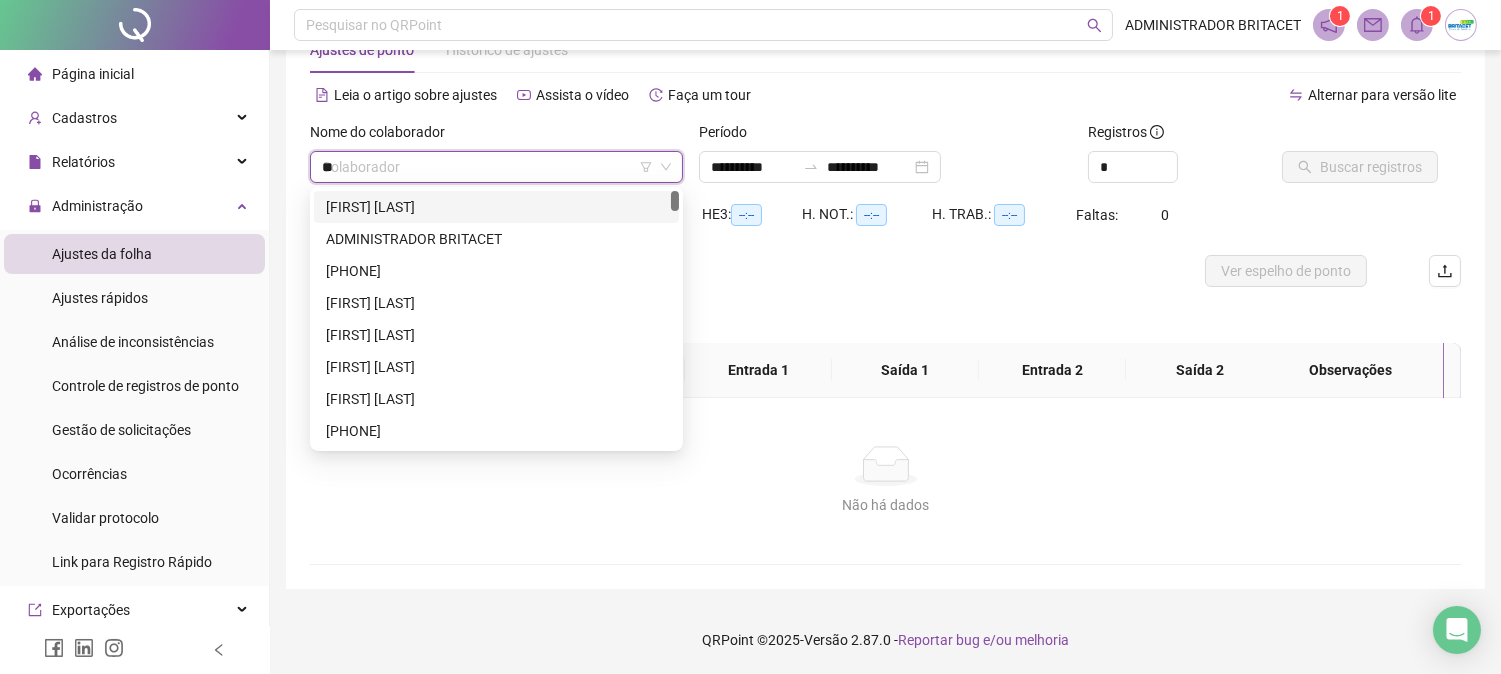 type on "***" 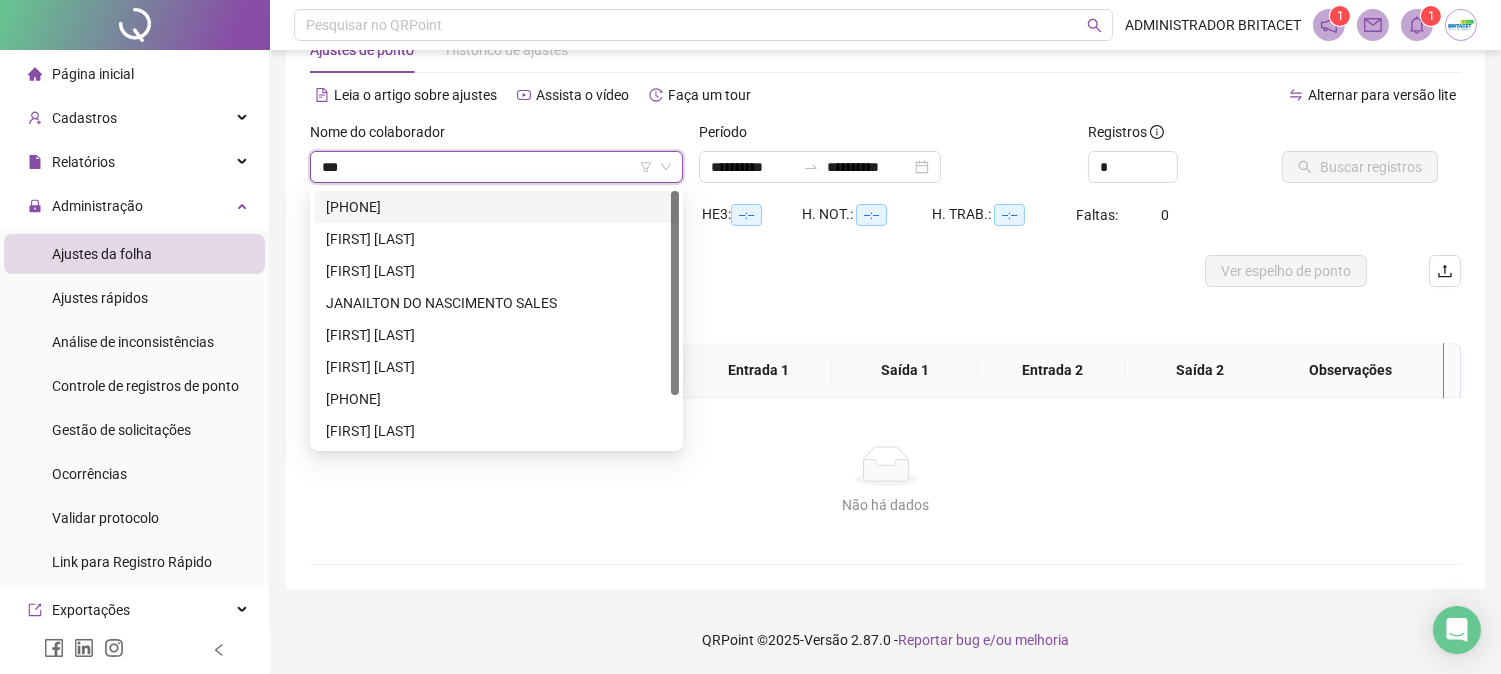 drag, startPoint x: 445, startPoint y: 205, endPoint x: 557, endPoint y: 197, distance: 112.28535 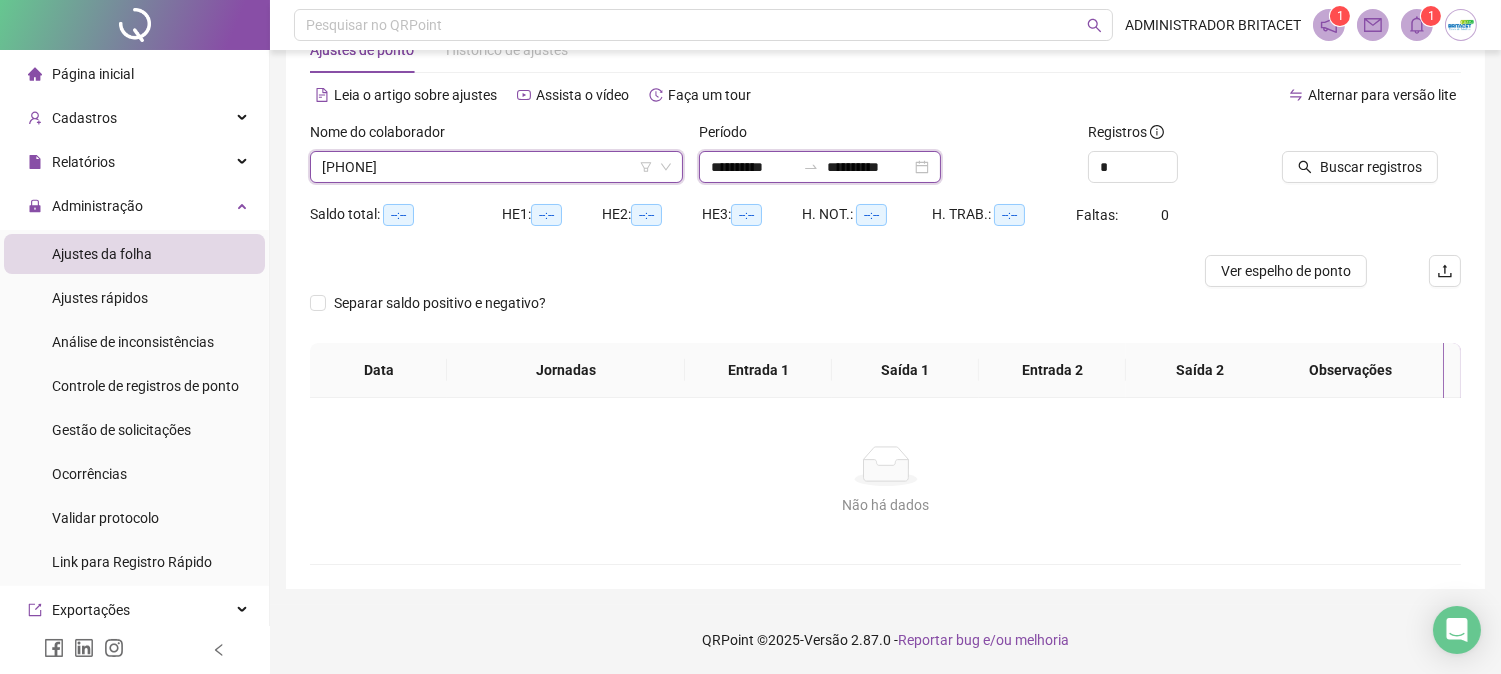 click on "**********" at bounding box center (753, 167) 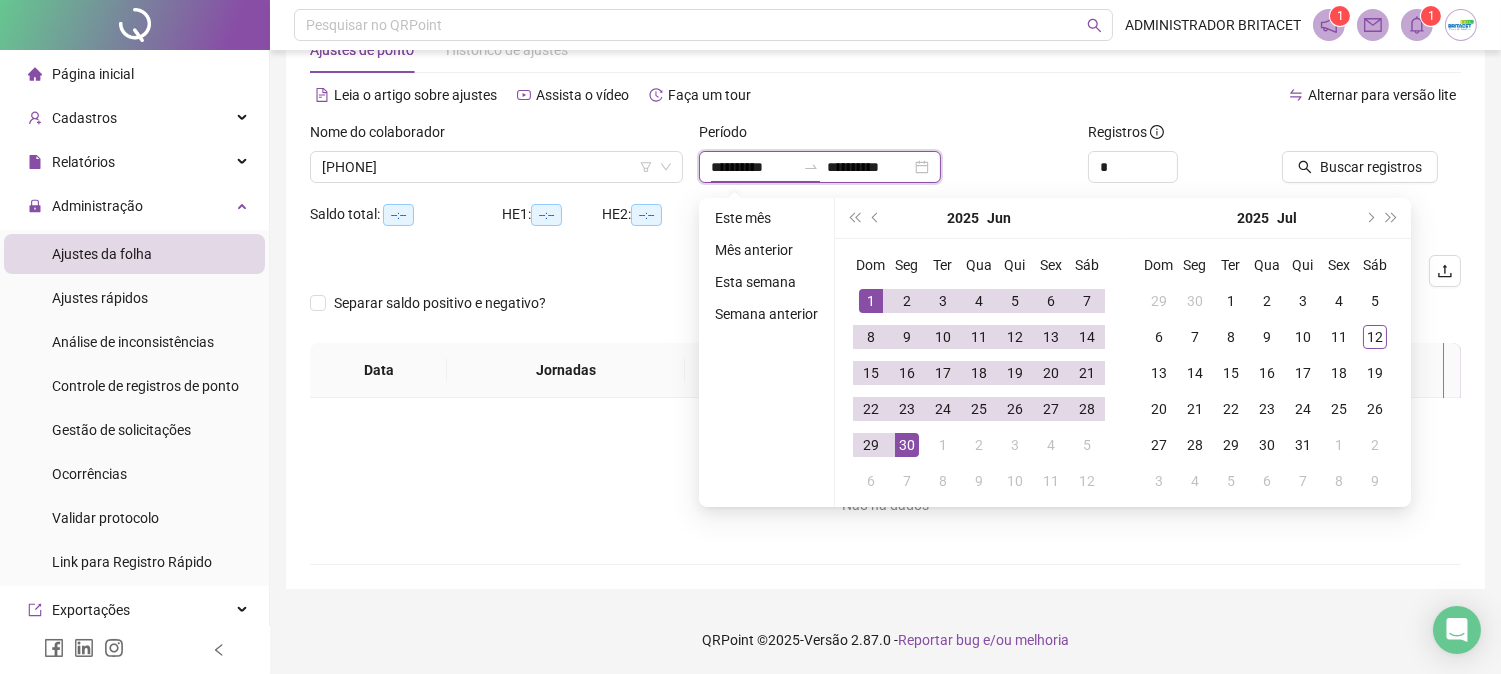 type on "**********" 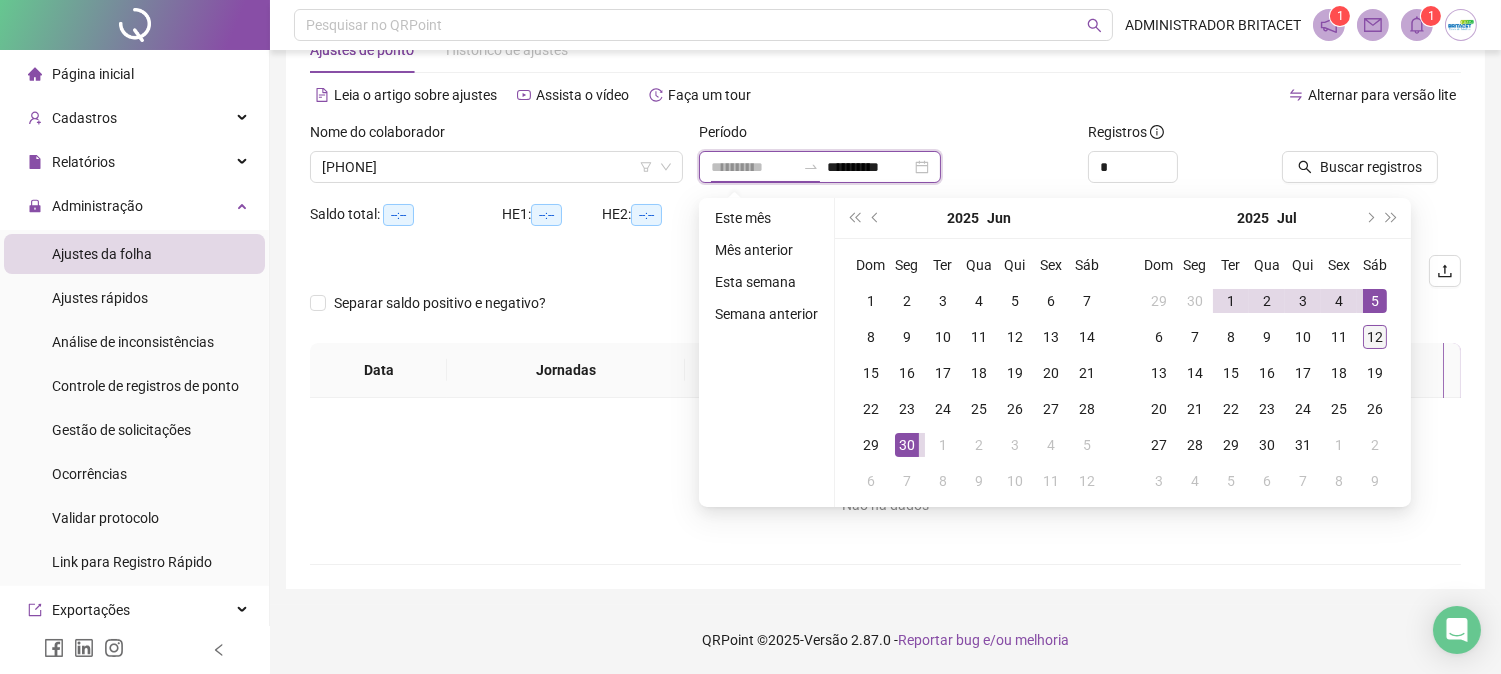 type on "**********" 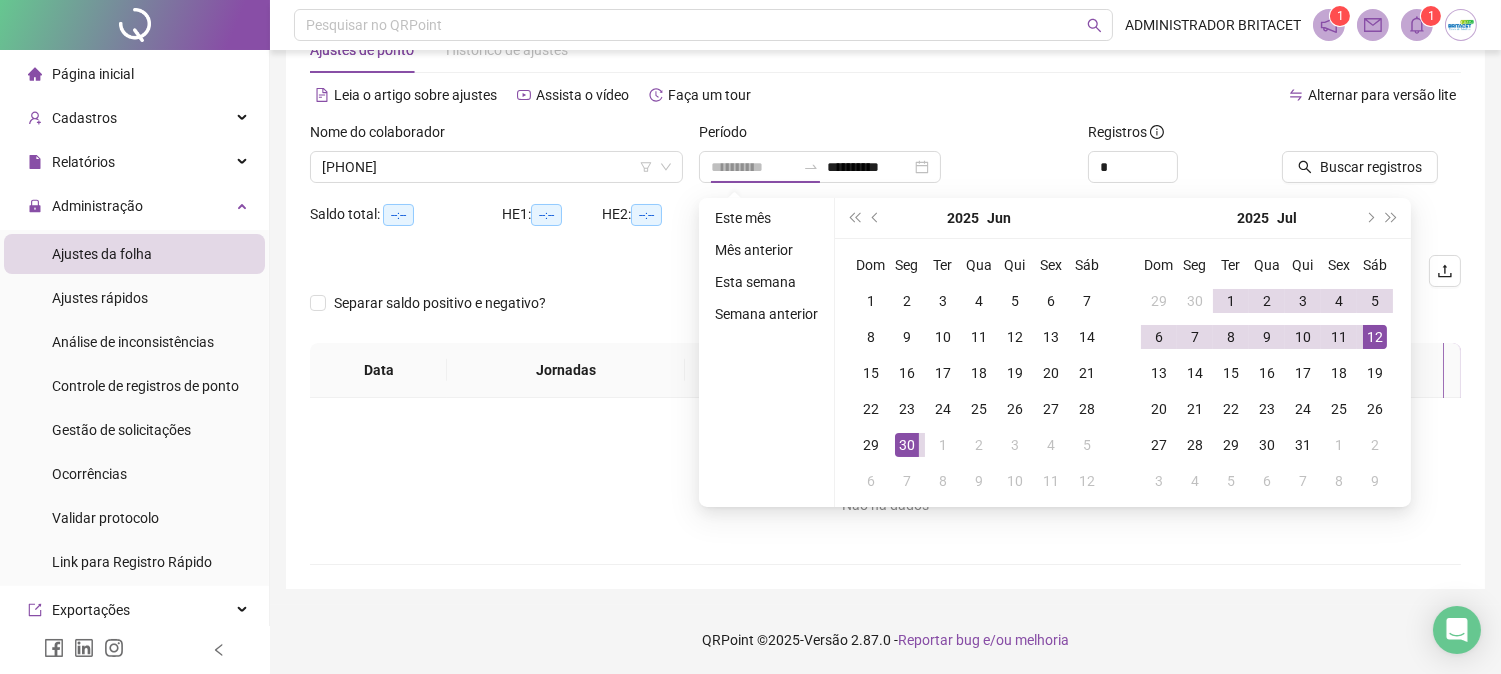 click on "12" at bounding box center [1375, 337] 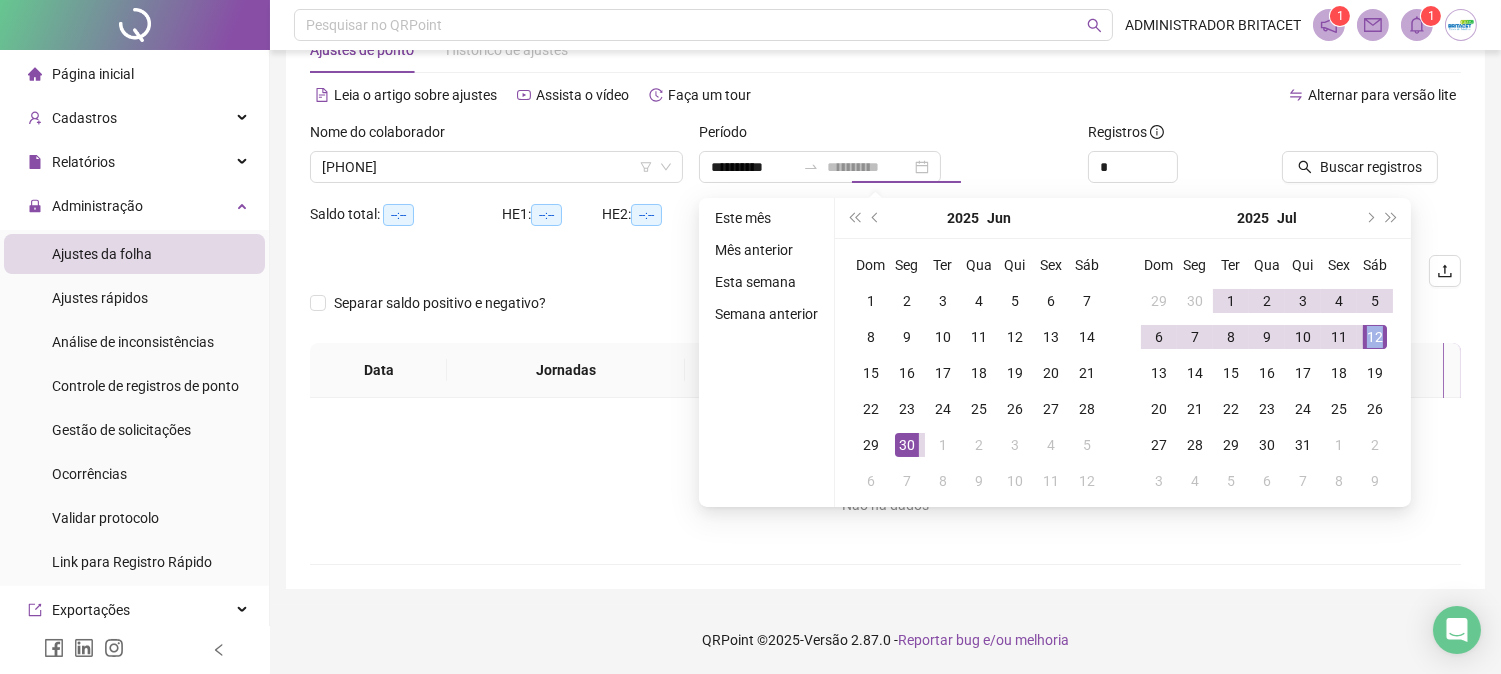 click on "12" at bounding box center (1375, 337) 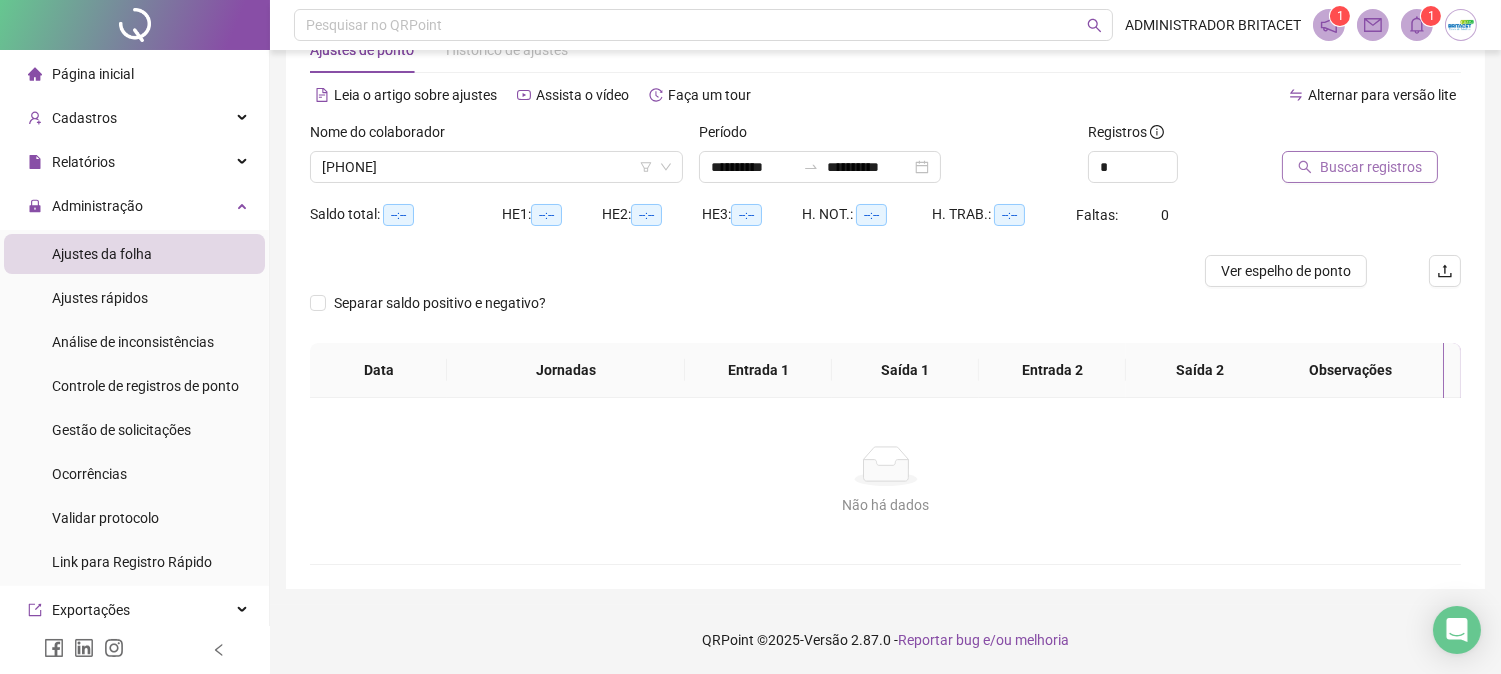 click on "Buscar registros" at bounding box center [1371, 167] 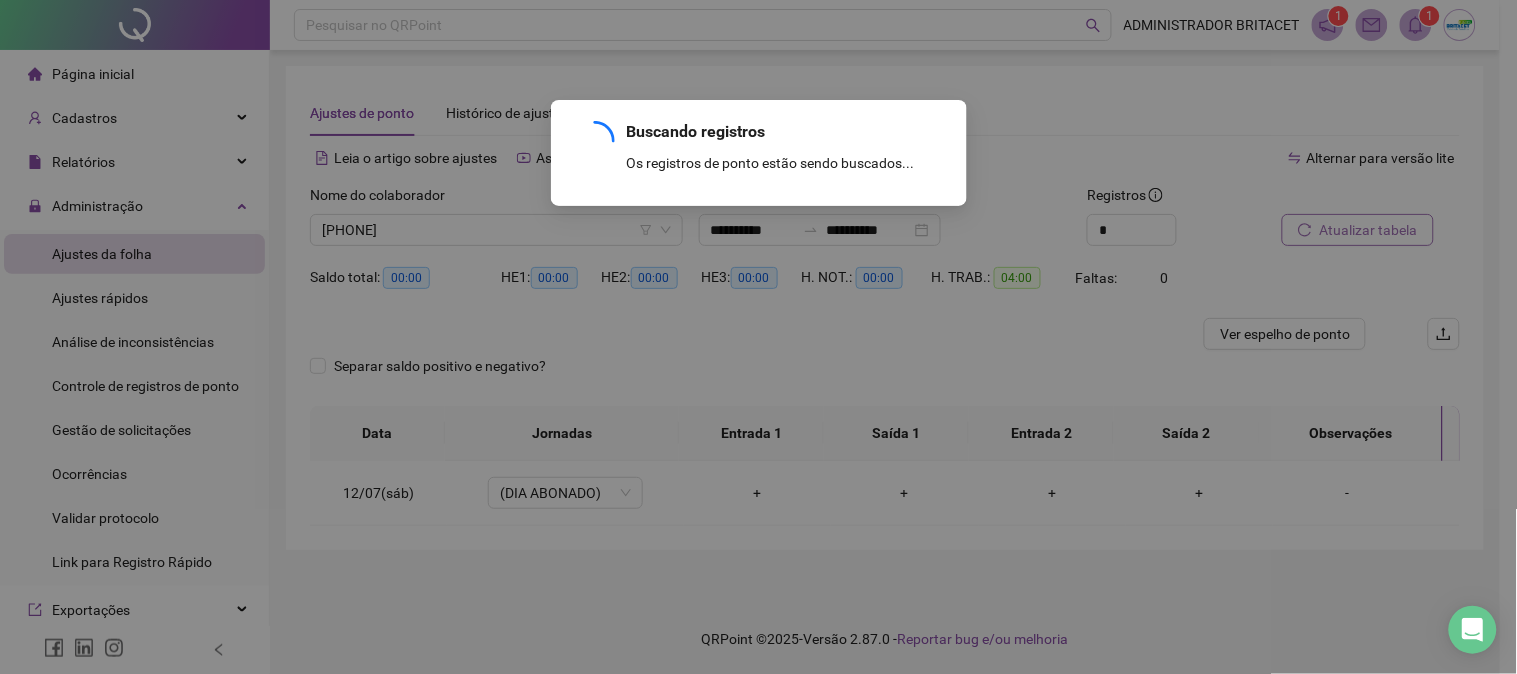scroll, scrollTop: 0, scrollLeft: 0, axis: both 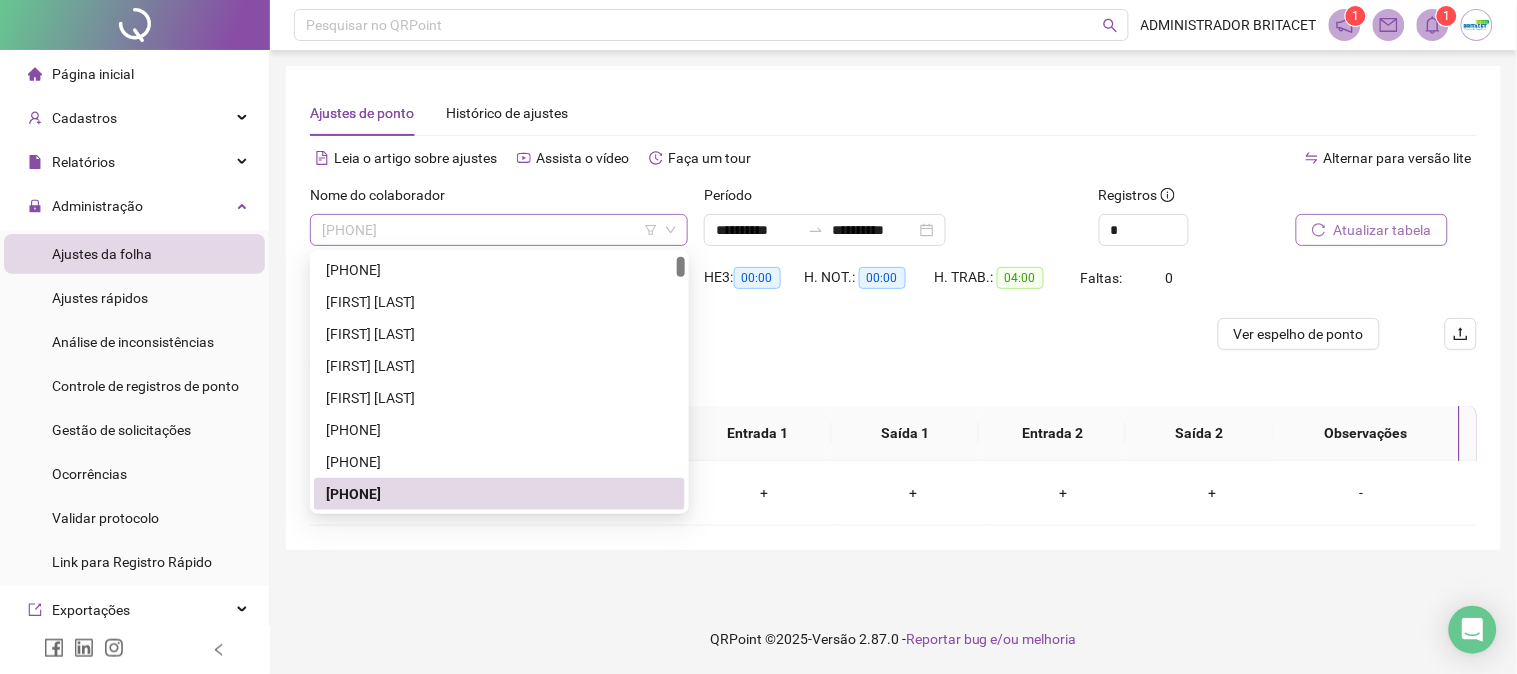click on "[PHONE]" at bounding box center (499, 230) 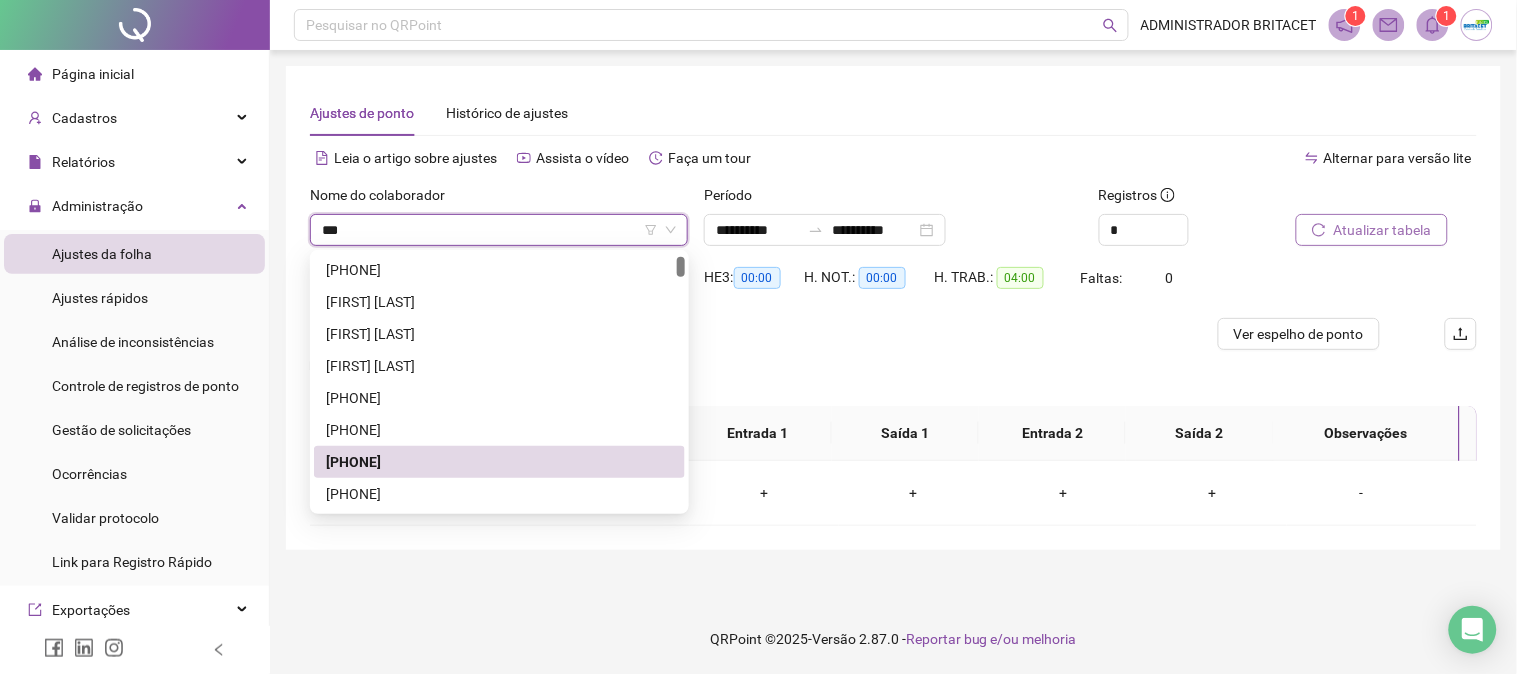 scroll, scrollTop: 0, scrollLeft: 0, axis: both 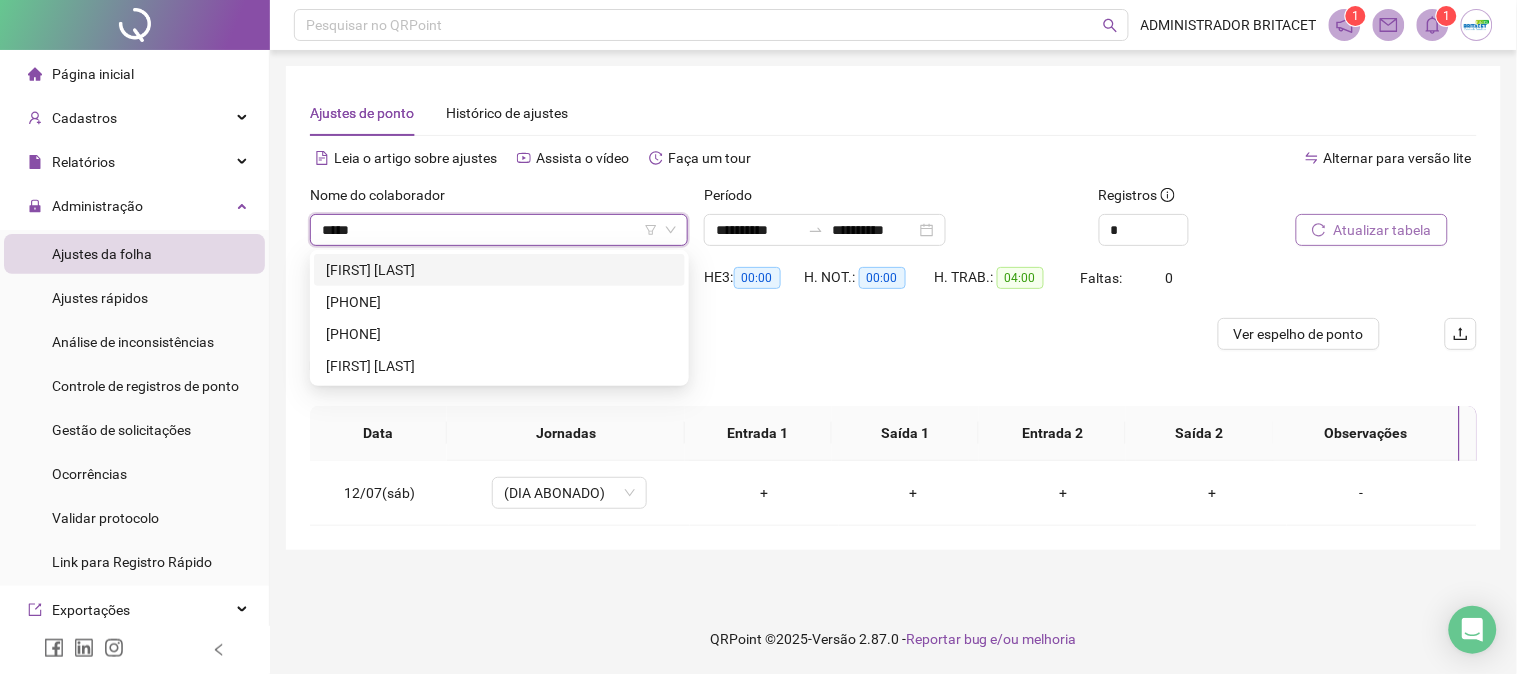 type on "******" 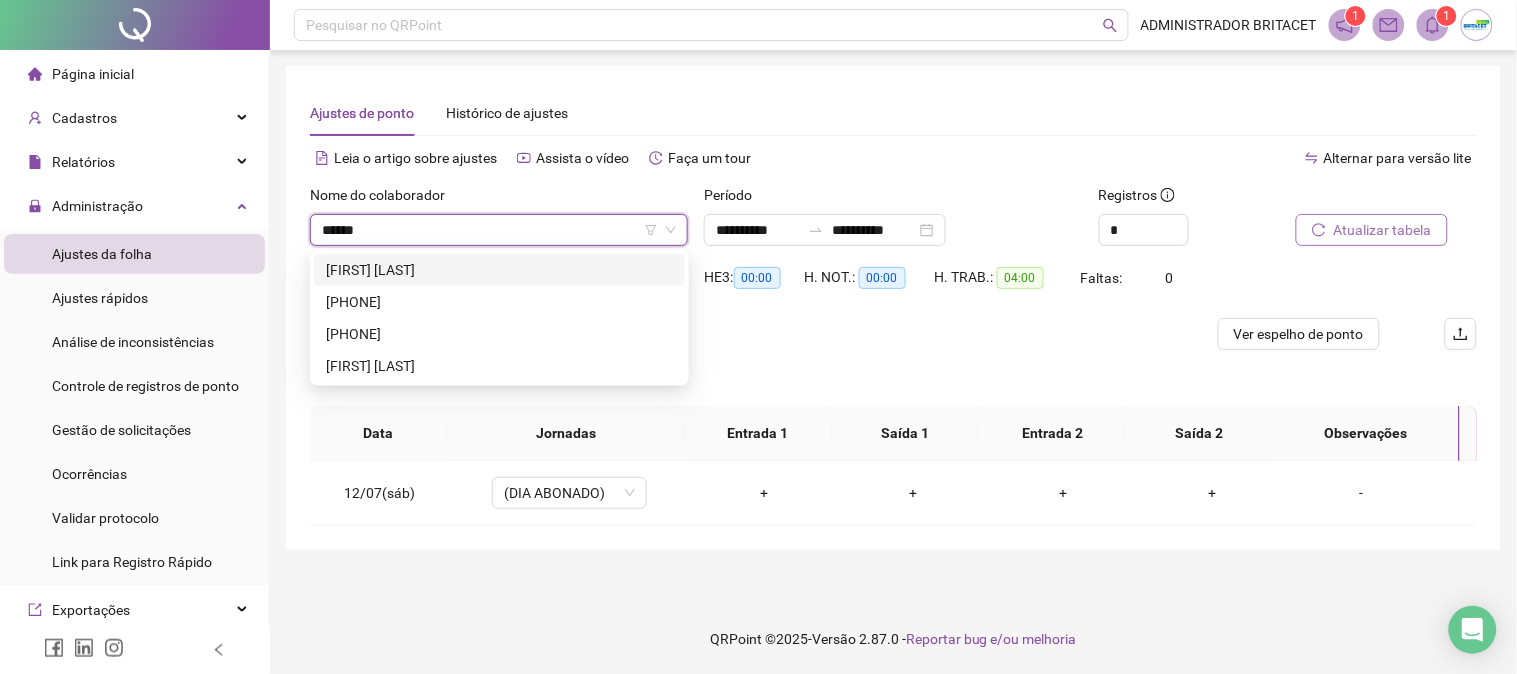 click on "[FIRST] [LAST]" at bounding box center (499, 270) 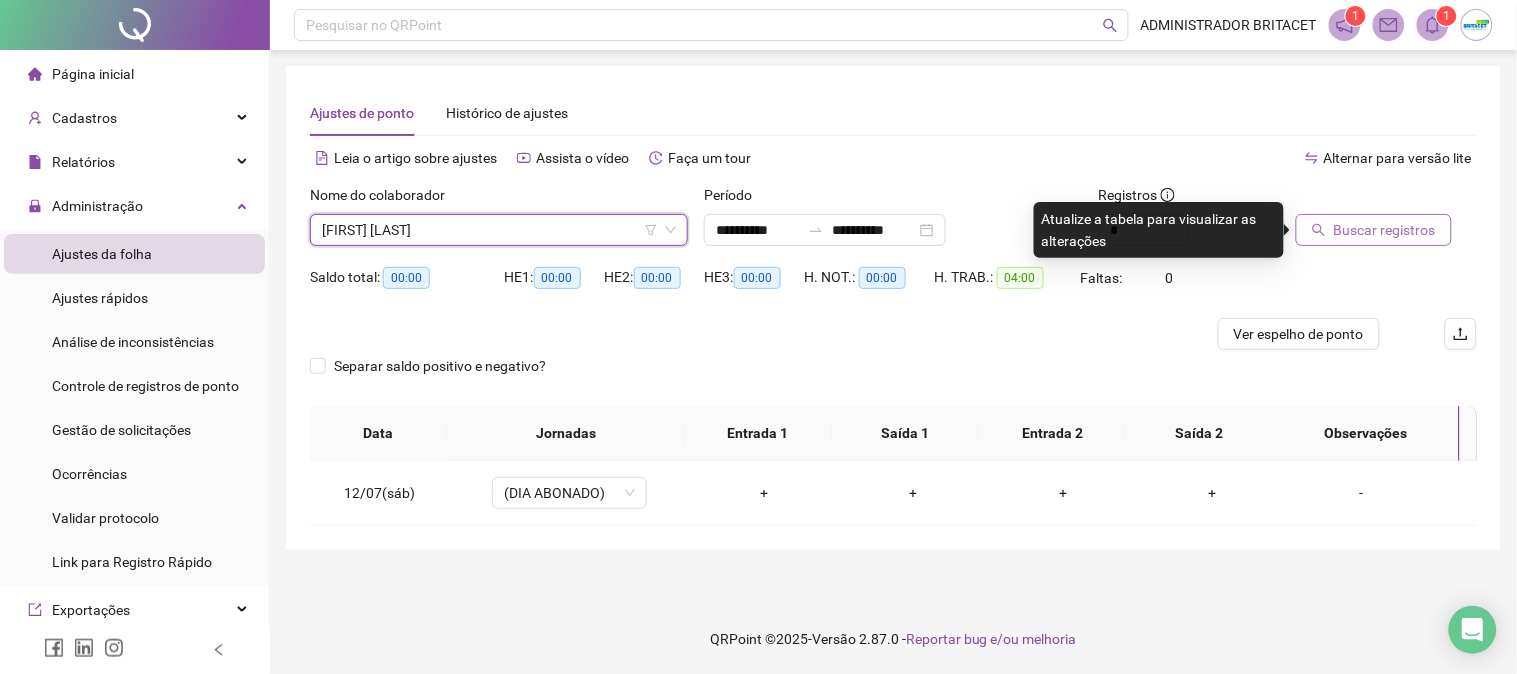 click on "Buscar registros" at bounding box center (1385, 230) 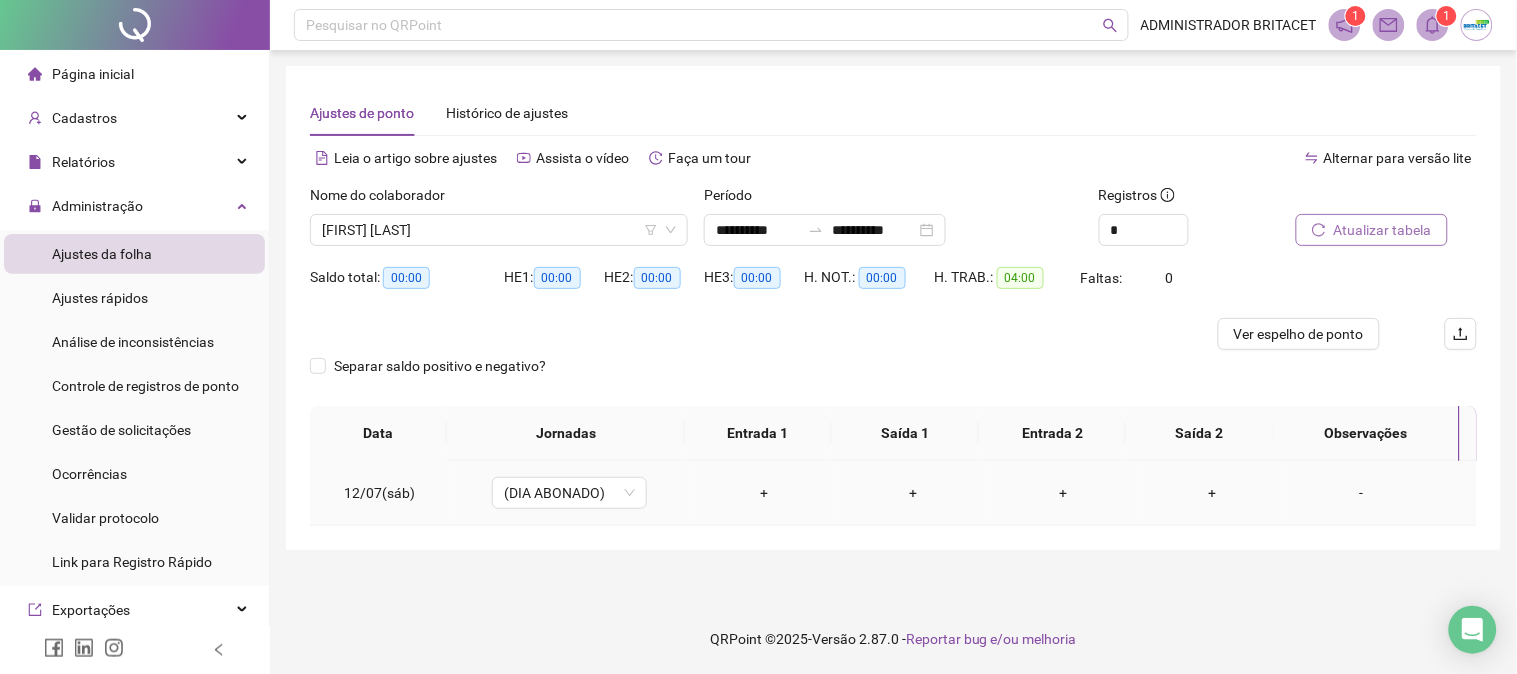 click on "-" at bounding box center [1362, 493] 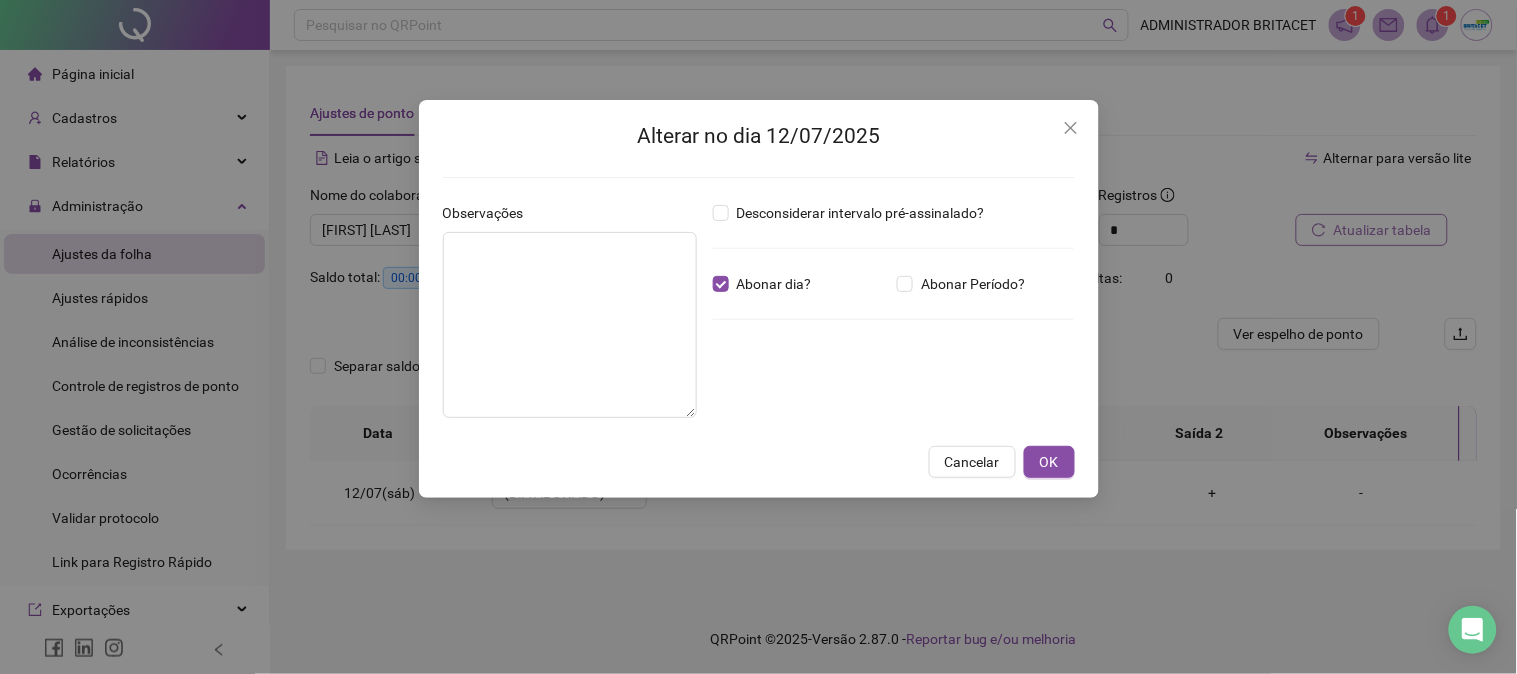click on "Alterar no dia   12/07/2025 Observações Desconsiderar intervalo pré-assinalado? Abonar dia? Abonar Período? Horas a abonar ***** Aplicar regime de compensação Cancelar OK" at bounding box center (758, 337) 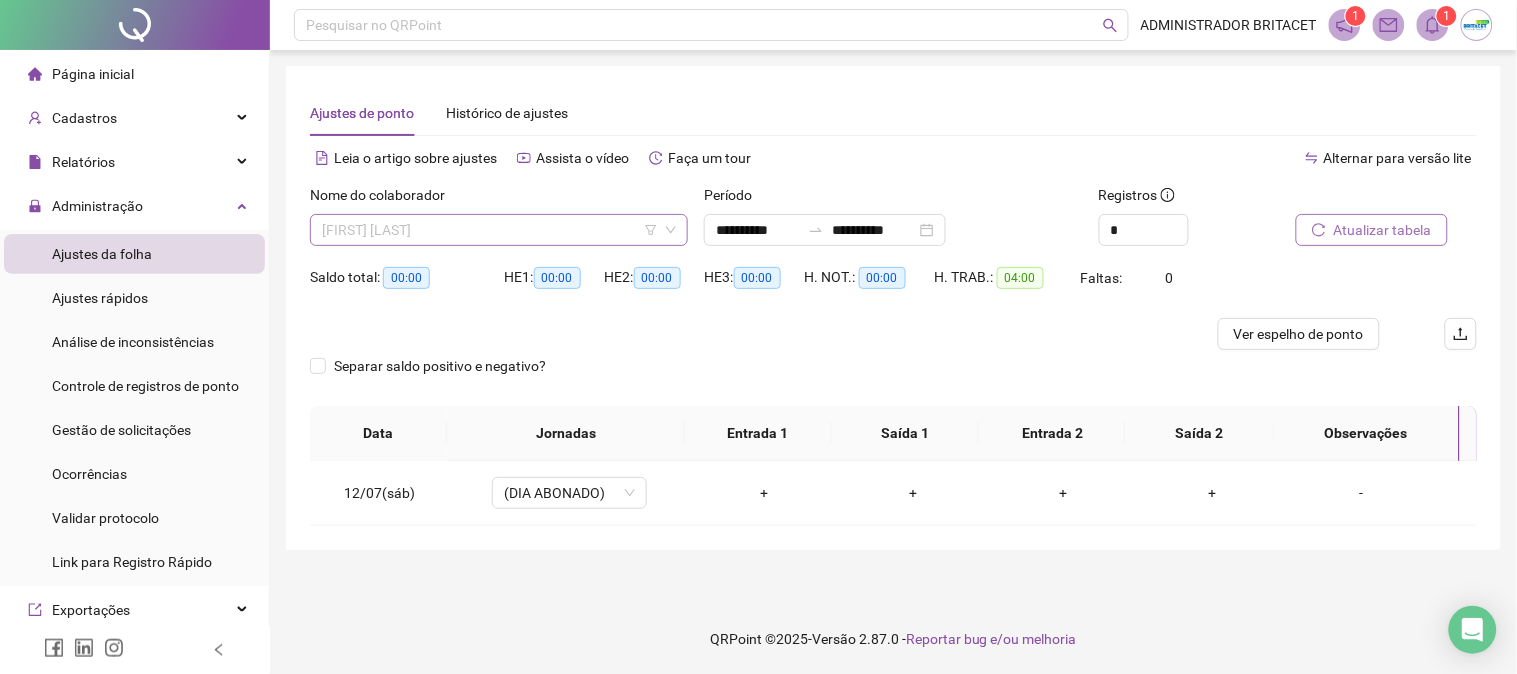 click on "[FIRST] [LAST]" at bounding box center (499, 230) 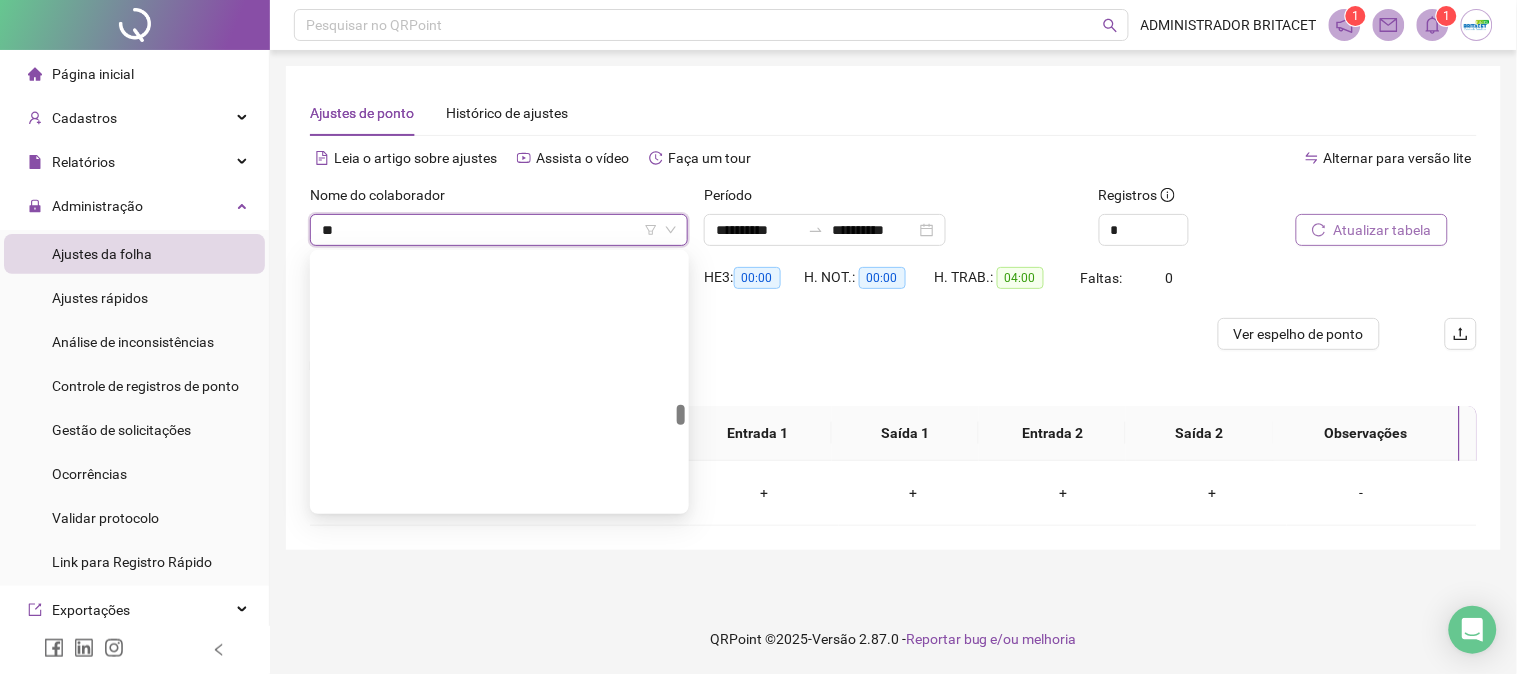scroll, scrollTop: 64, scrollLeft: 0, axis: vertical 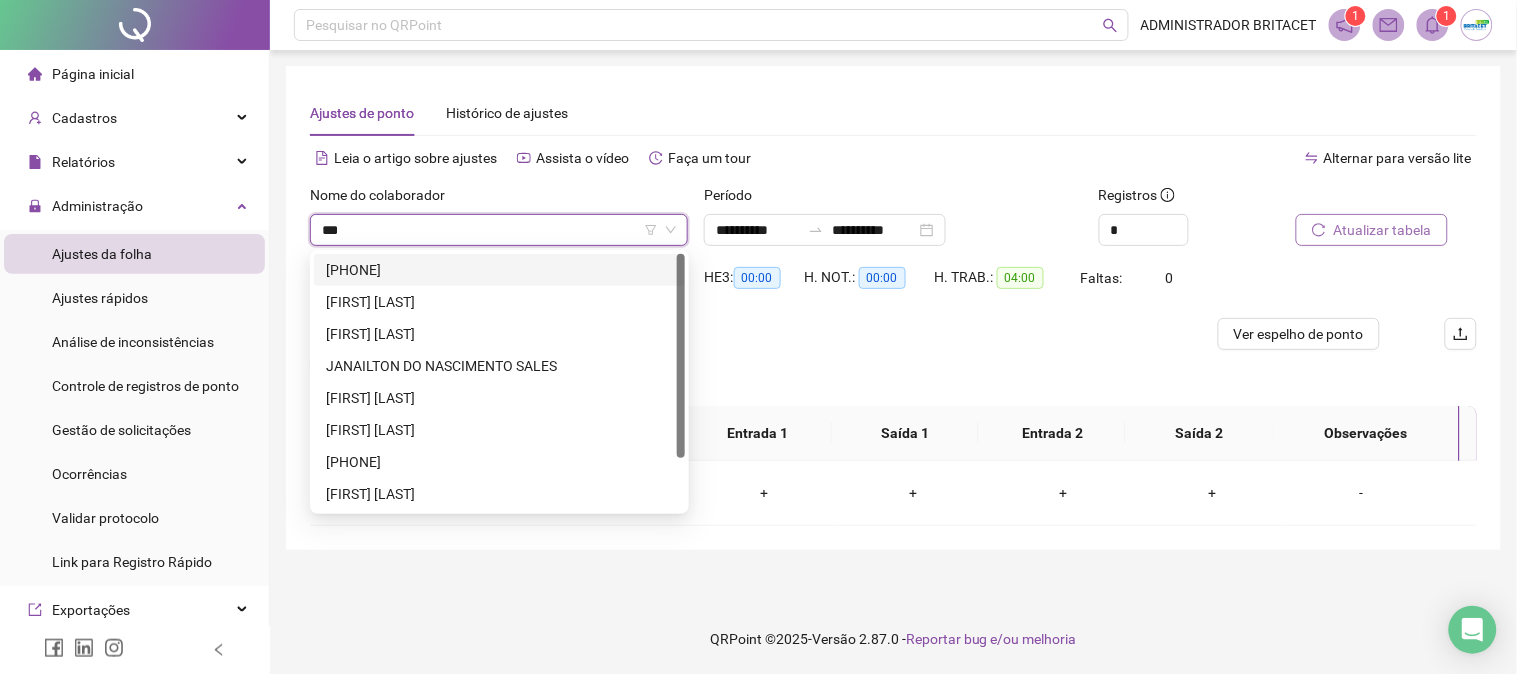 click on "[PHONE]" at bounding box center [499, 270] 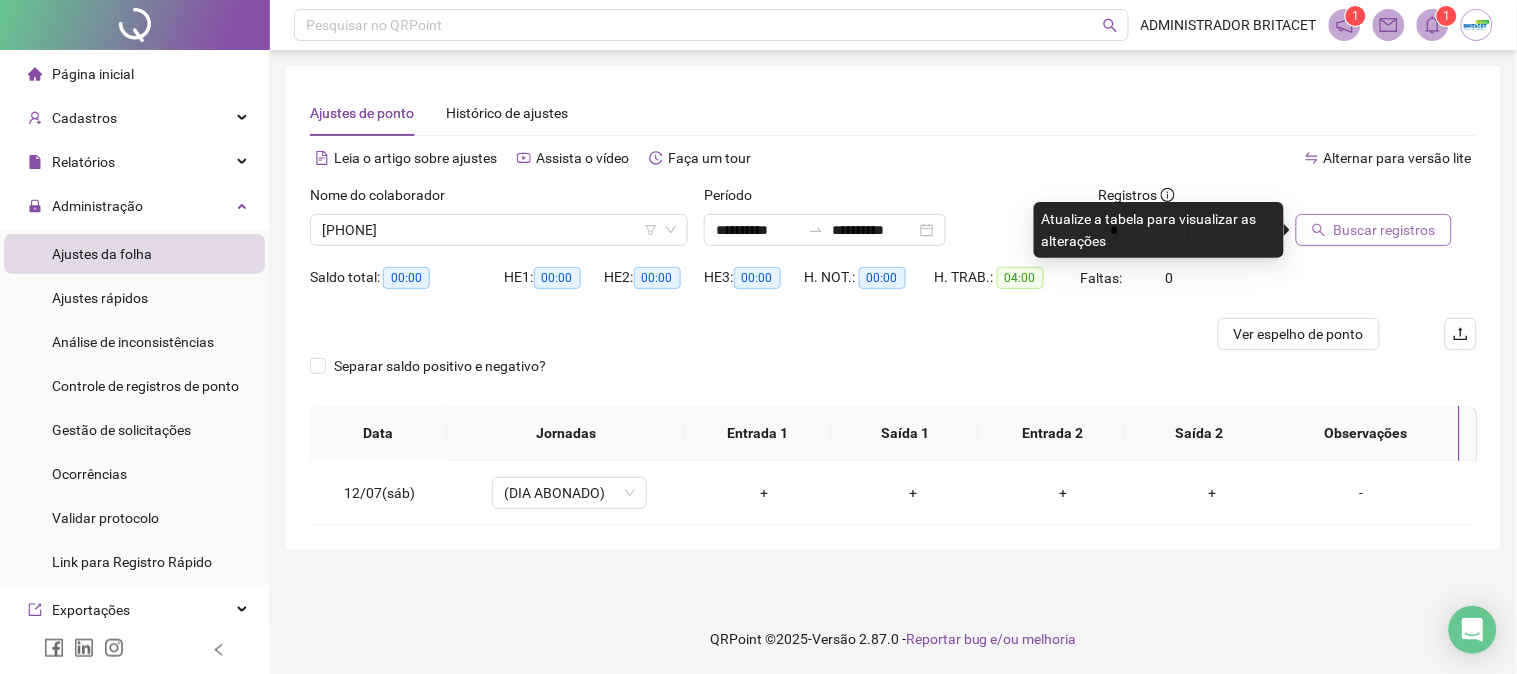 click on "Buscar registros" at bounding box center (1385, 230) 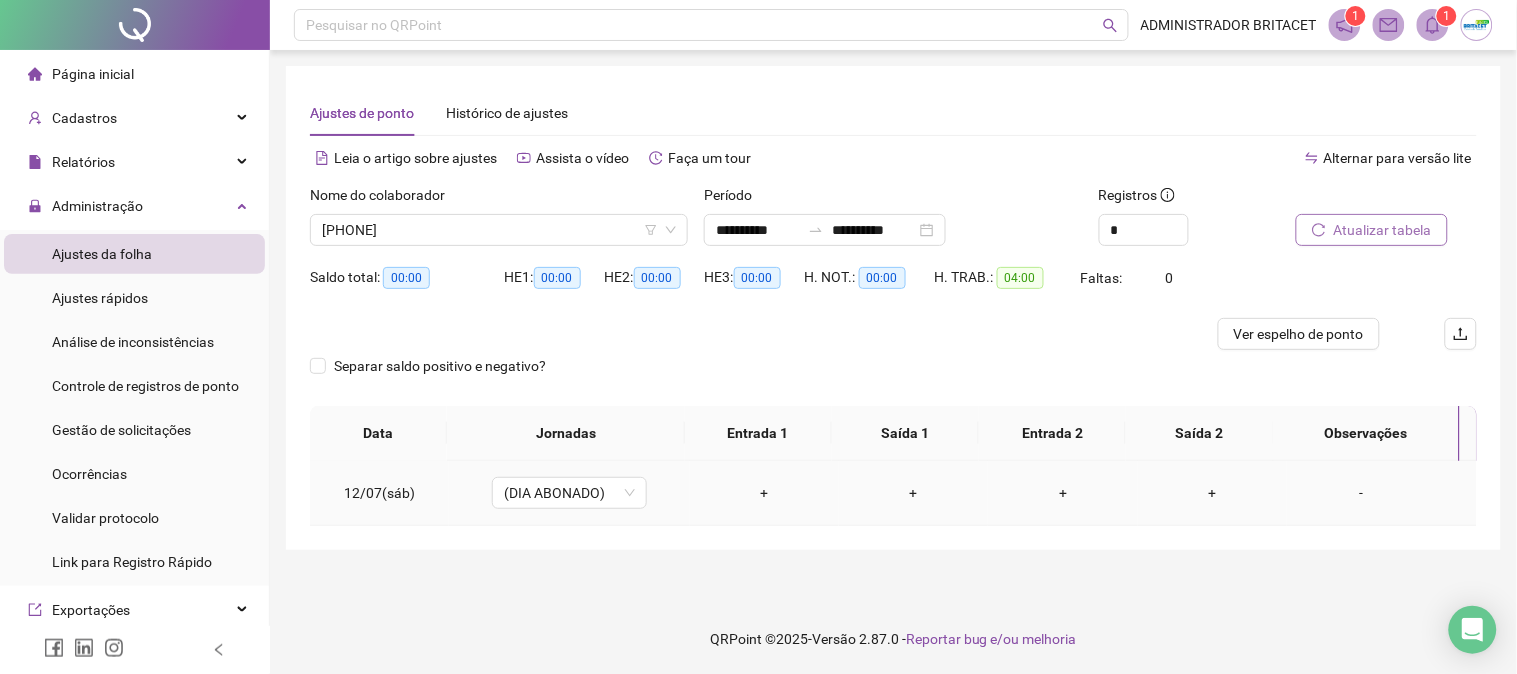 click on "-" at bounding box center (1362, 493) 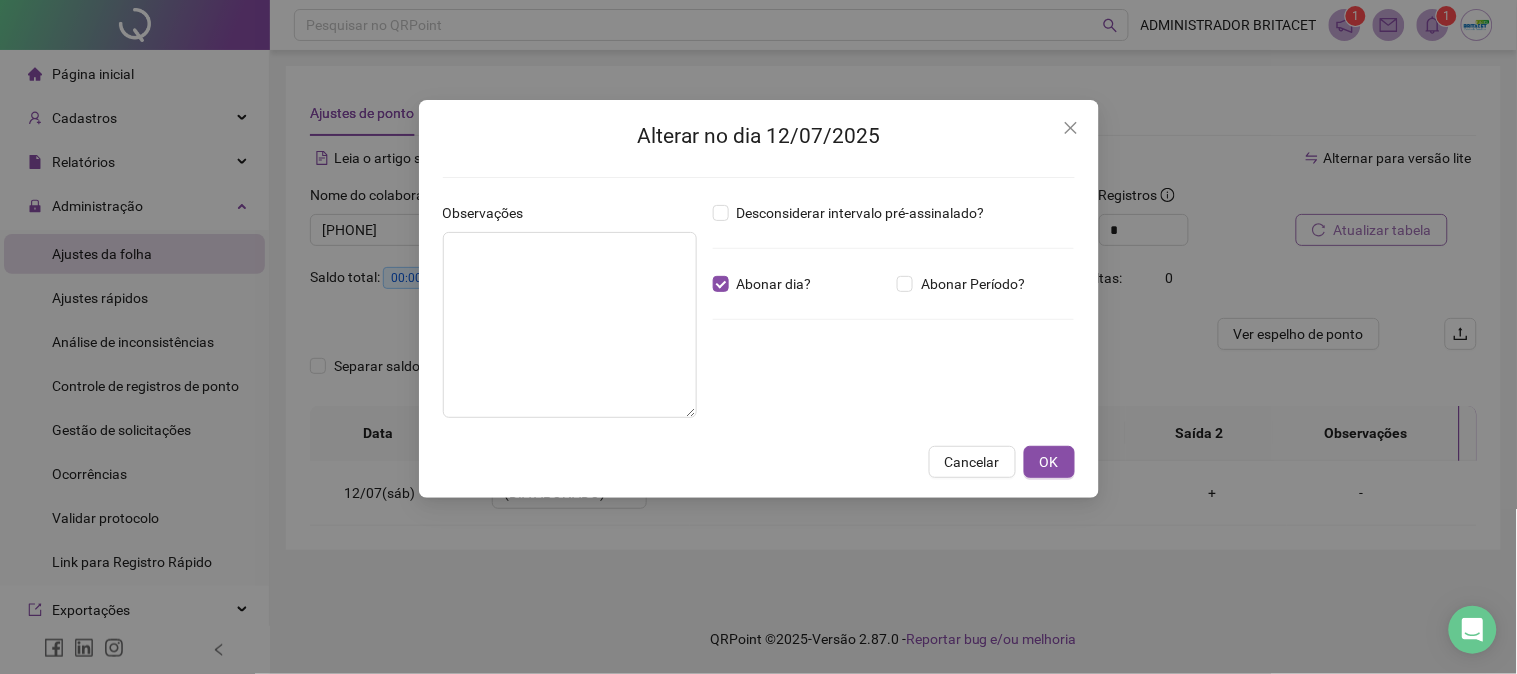 click on "Alterar no dia   12/07/2025 Observações Desconsiderar intervalo pré-assinalado? Abonar dia? Abonar Período? Horas a abonar ***** Aplicar regime de compensação Cancelar OK" at bounding box center [758, 337] 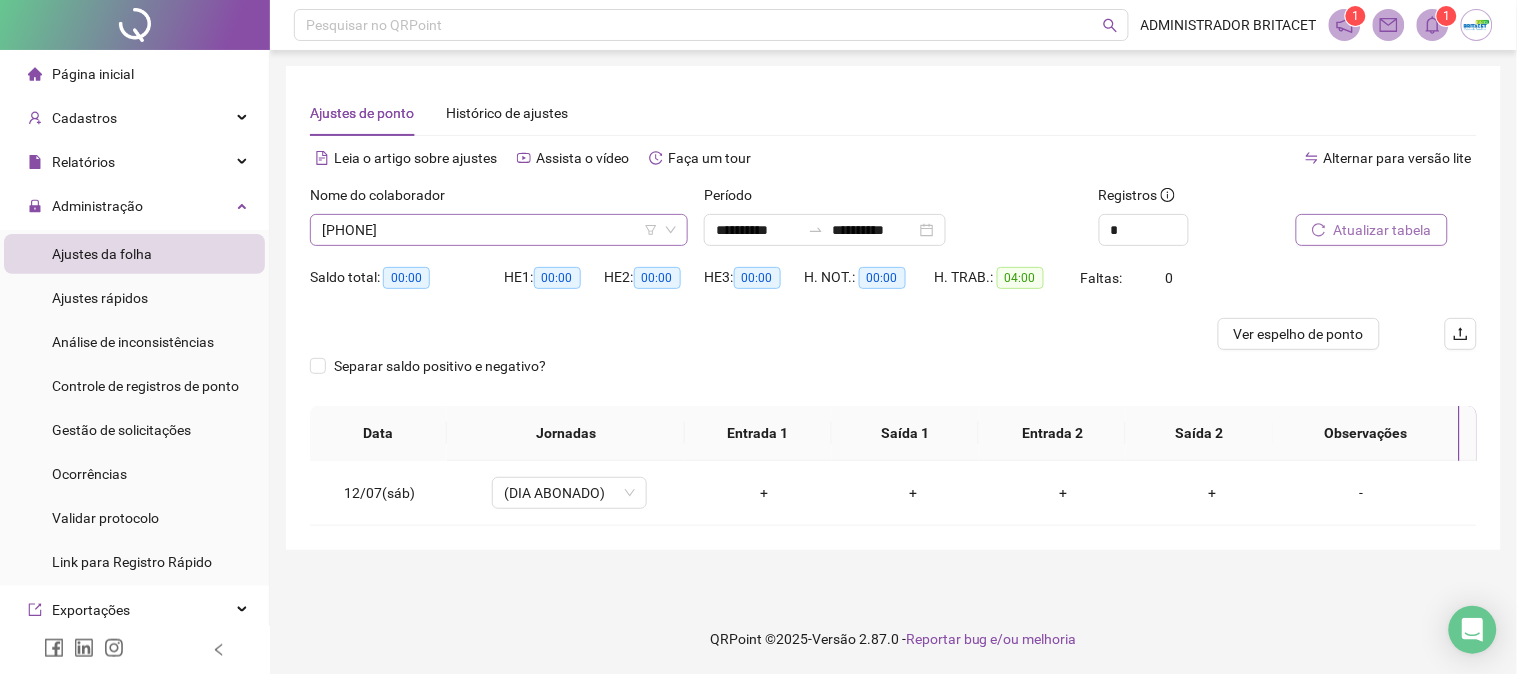 scroll, scrollTop: 64, scrollLeft: 0, axis: vertical 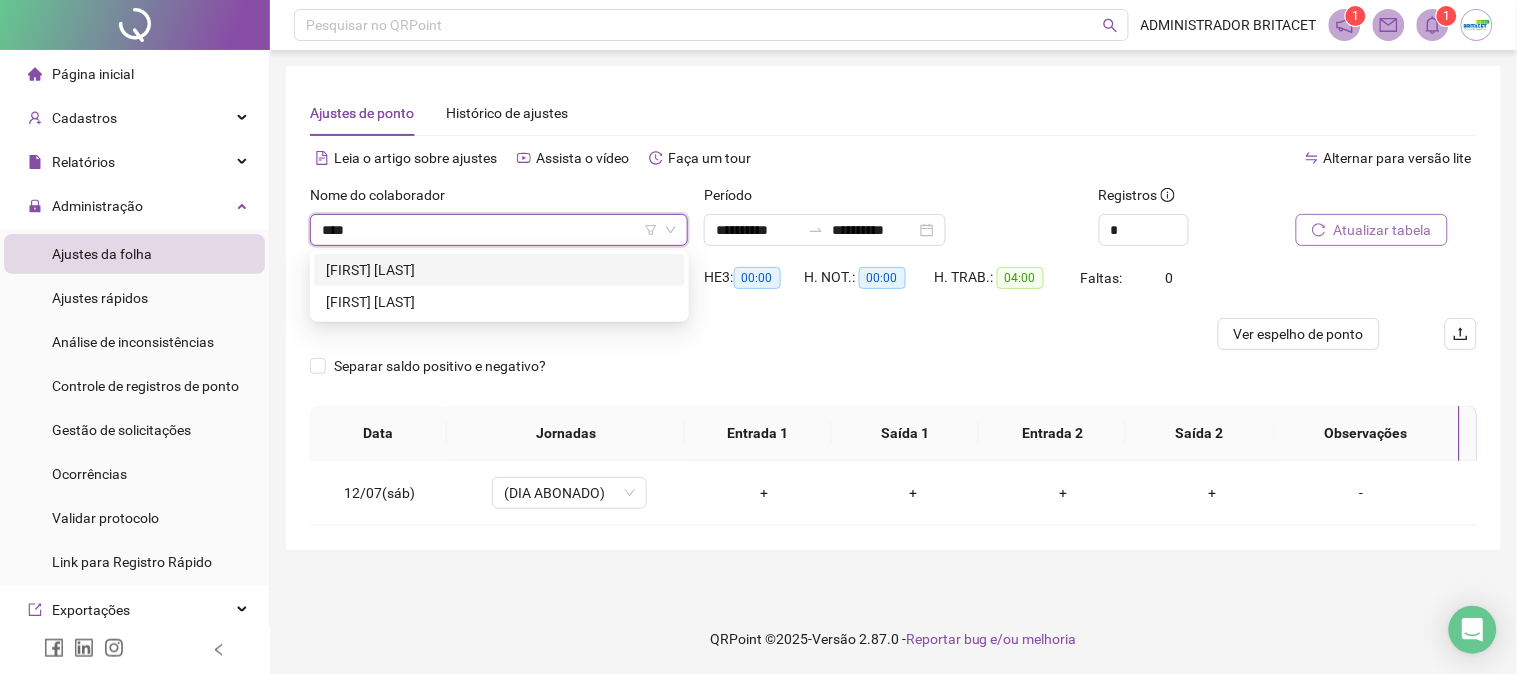 type on "*****" 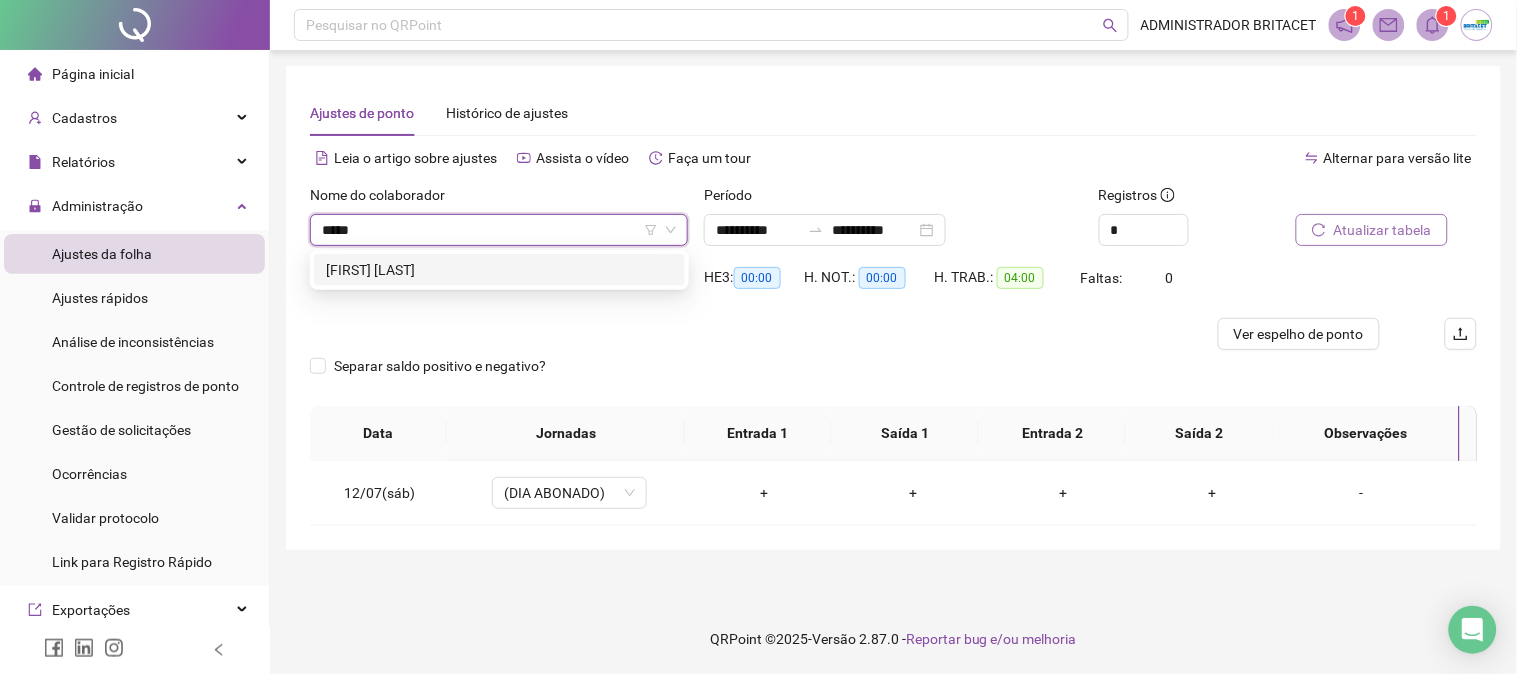 drag, startPoint x: 578, startPoint y: 268, endPoint x: 756, endPoint y: 254, distance: 178.54971 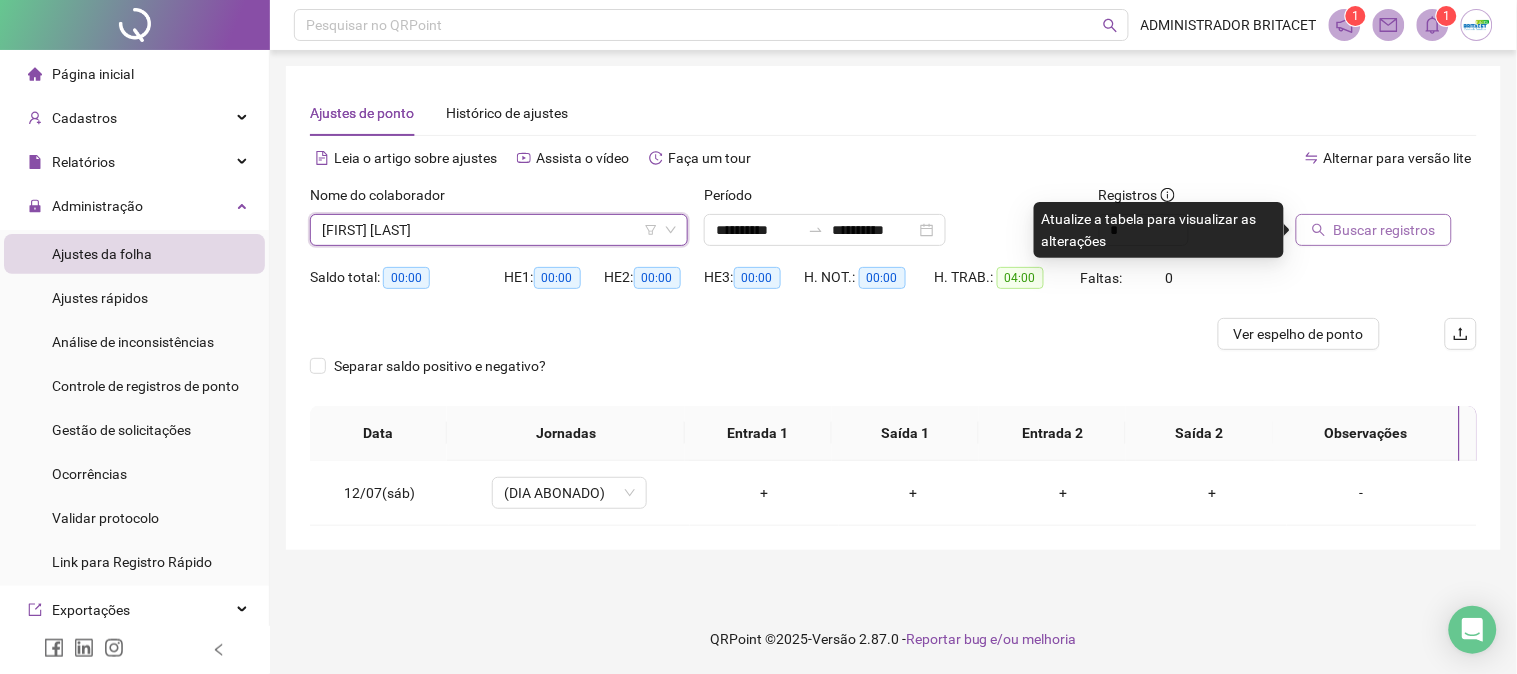 click on "Buscar registros" at bounding box center (1385, 230) 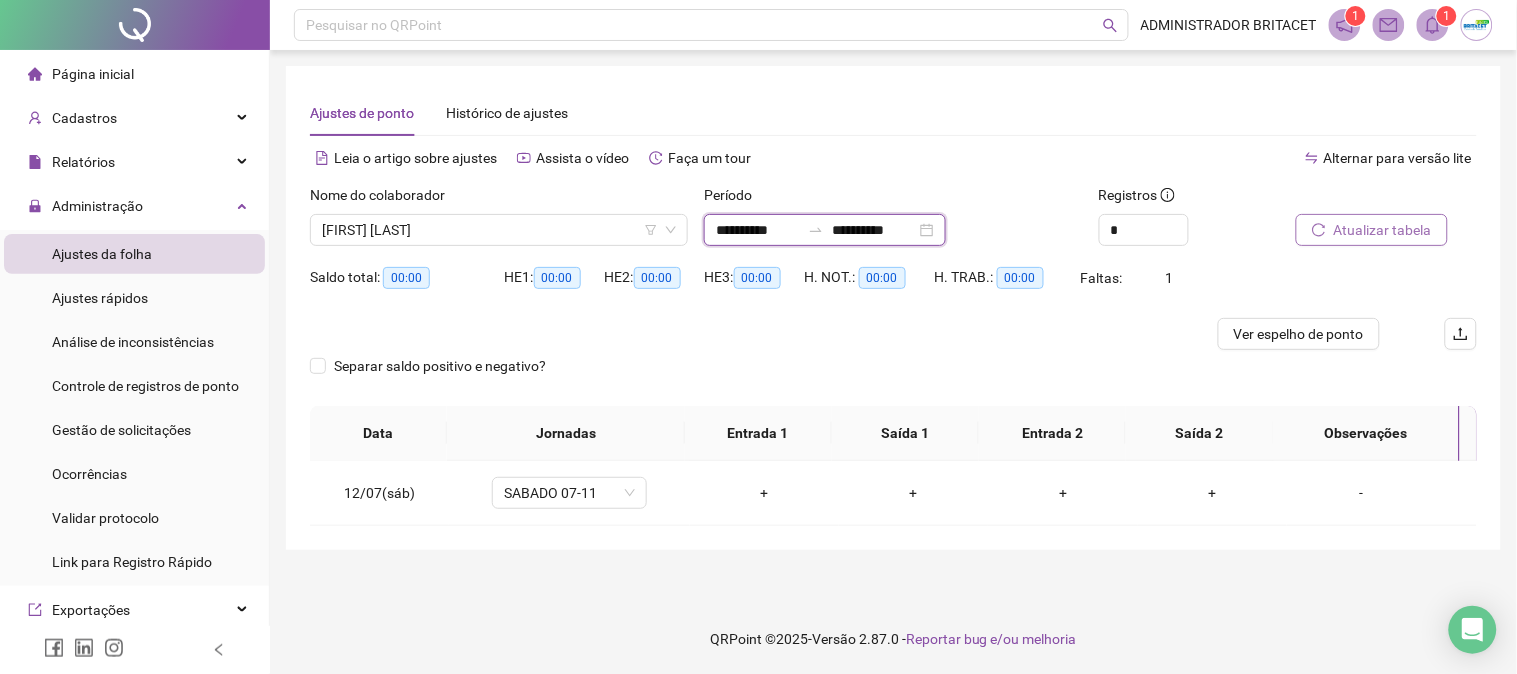 click on "**********" at bounding box center [758, 230] 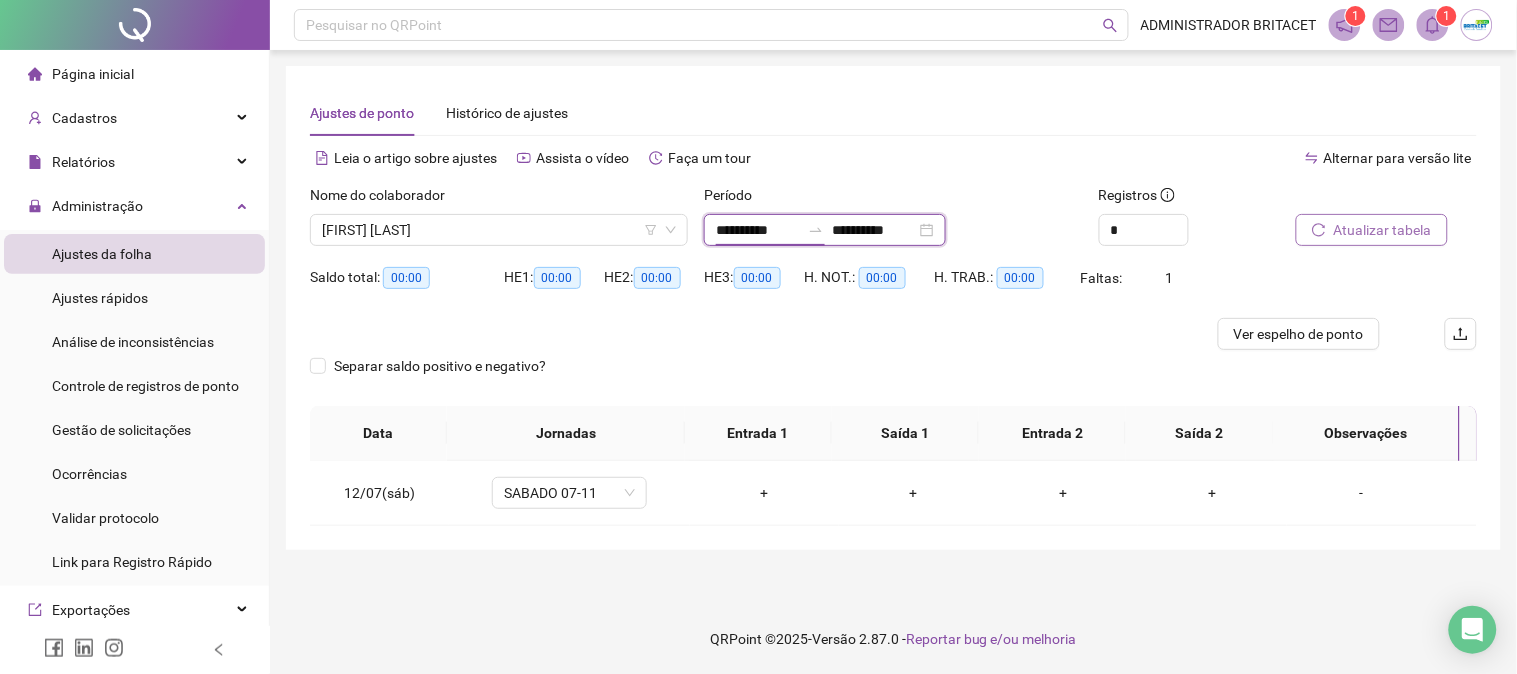 type on "**********" 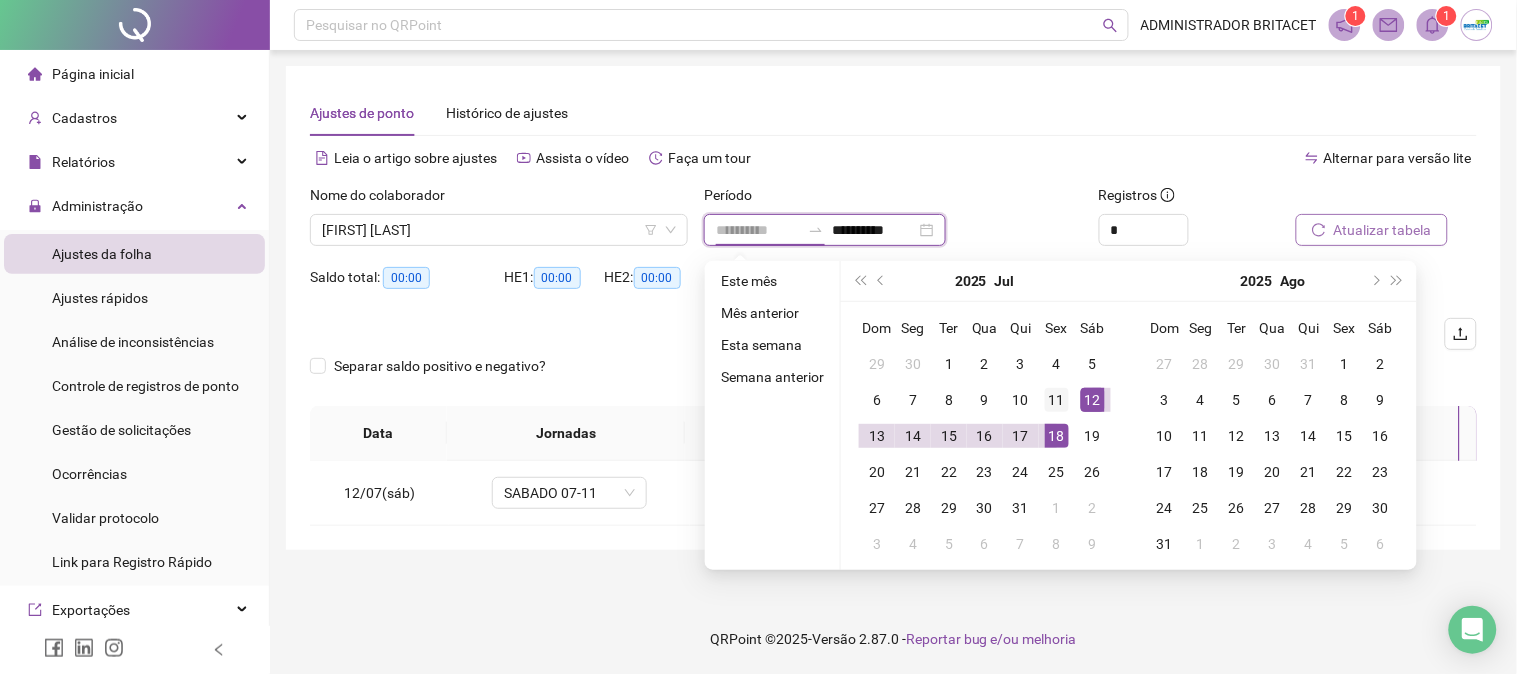 type on "**********" 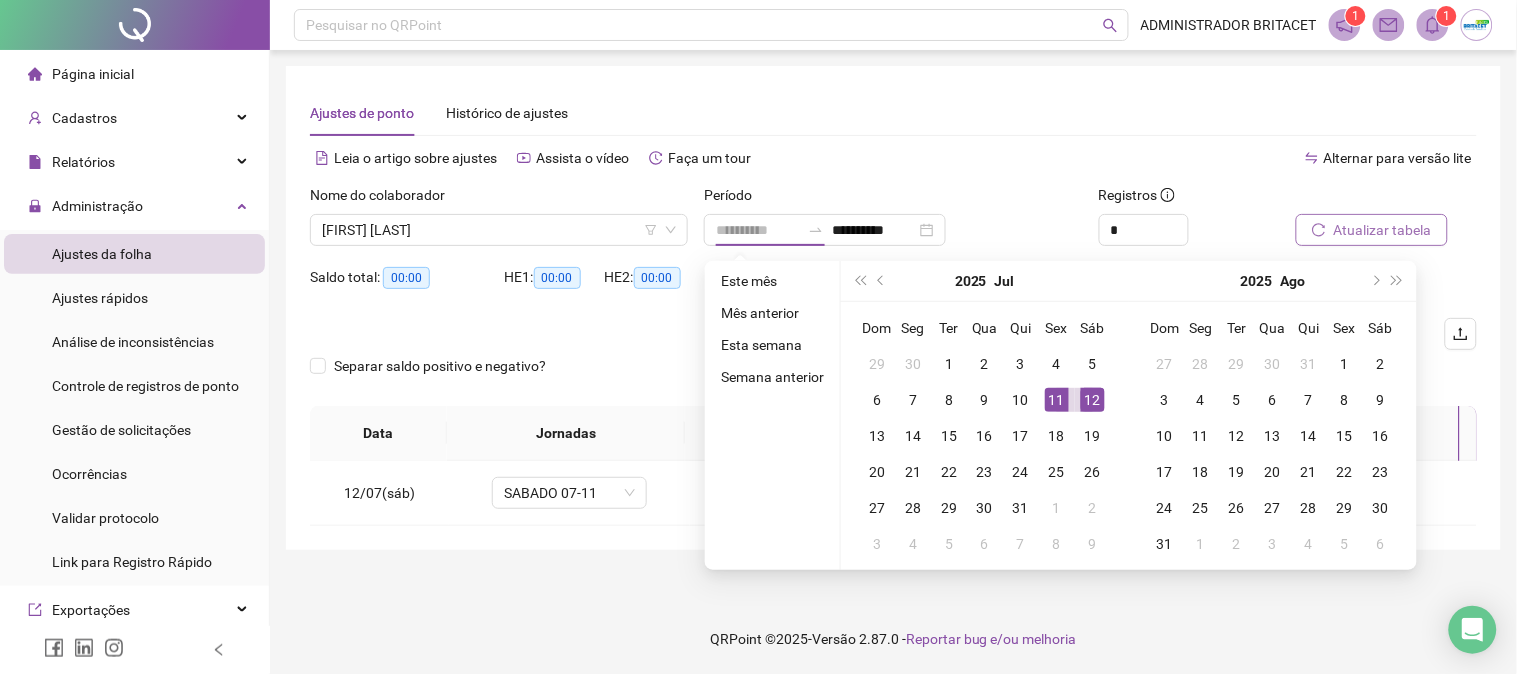 click on "11" at bounding box center [1057, 400] 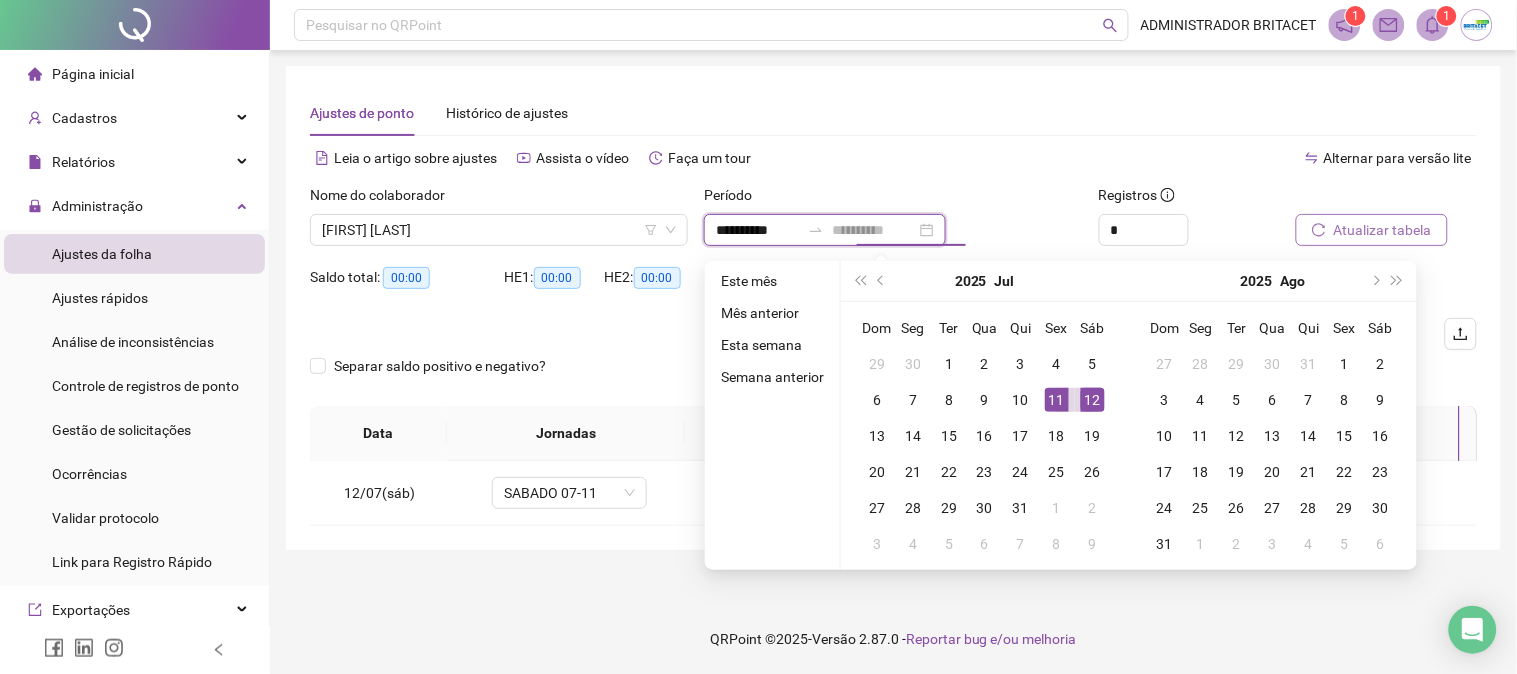 type on "**********" 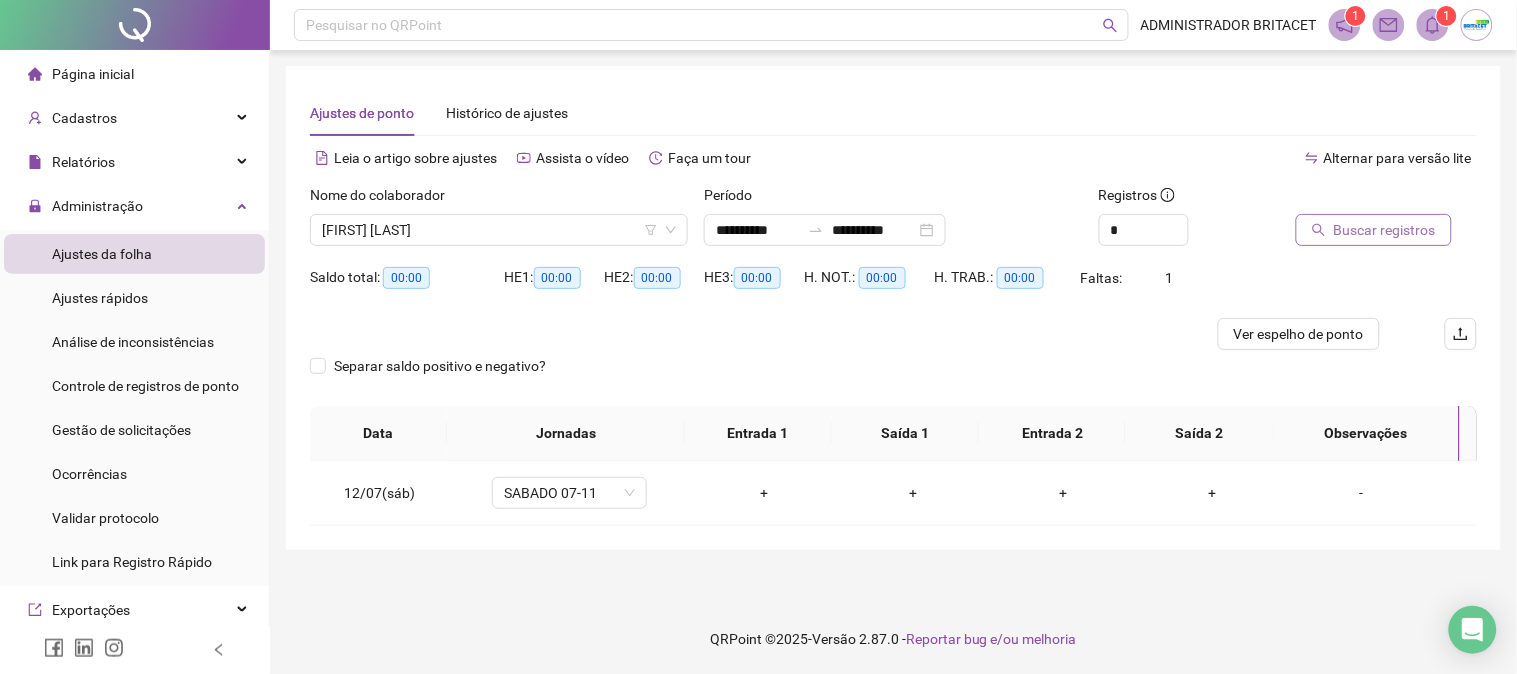 click on "Buscar registros" at bounding box center [1385, 230] 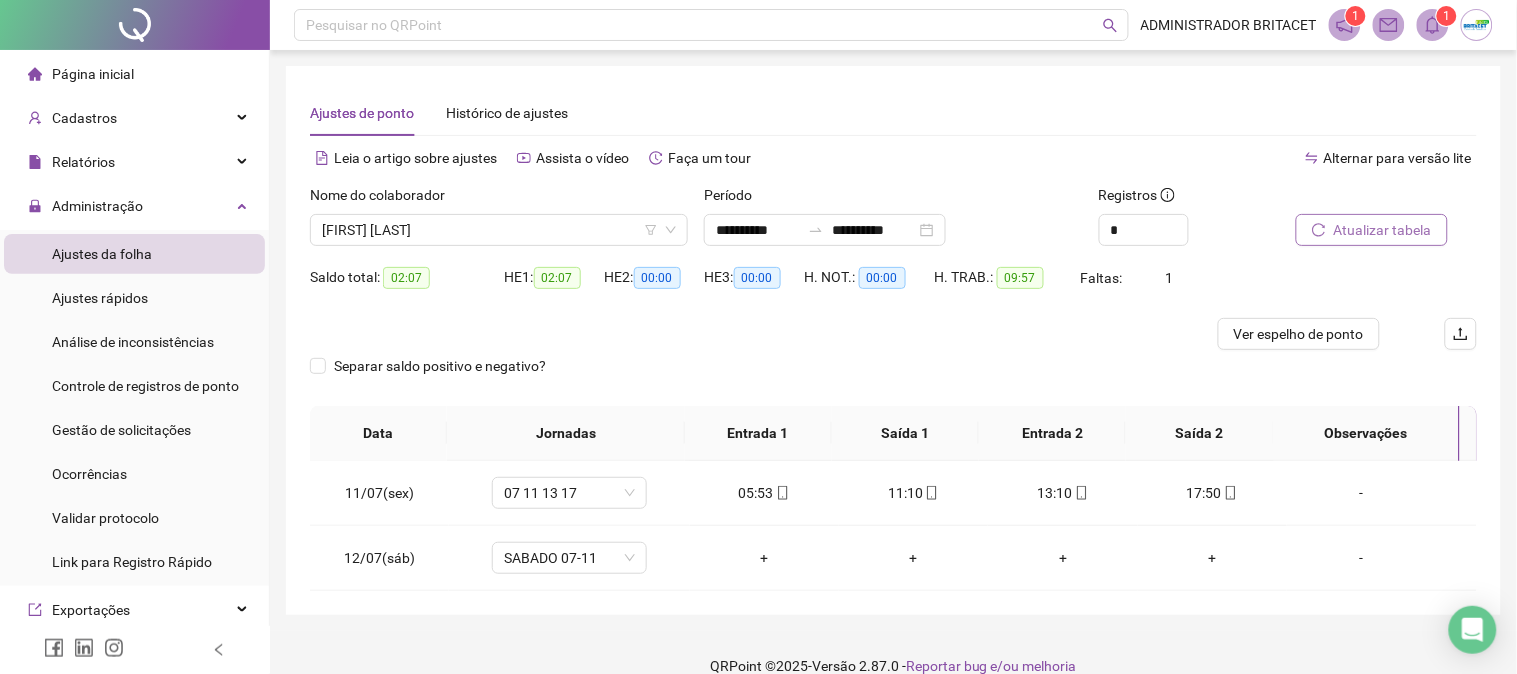 click 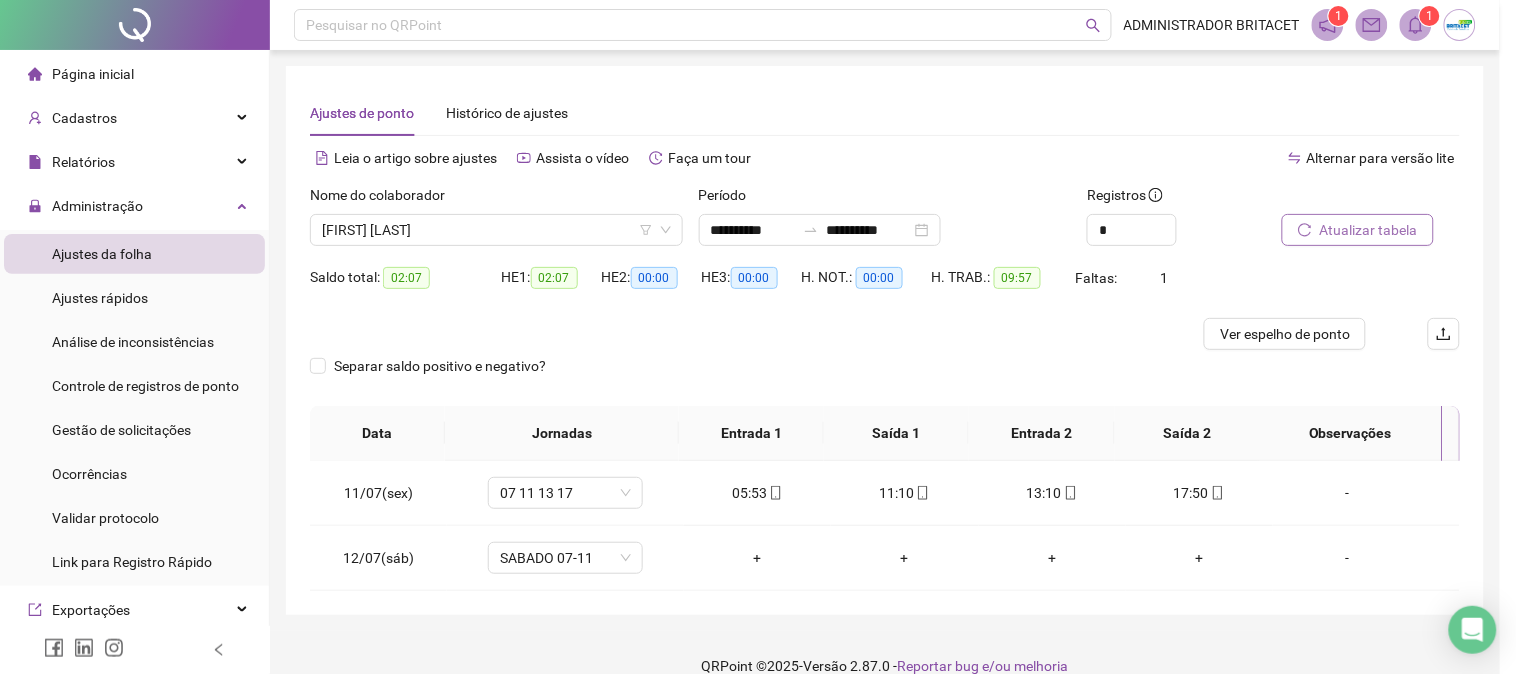 type on "**********" 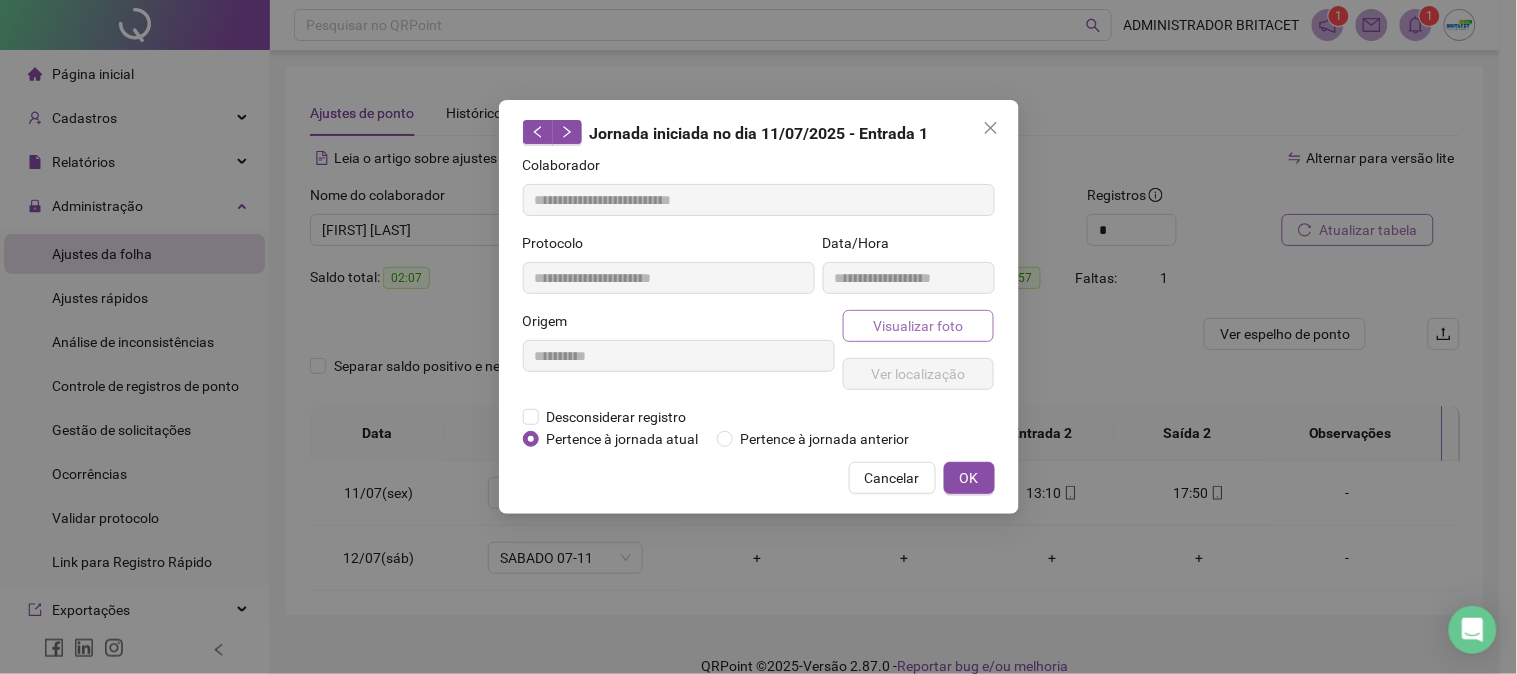 click on "Visualizar foto" at bounding box center (919, 326) 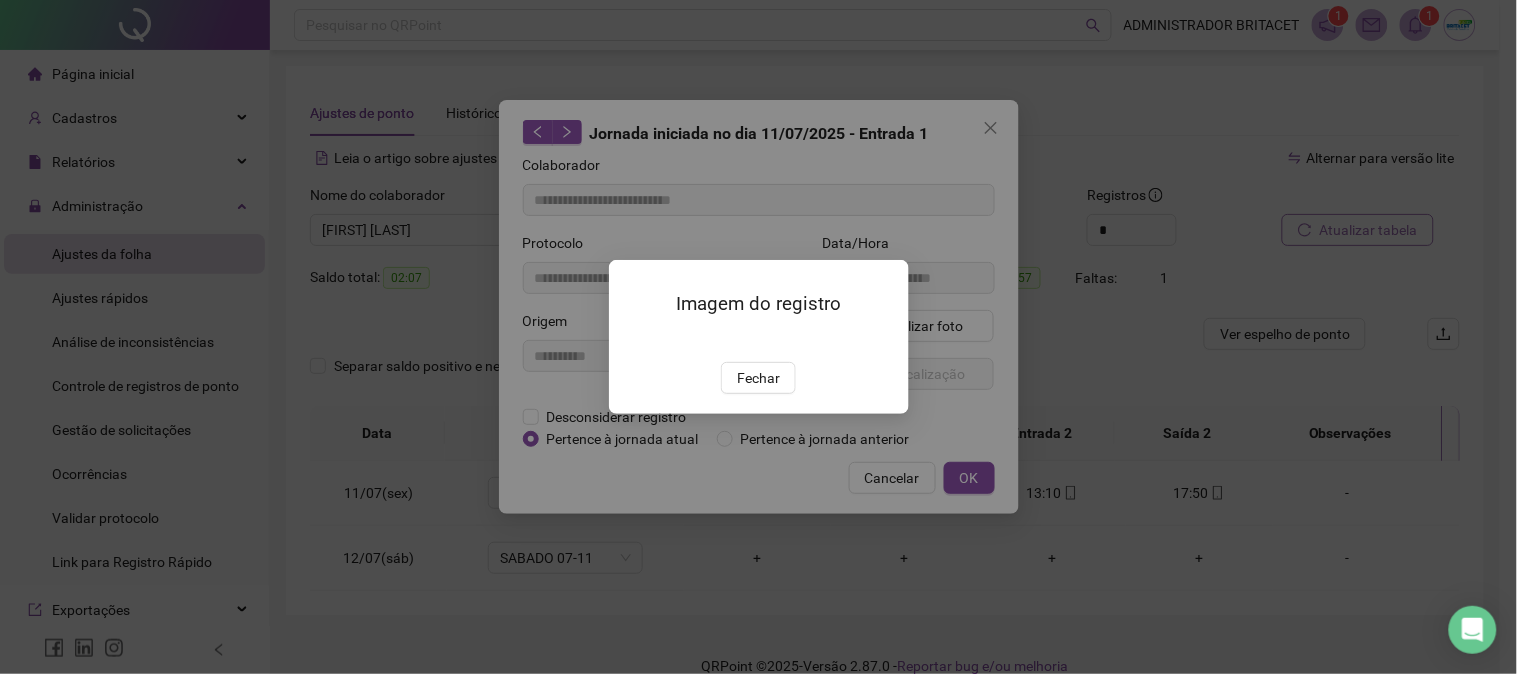 drag, startPoint x: 754, startPoint y: 500, endPoint x: 777, endPoint y: 487, distance: 26.41969 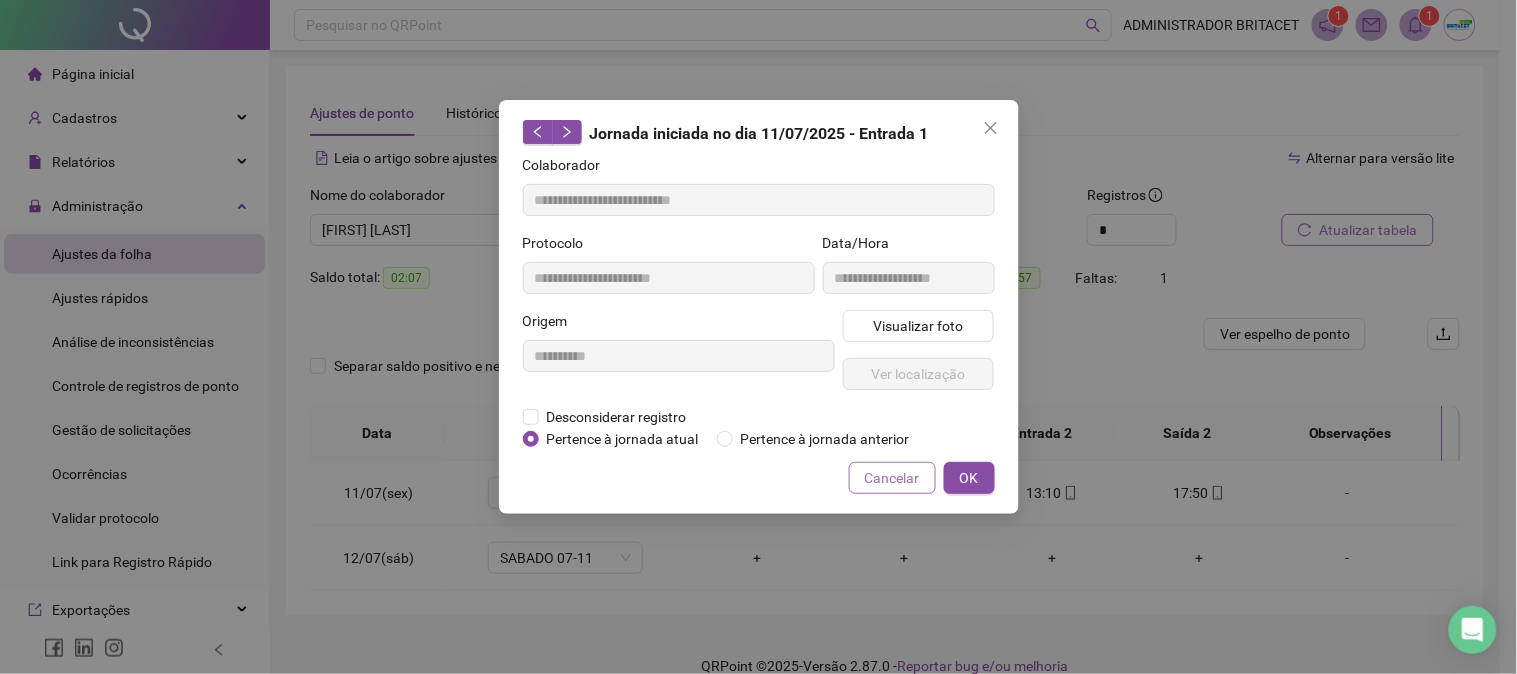 click on "Cancelar" at bounding box center (892, 478) 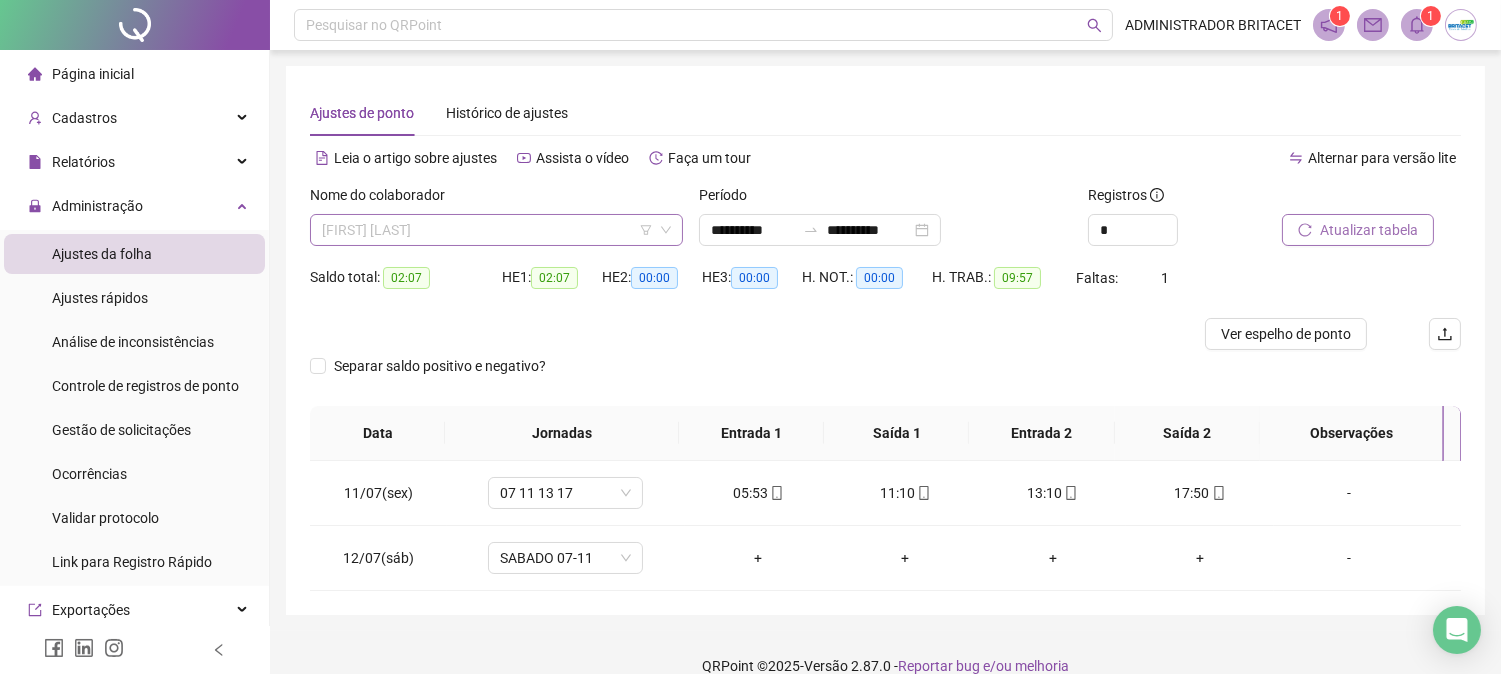 scroll, scrollTop: 480, scrollLeft: 0, axis: vertical 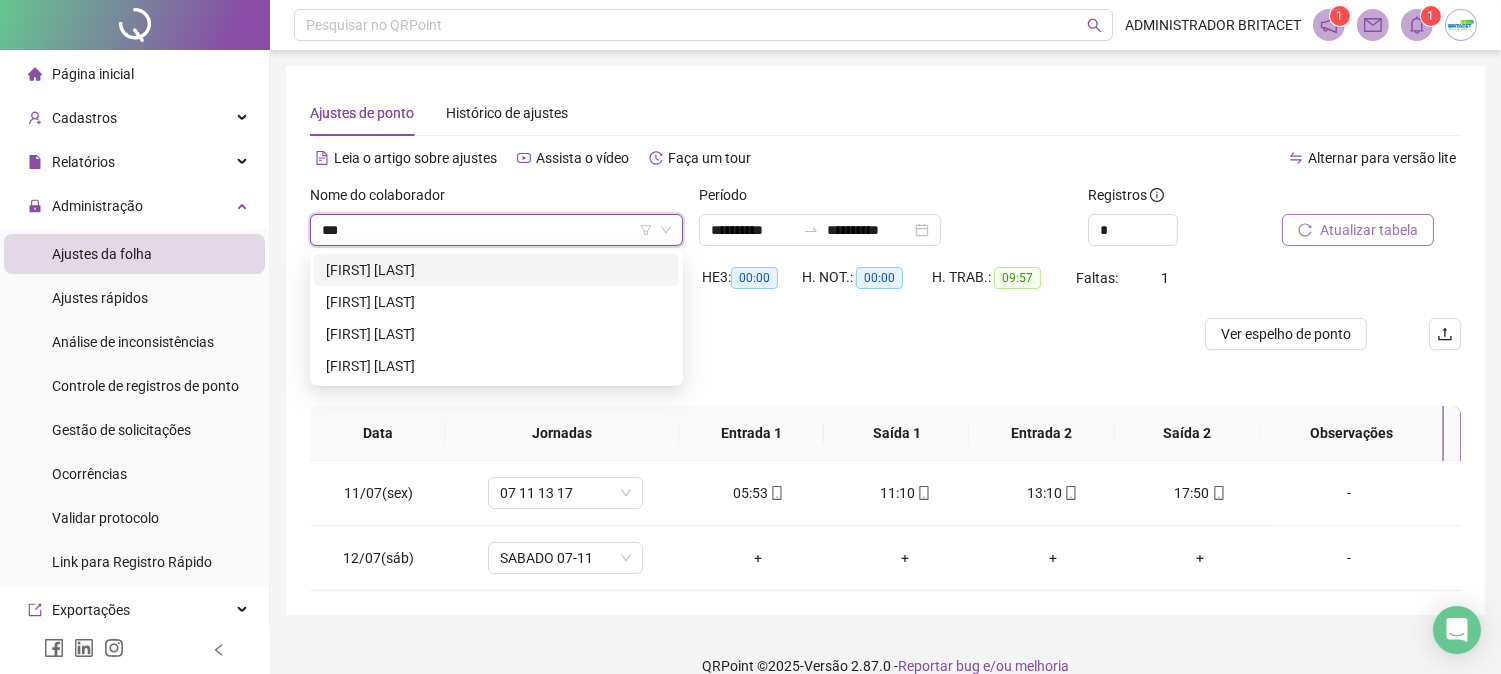 type on "****" 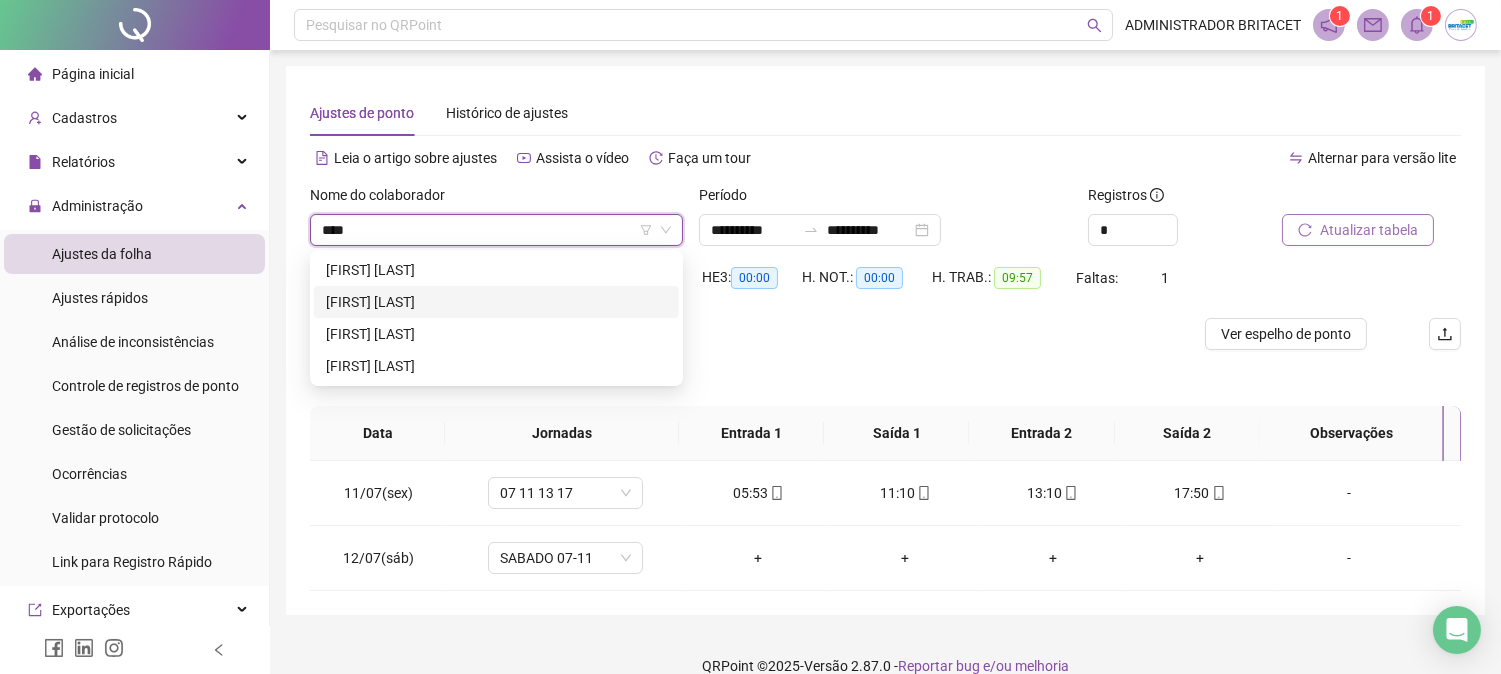 click on "[FIRST] [LAST]" at bounding box center [496, 302] 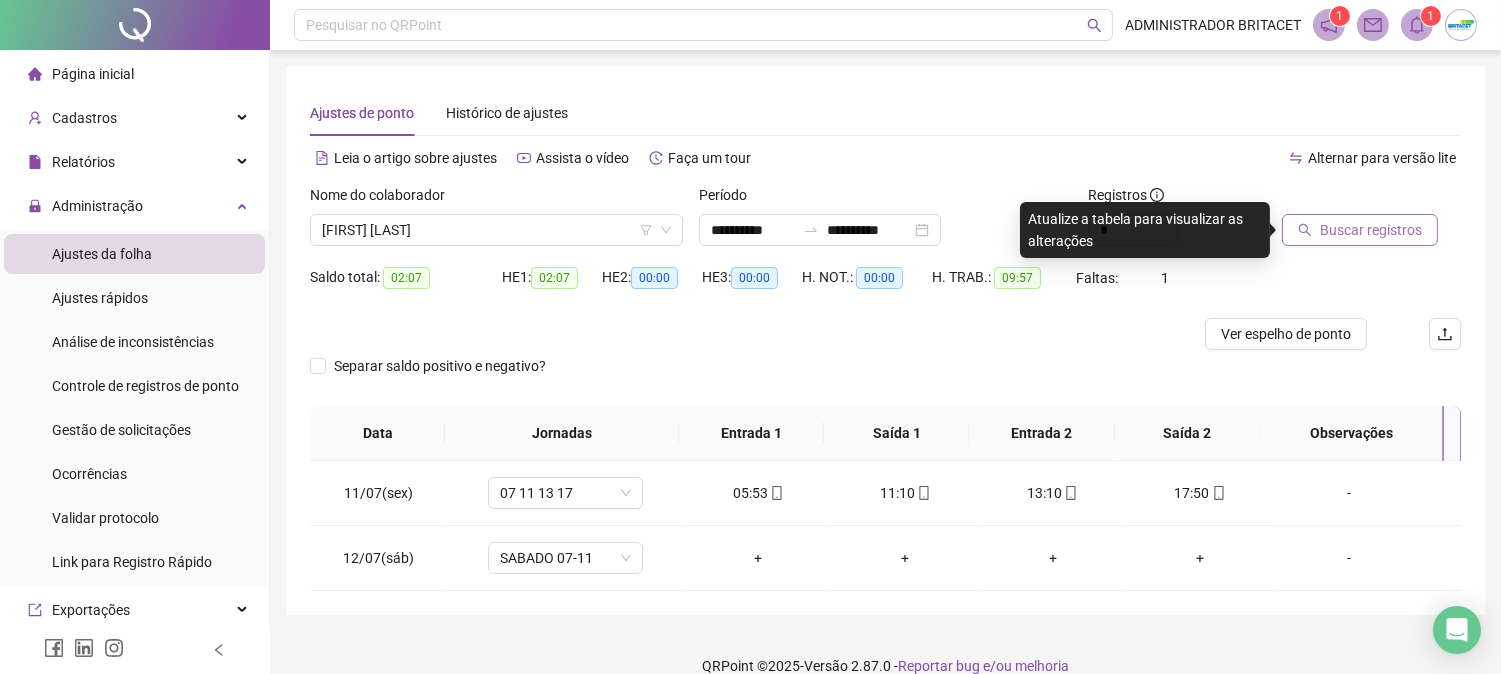 click on "Buscar registros" at bounding box center (1371, 230) 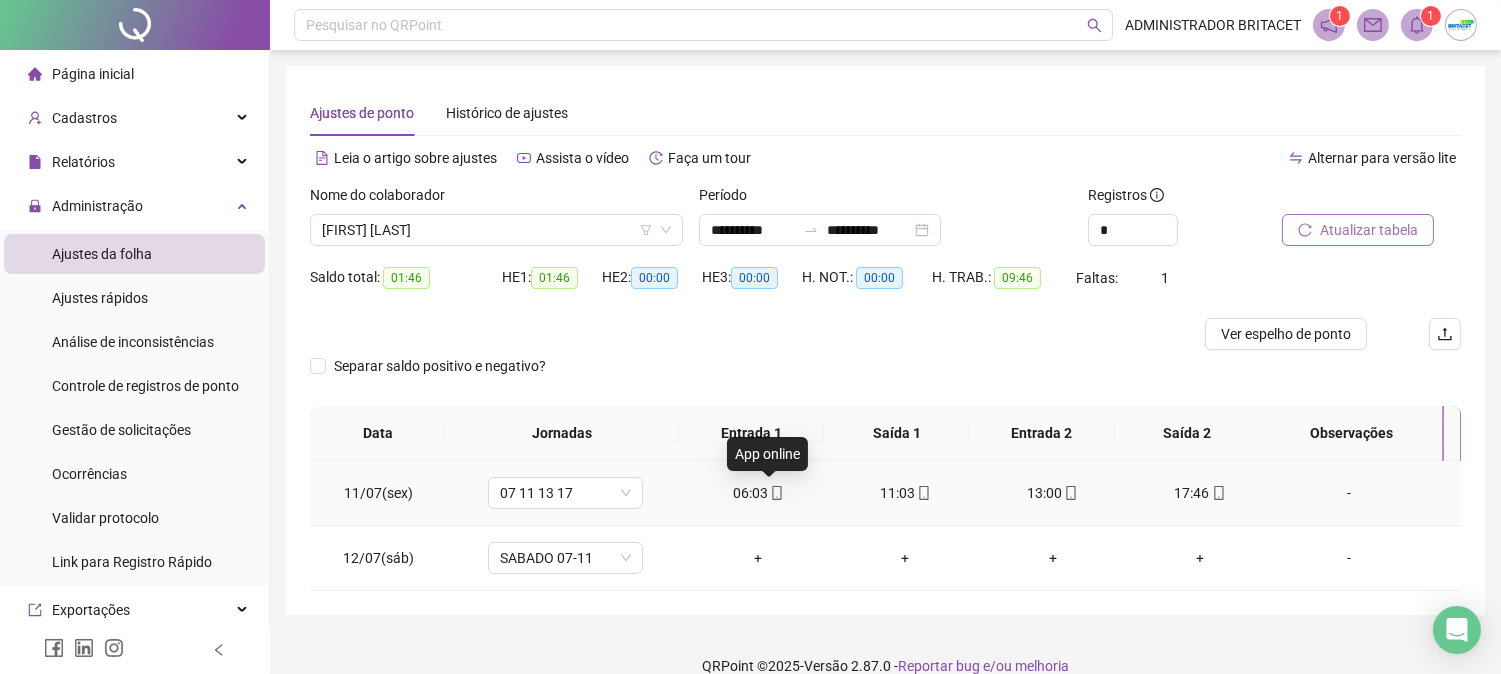 click 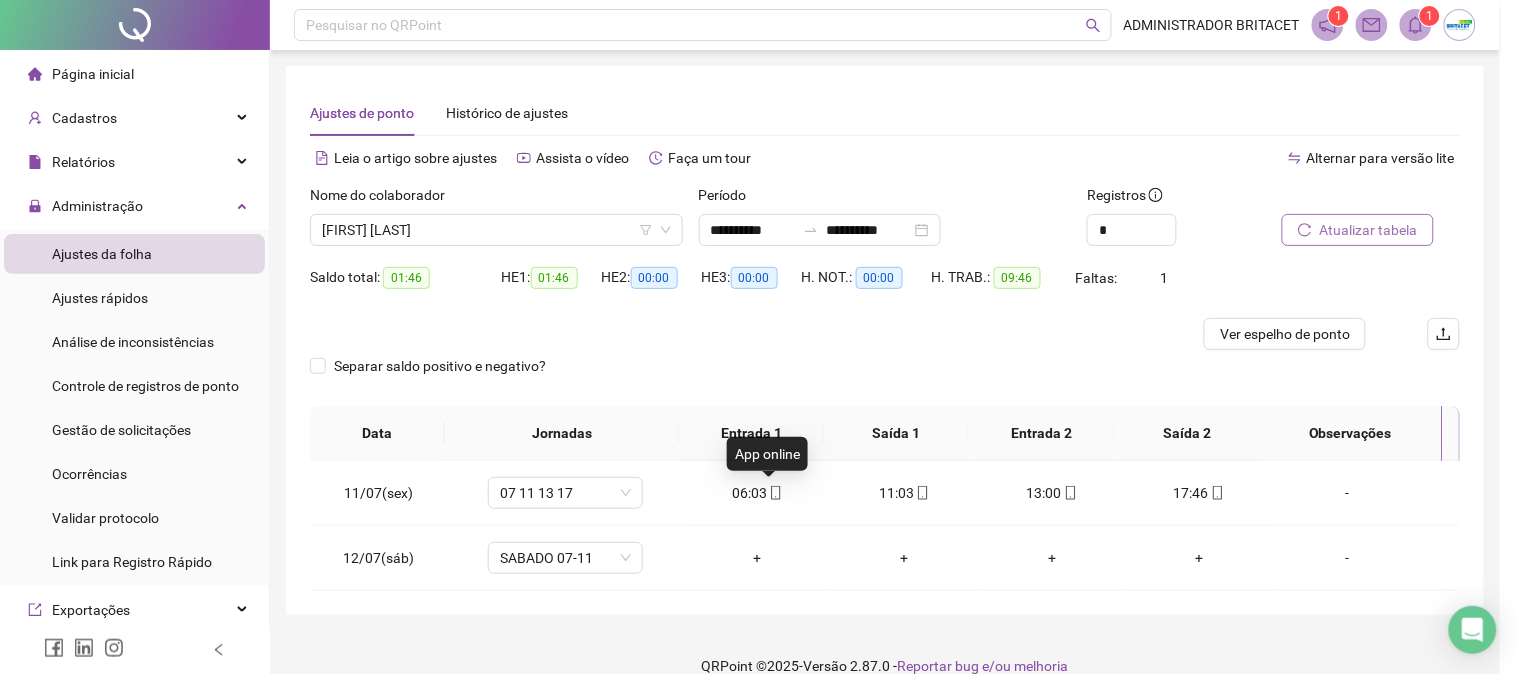 type on "**********" 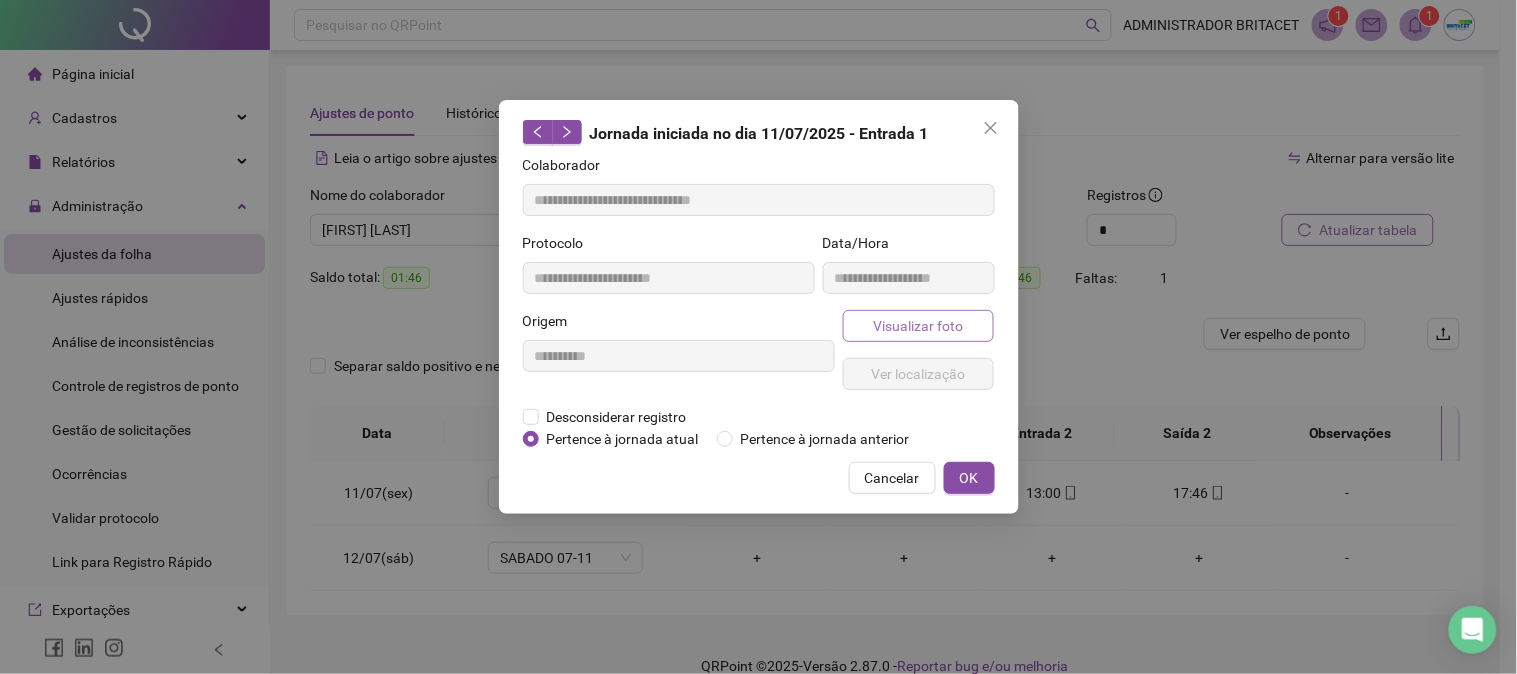 click on "Visualizar foto" at bounding box center [918, 326] 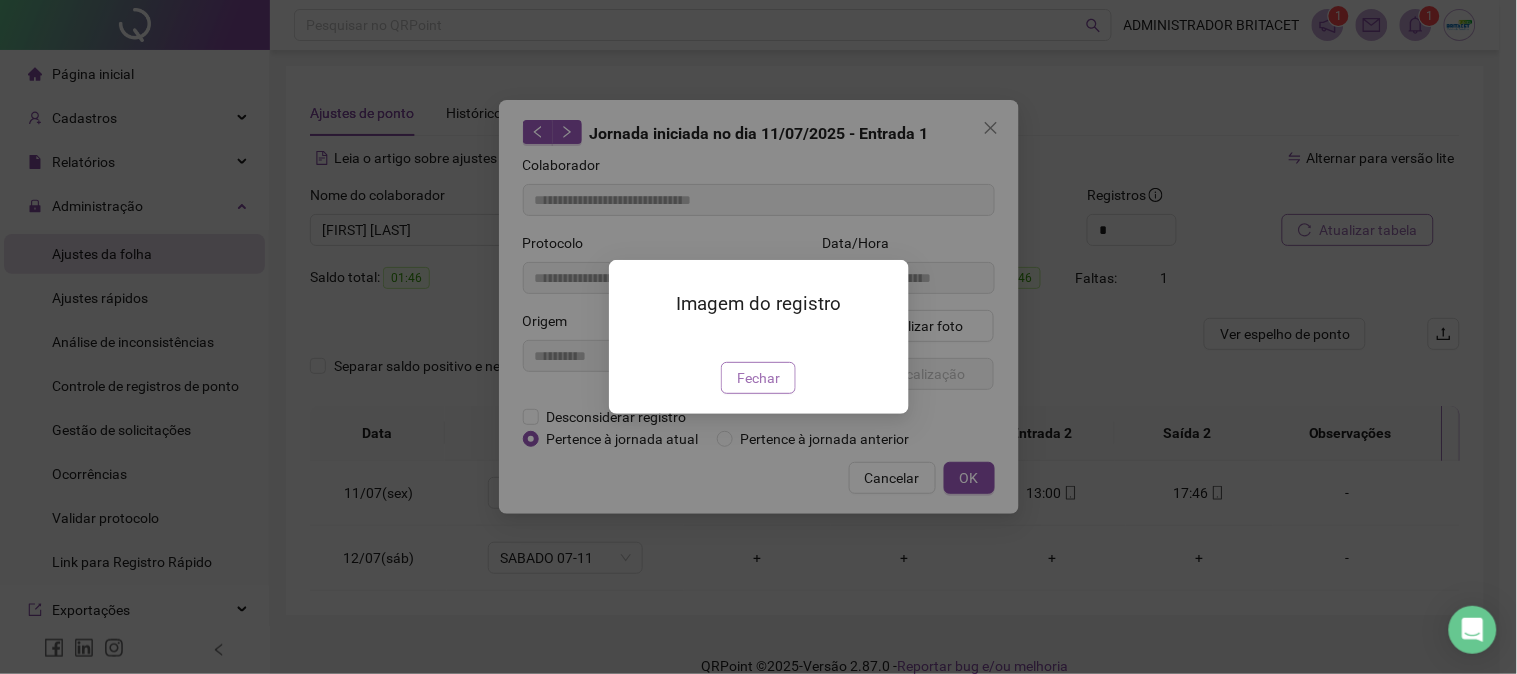 click on "Fechar" at bounding box center (758, 378) 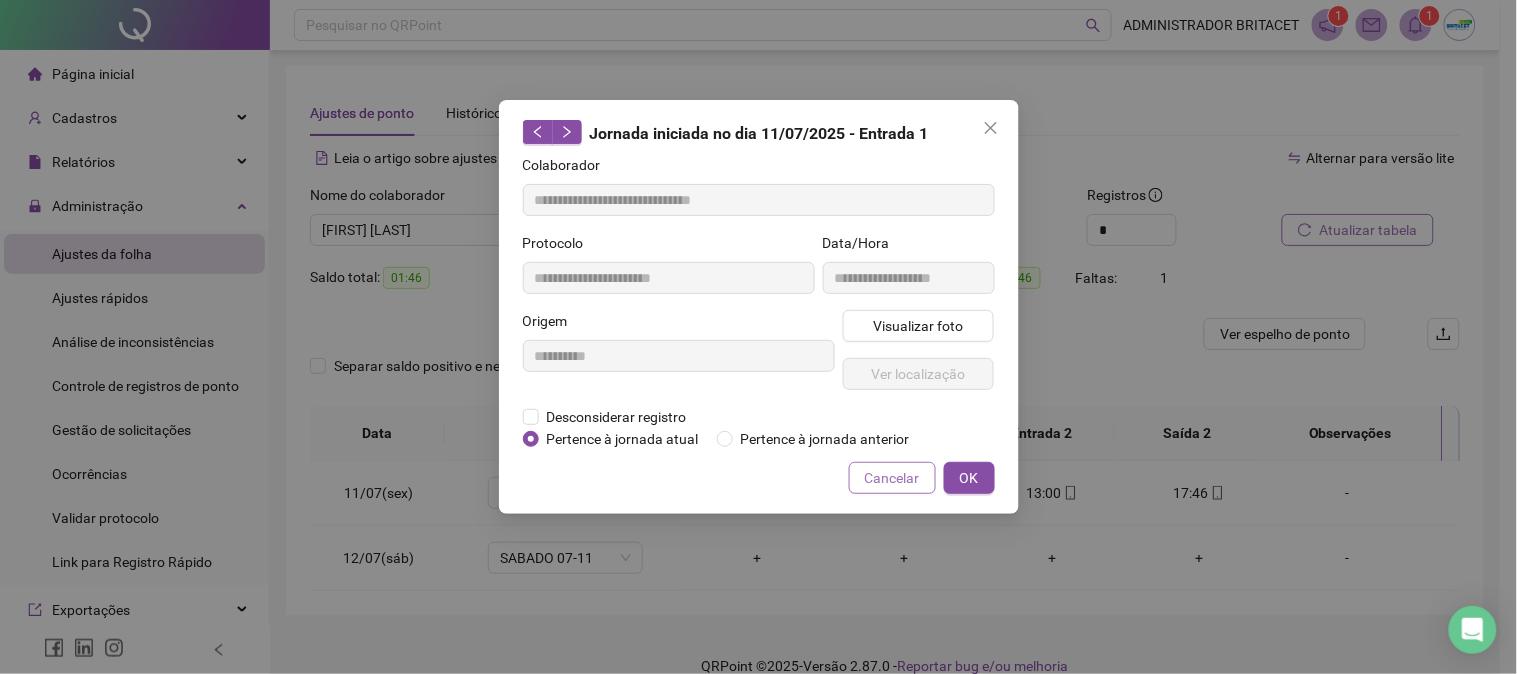click on "Cancelar" at bounding box center (892, 478) 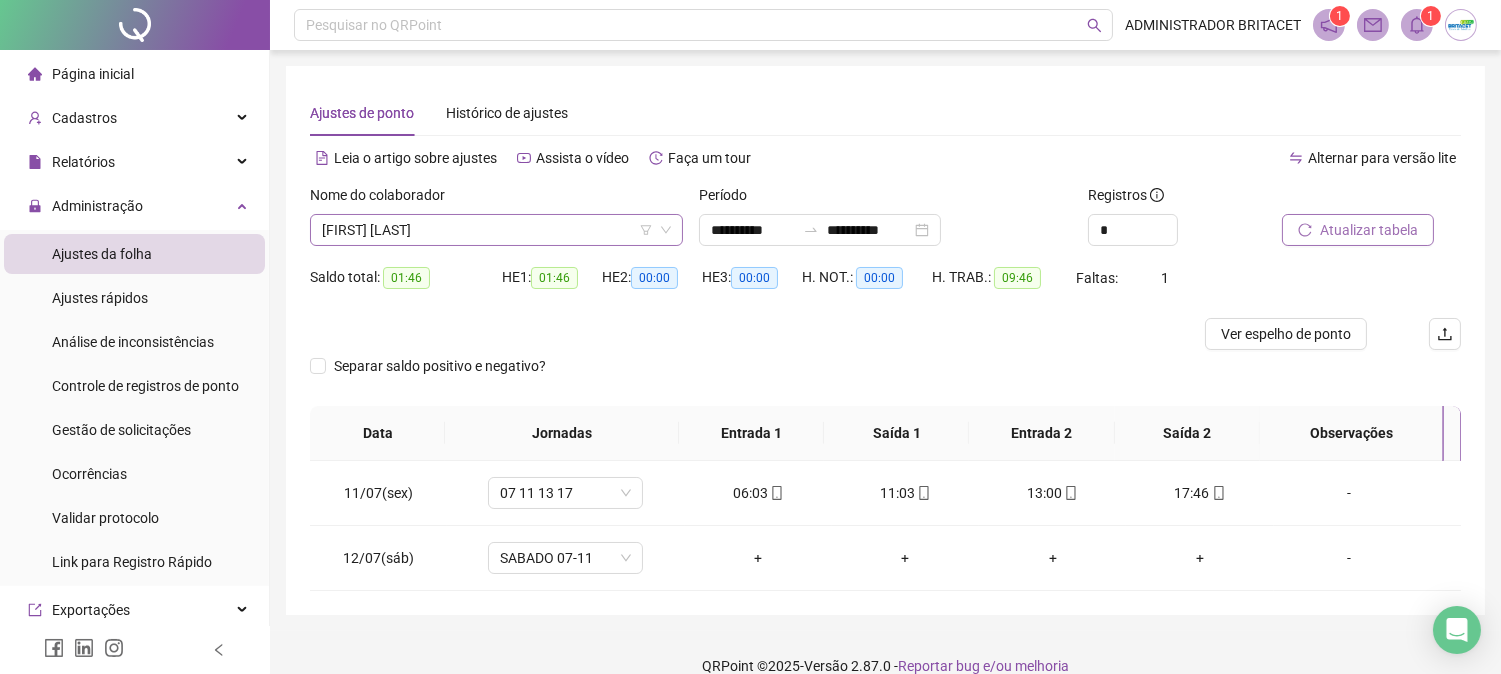 click on "[FIRST] [LAST]" at bounding box center [496, 230] 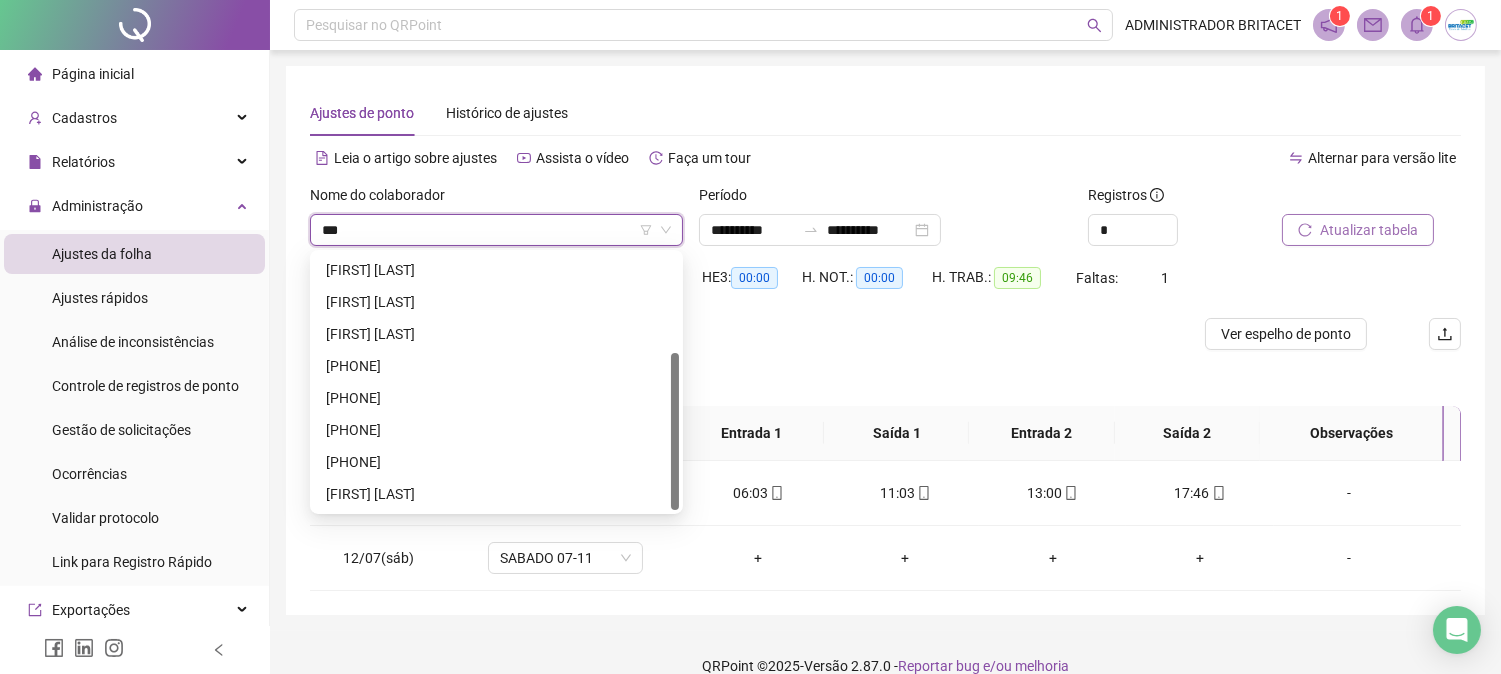 scroll, scrollTop: 0, scrollLeft: 0, axis: both 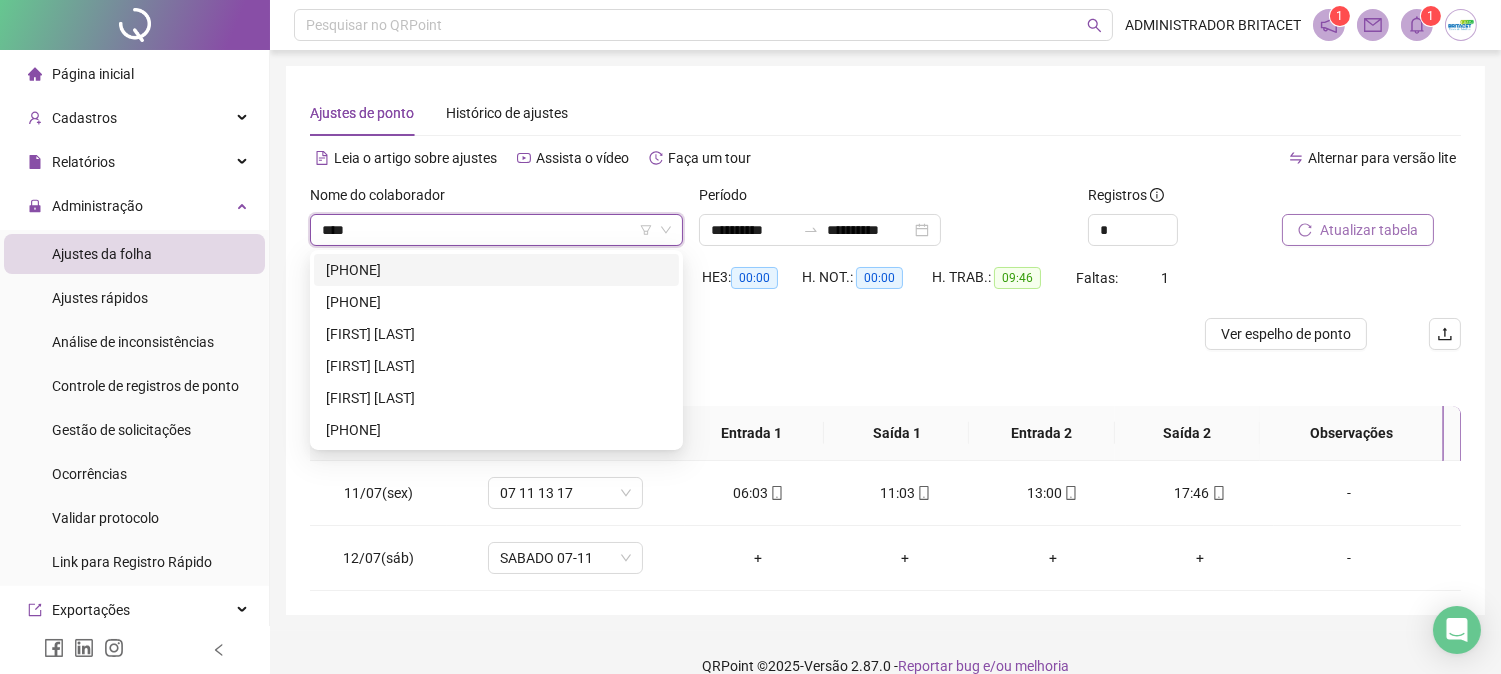 type on "*****" 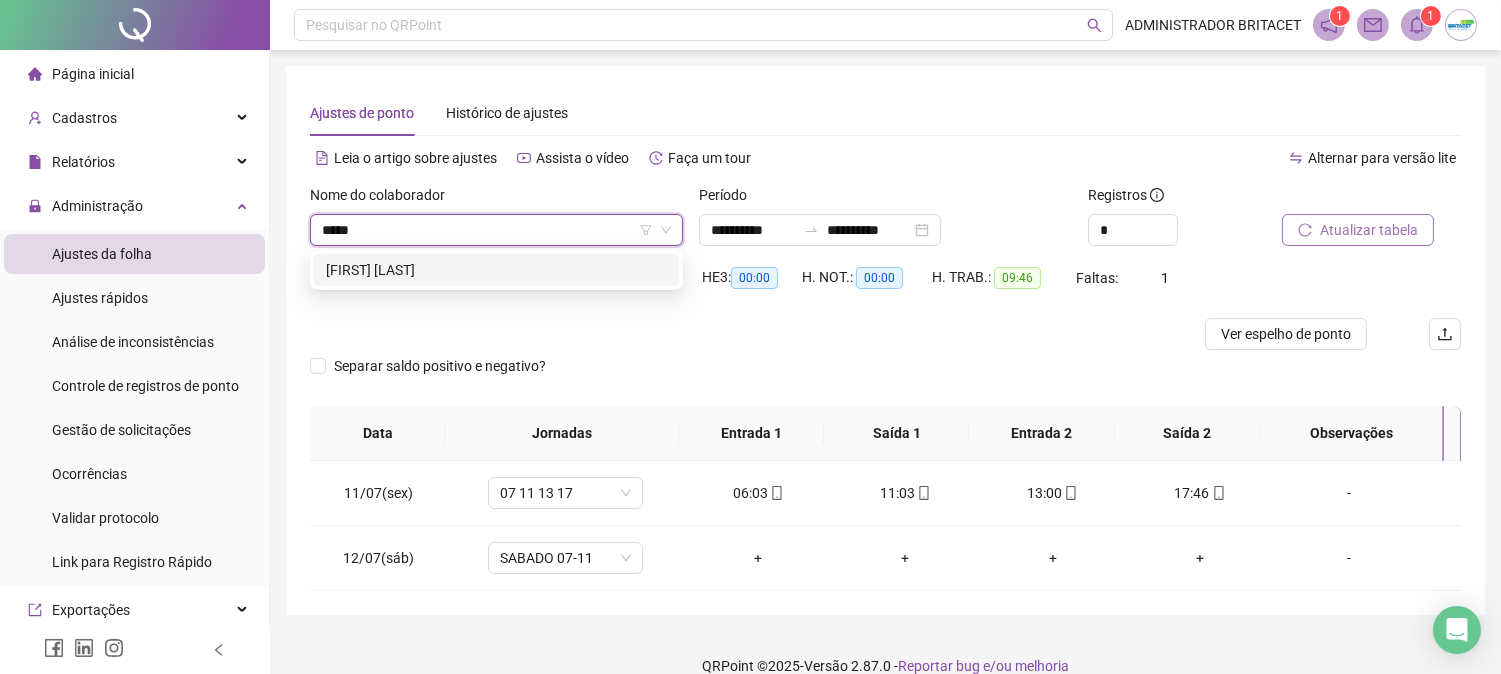 click on "[FIRST] [LAST]" at bounding box center (496, 270) 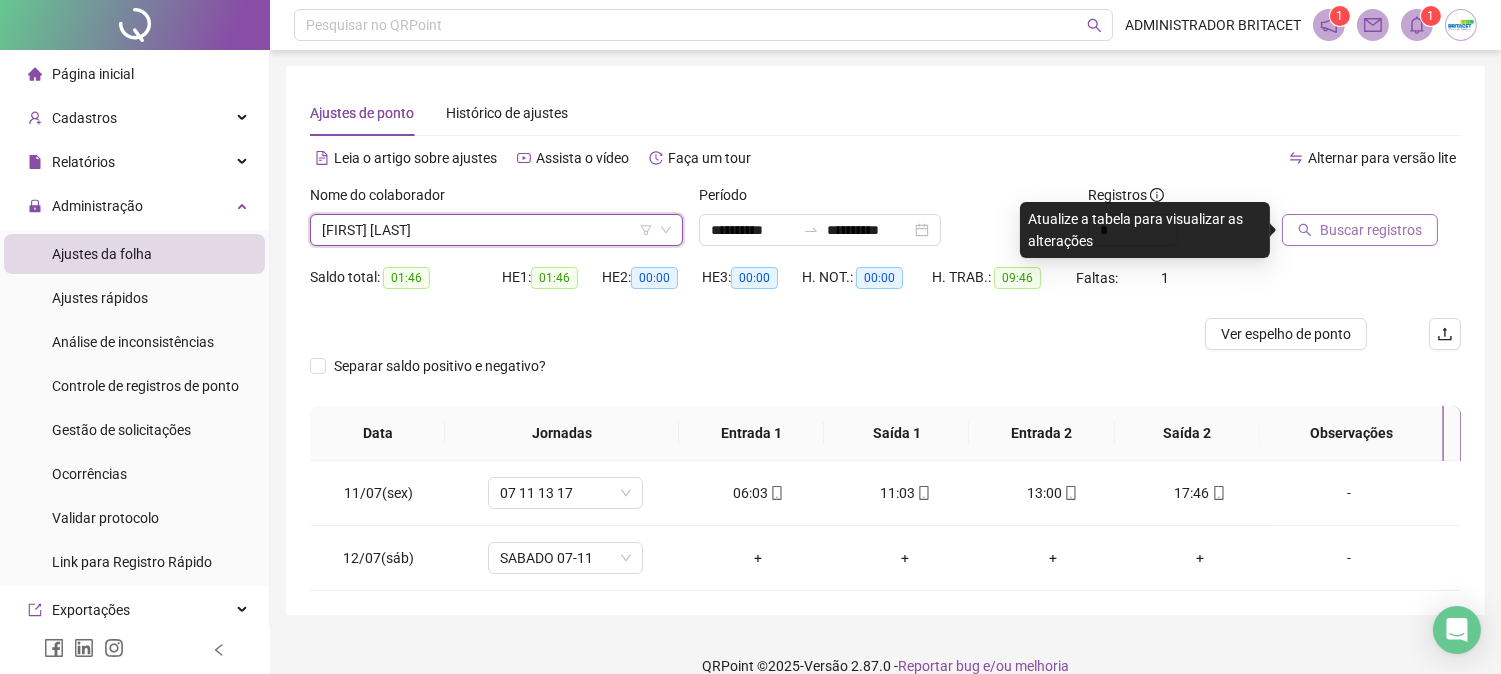 click on "Buscar registros" at bounding box center (1371, 230) 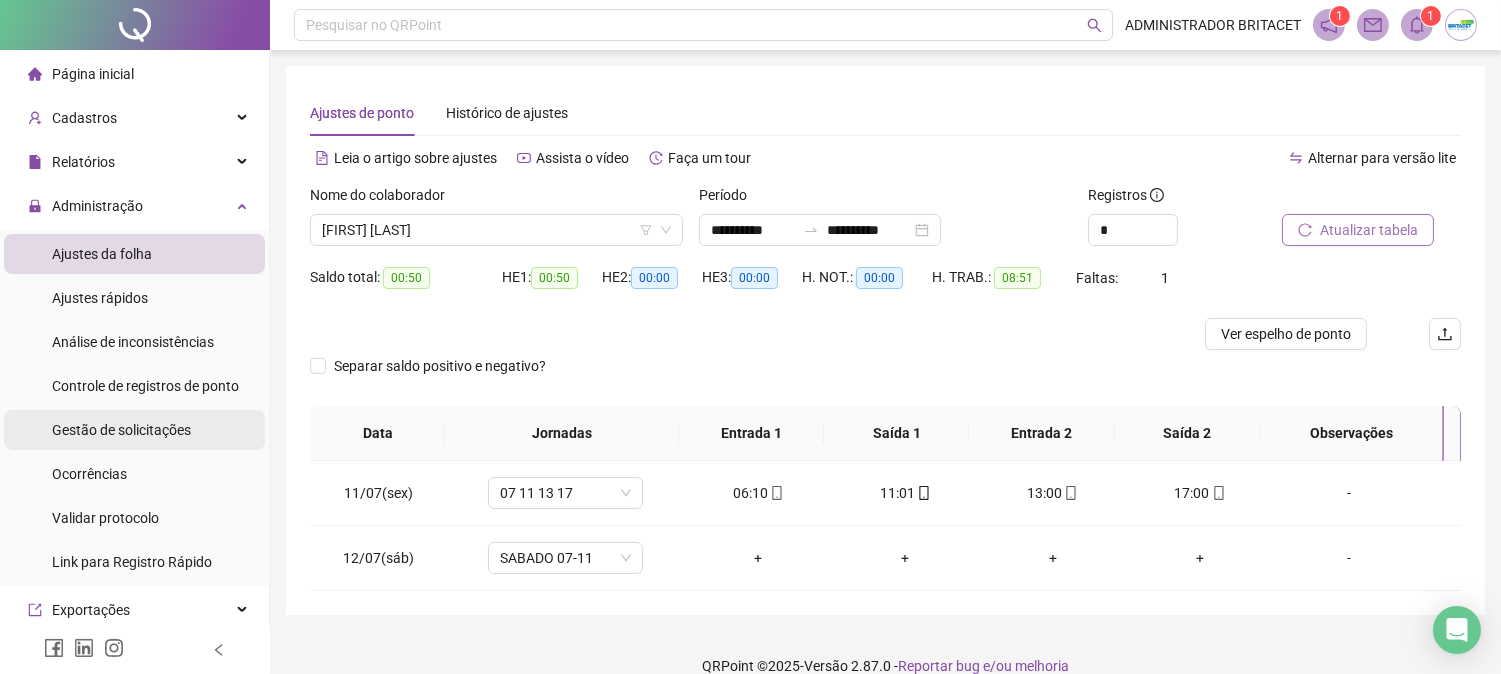 click on "Gestão de solicitações" at bounding box center [121, 430] 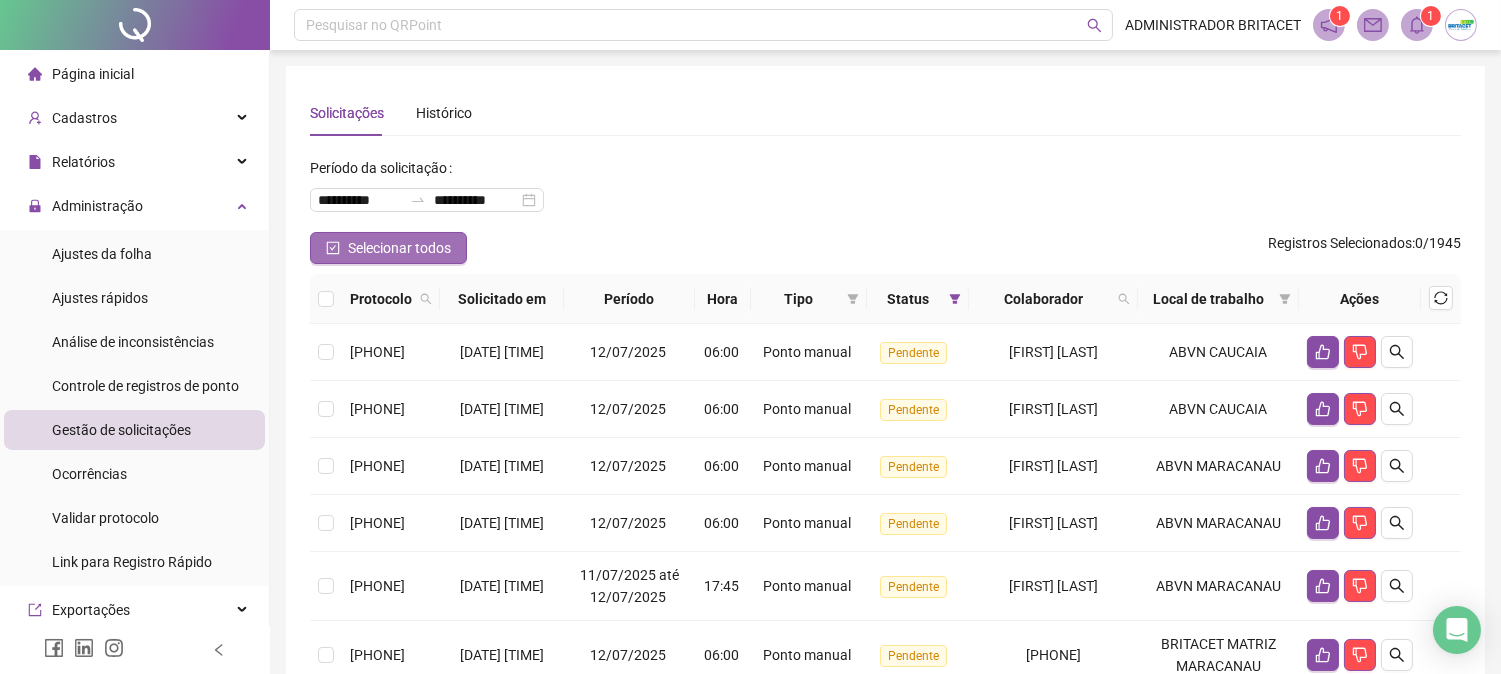click on "Selecionar todos" at bounding box center [399, 248] 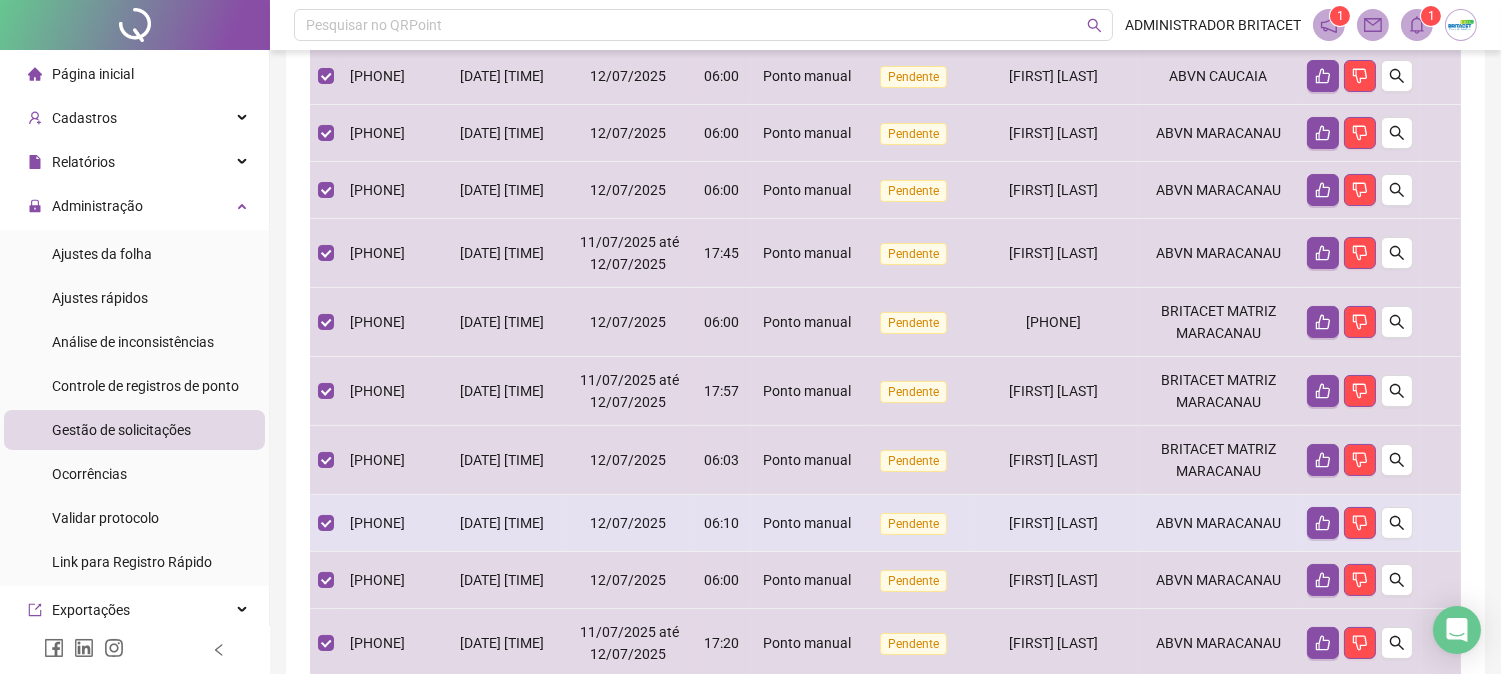 scroll, scrollTop: 663, scrollLeft: 0, axis: vertical 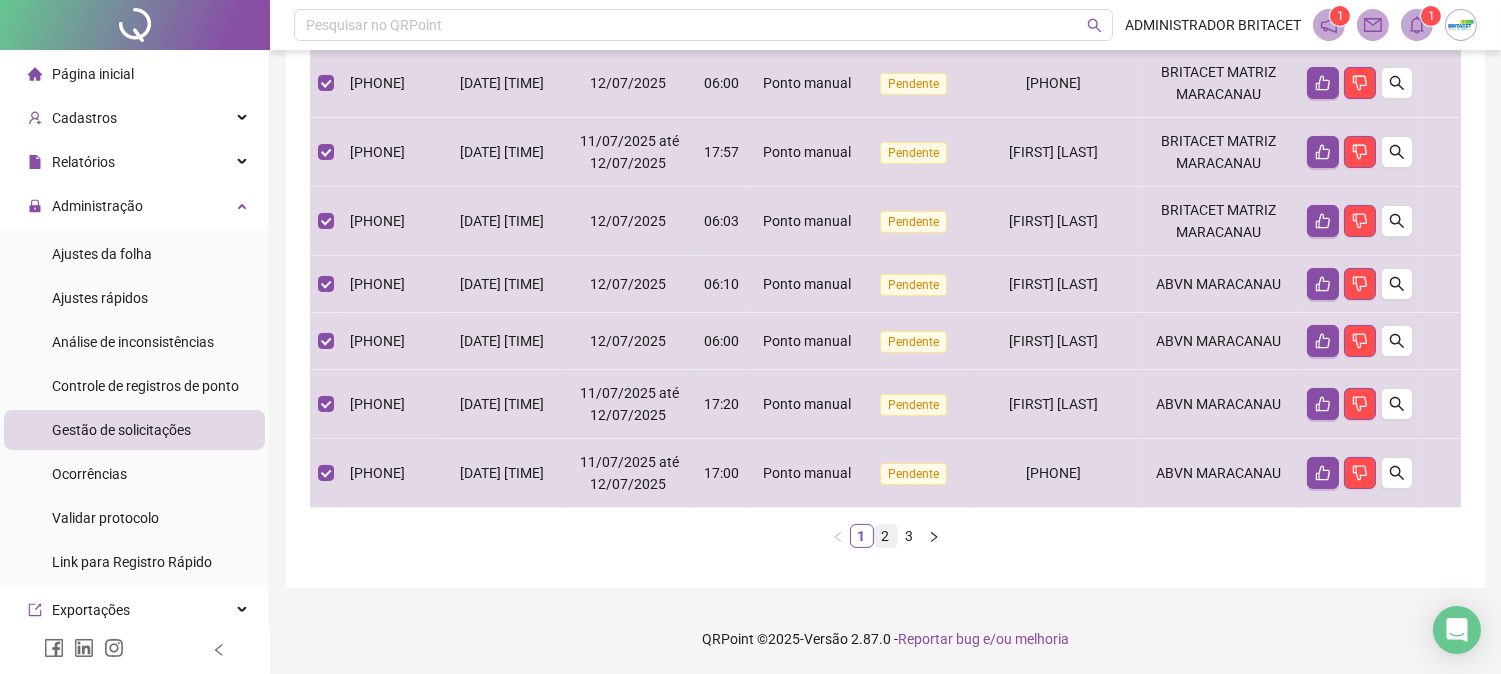 click on "2" at bounding box center (886, 536) 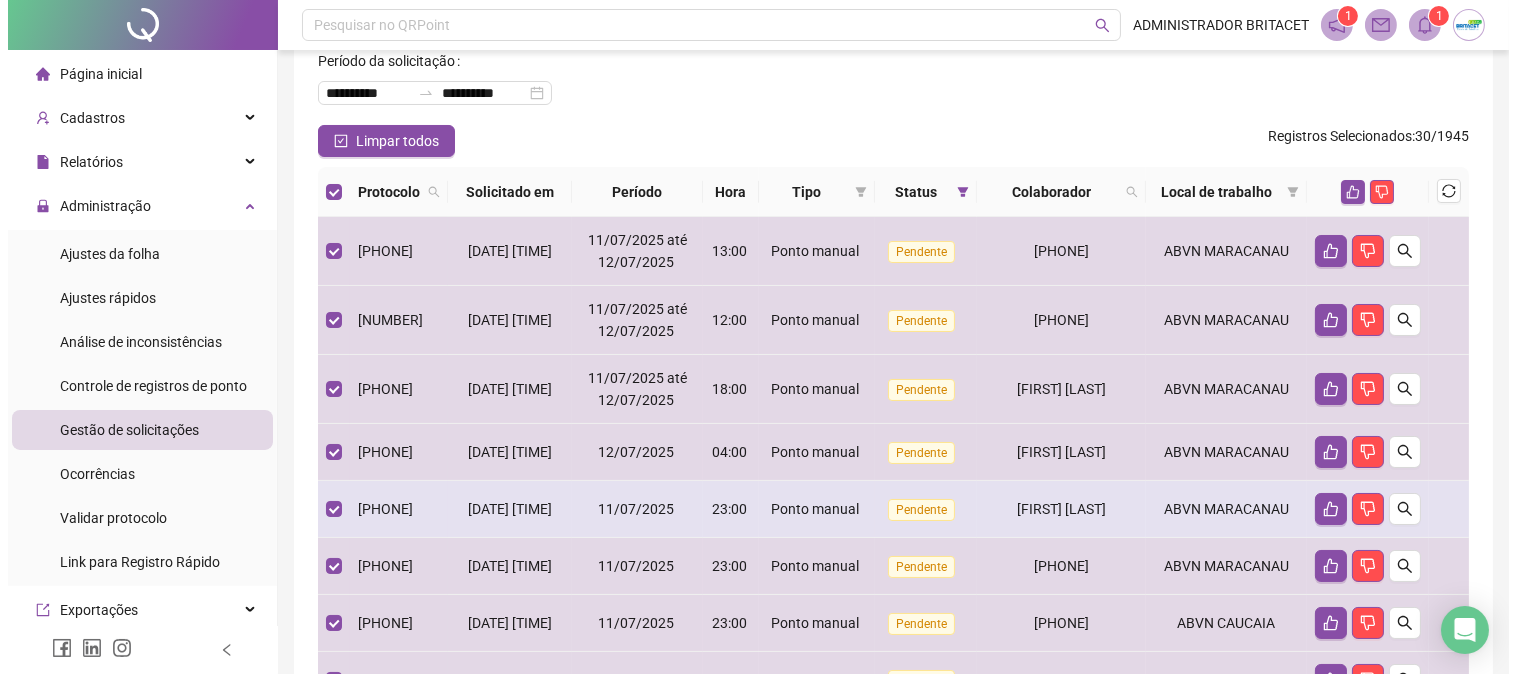 scroll, scrollTop: 0, scrollLeft: 0, axis: both 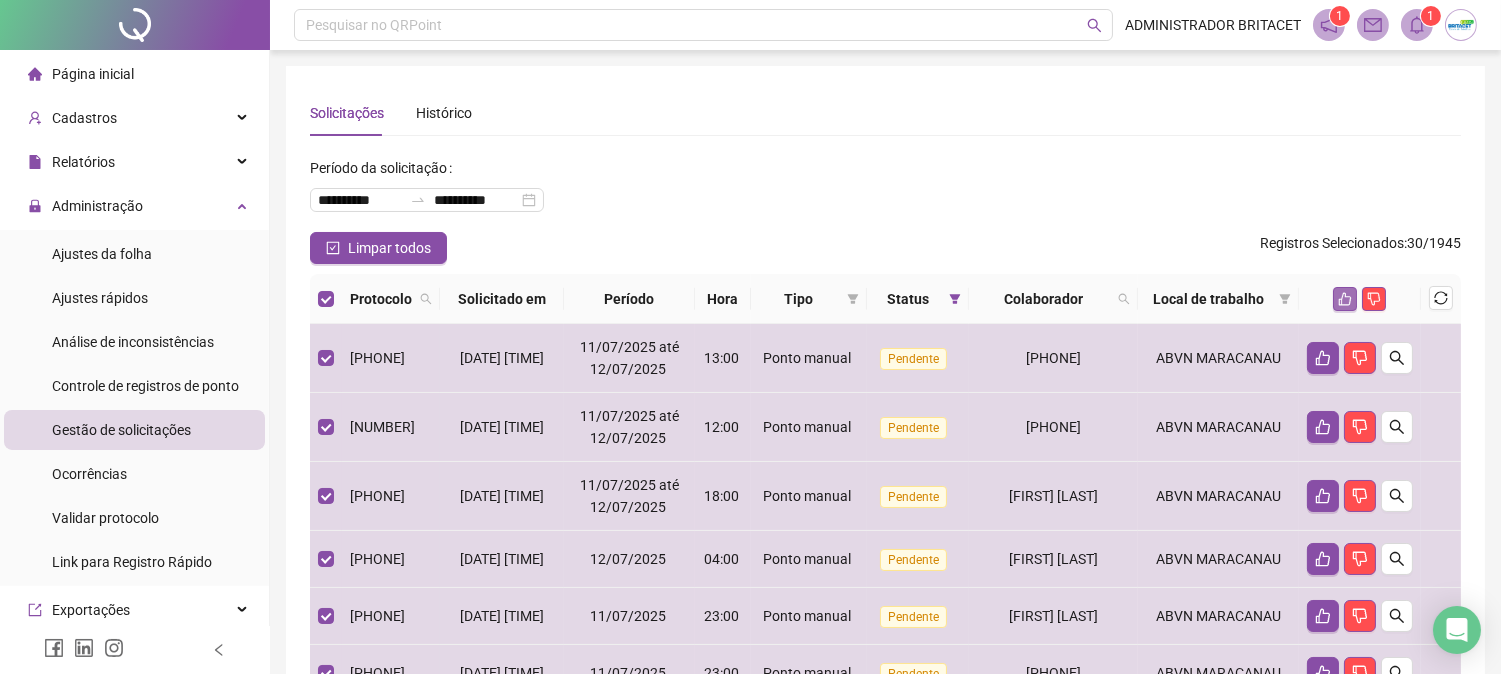 click at bounding box center (1345, 299) 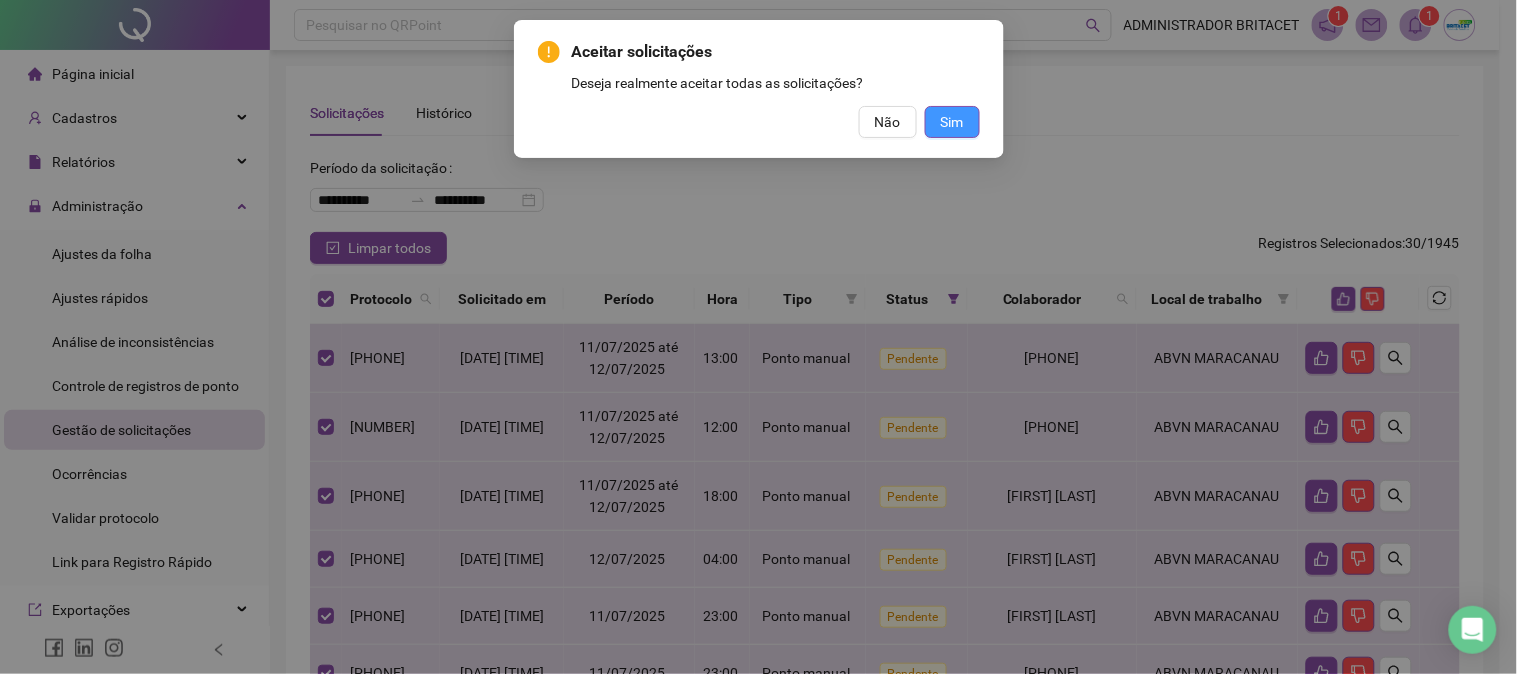 click on "Sim" at bounding box center (952, 122) 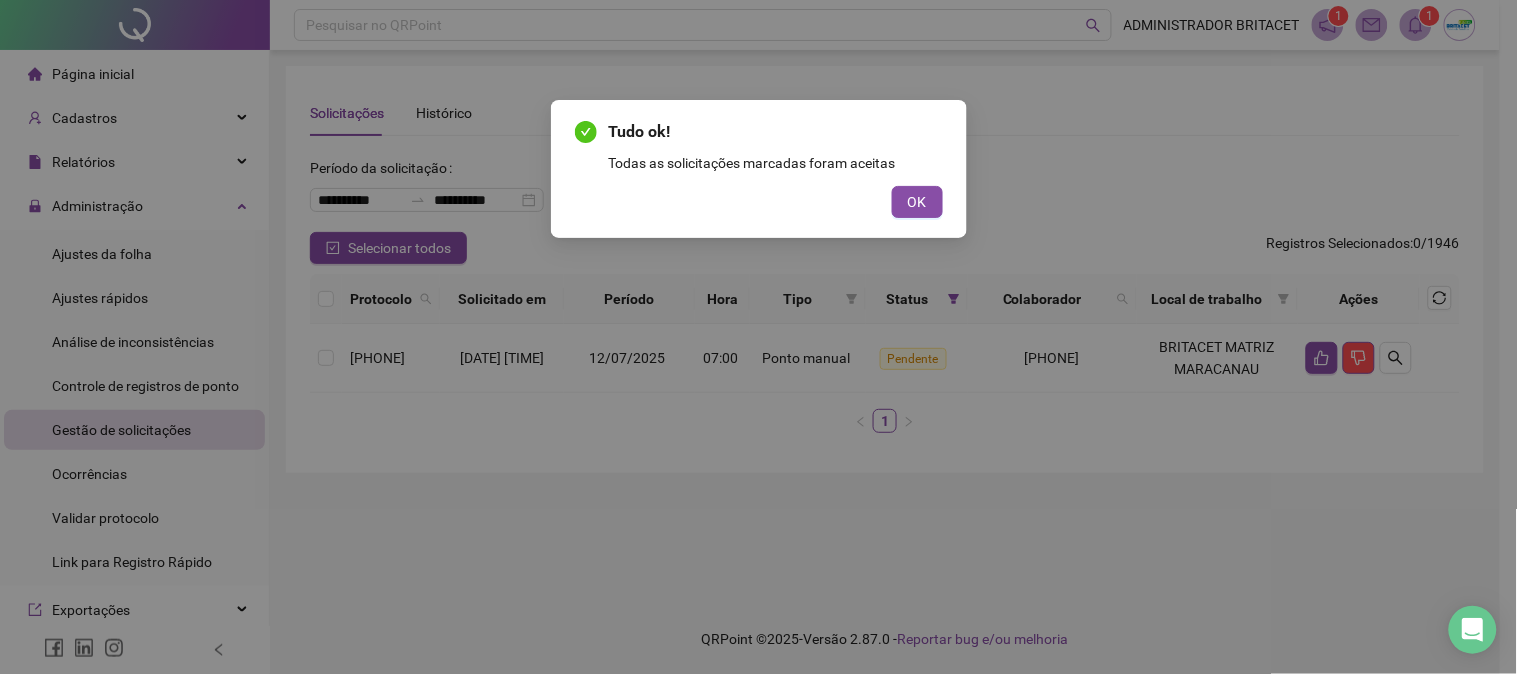 click on "OK" at bounding box center [917, 202] 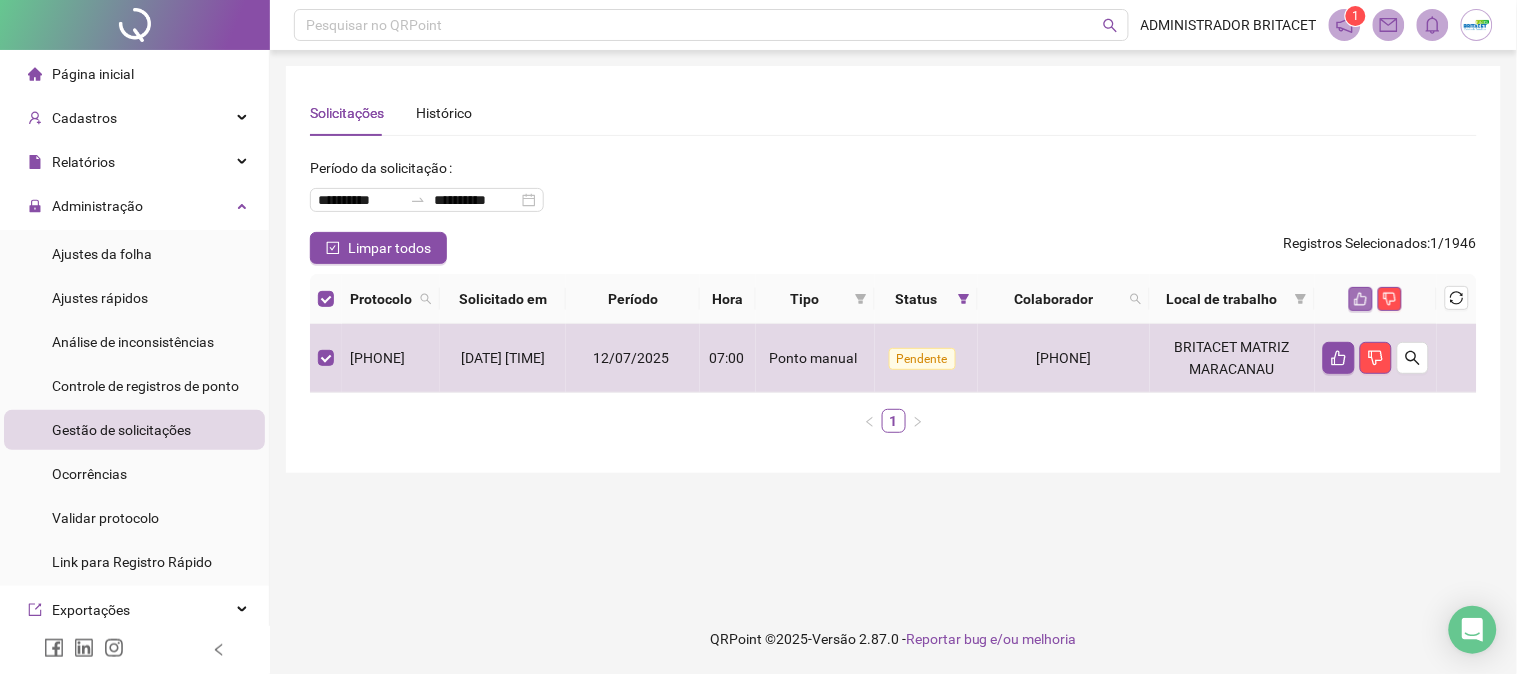 click 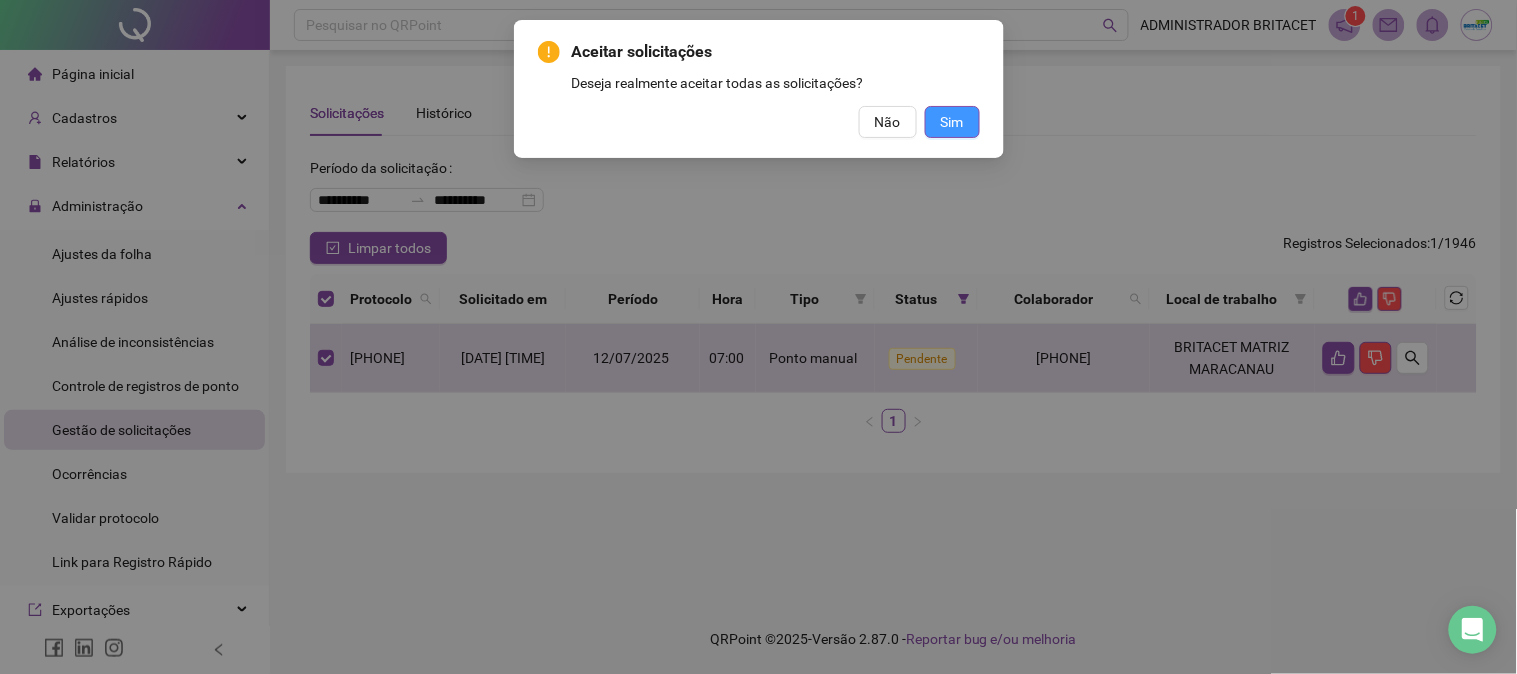 click on "Sim" at bounding box center [952, 122] 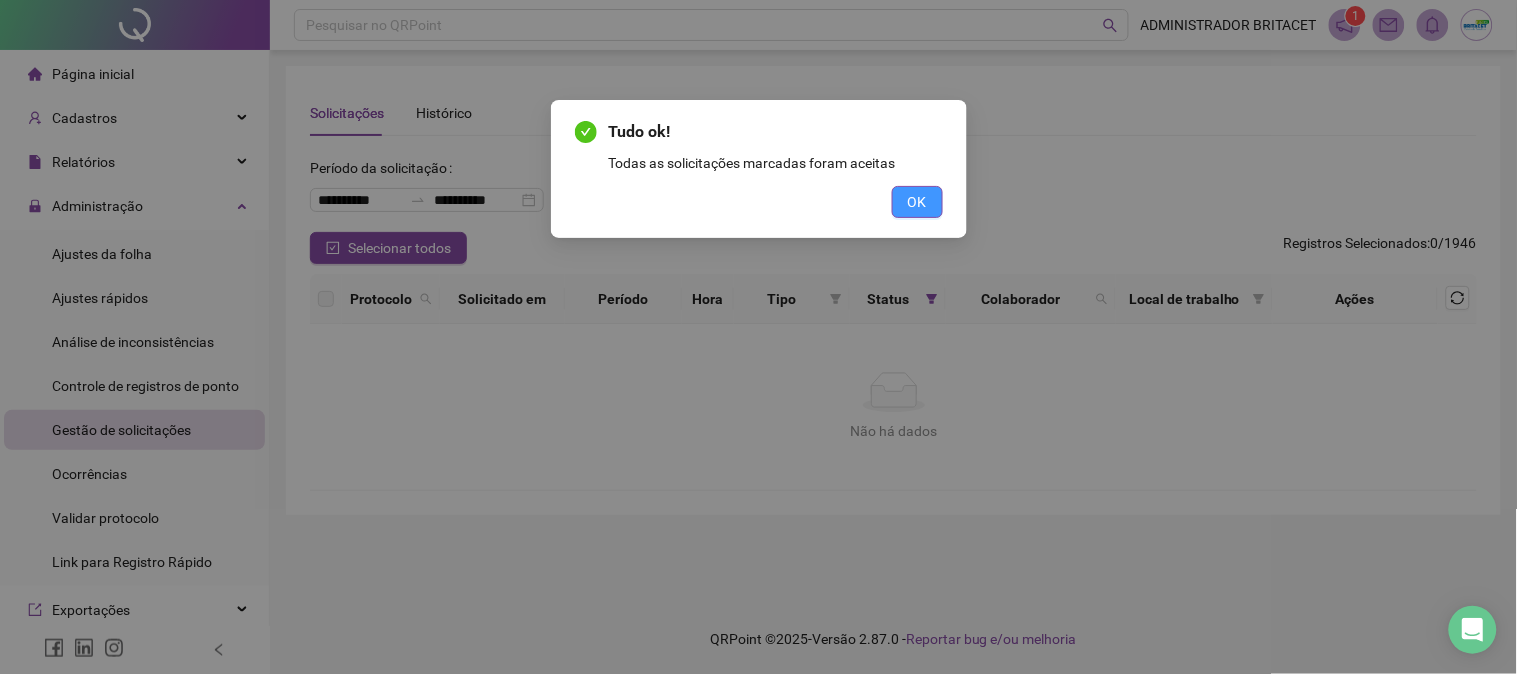 click on "OK" at bounding box center [917, 202] 